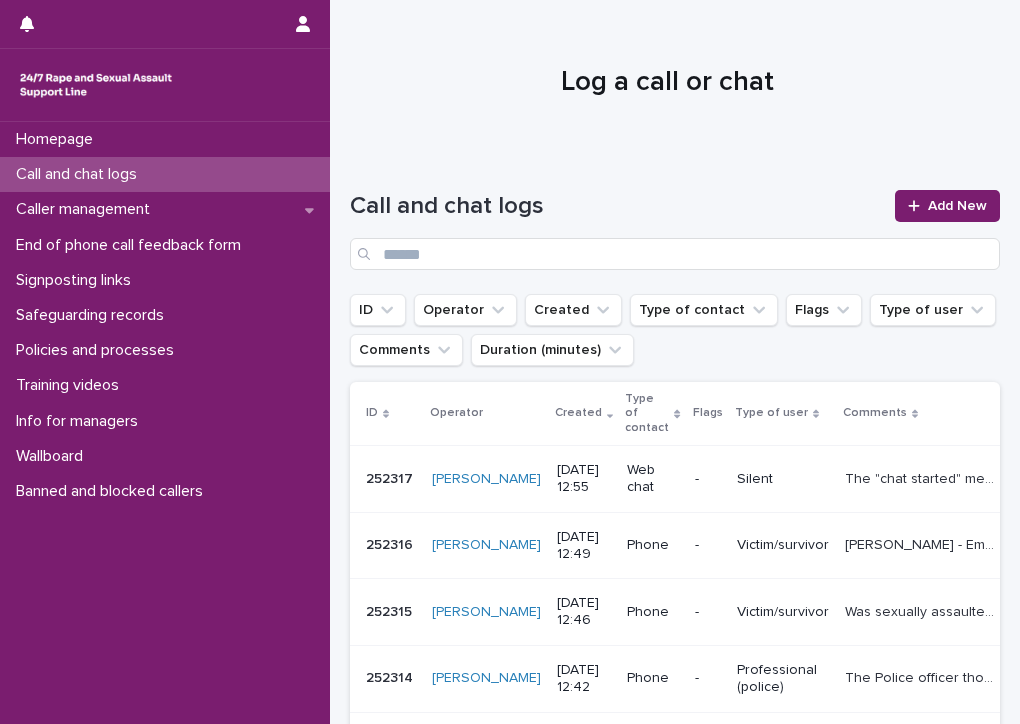 scroll, scrollTop: 0, scrollLeft: 0, axis: both 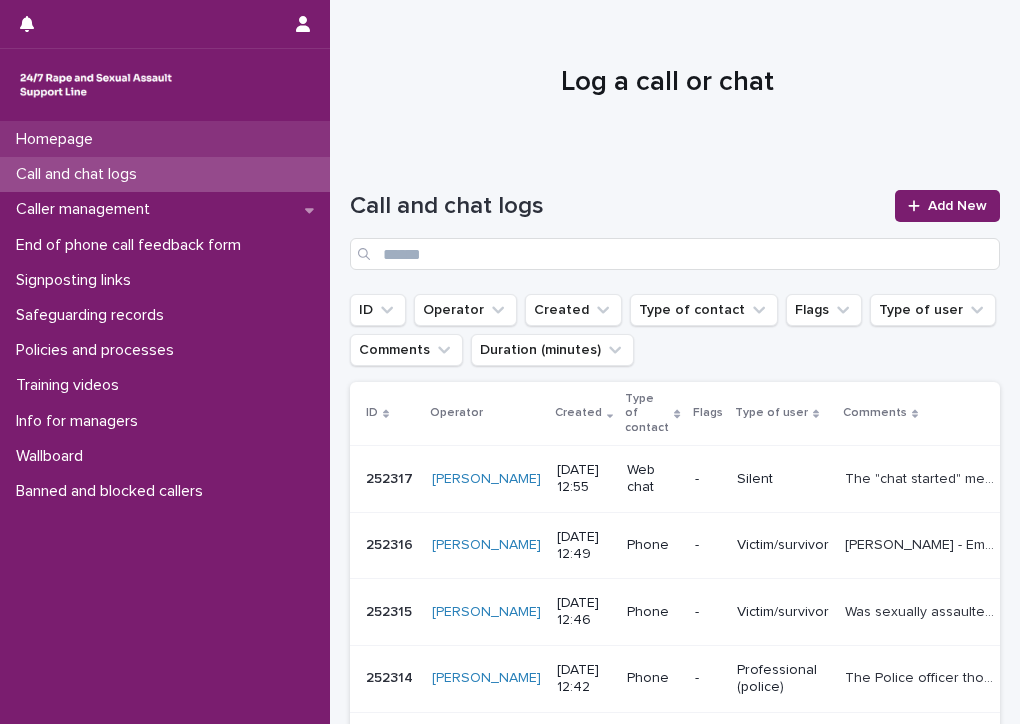 click on "Homepage" at bounding box center (58, 139) 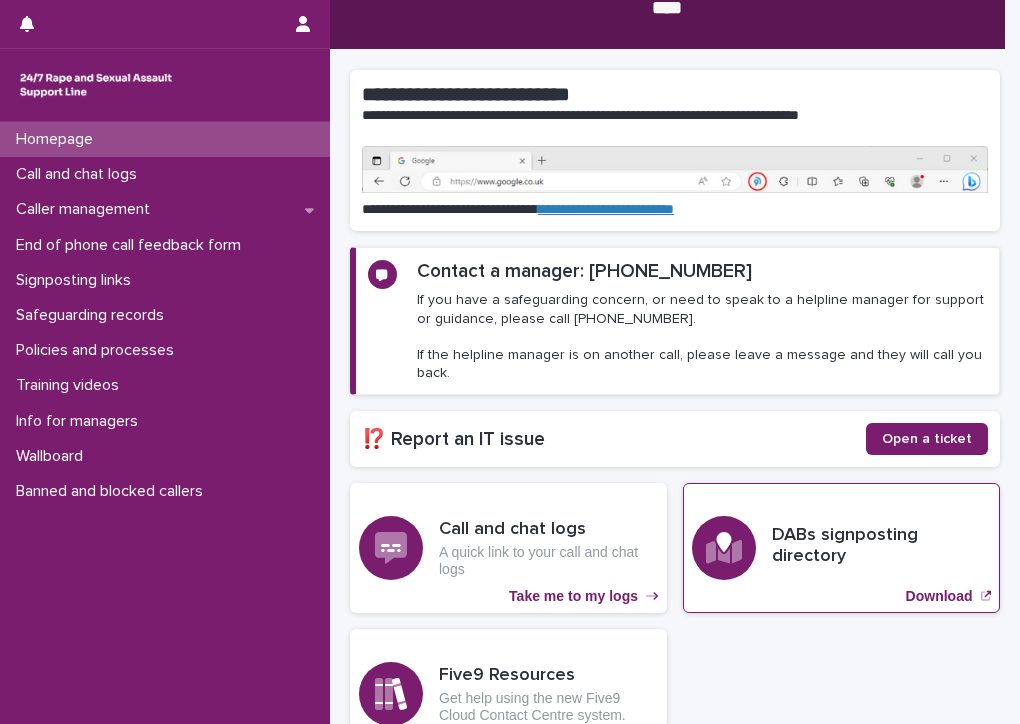 scroll, scrollTop: 200, scrollLeft: 0, axis: vertical 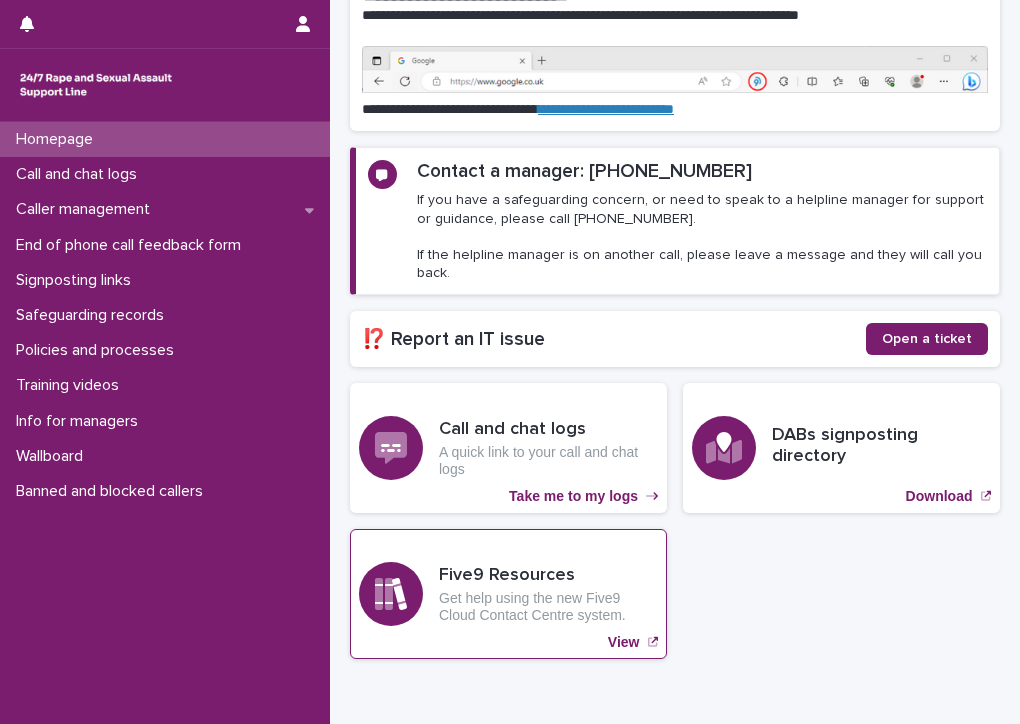 click on "View" at bounding box center [624, 642] 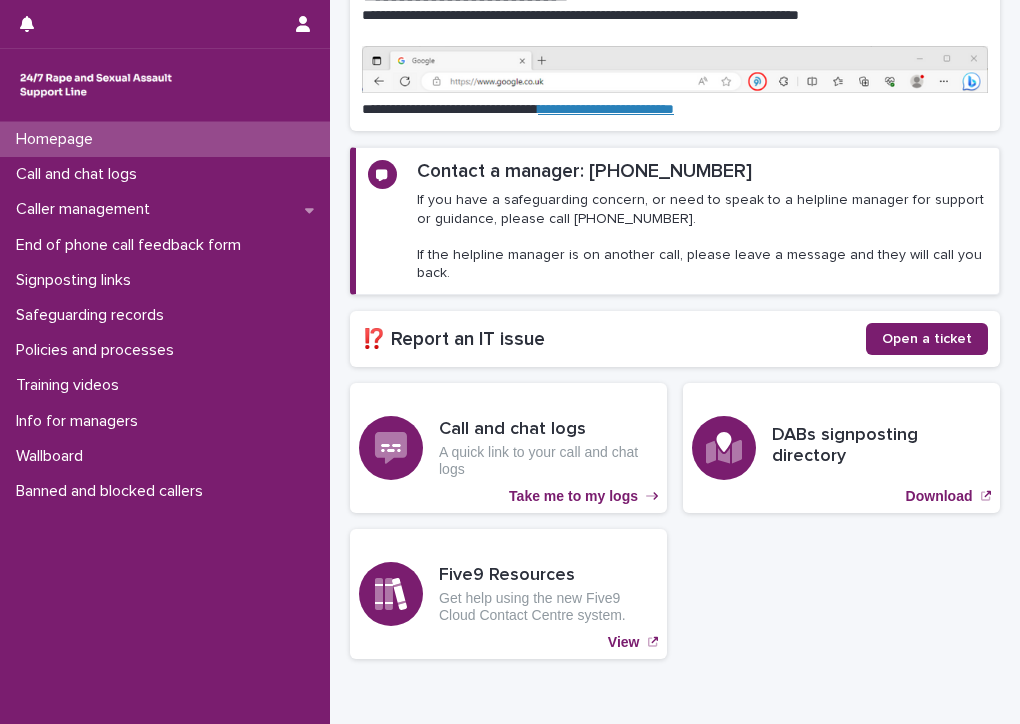 click on "Homepage" at bounding box center [165, 139] 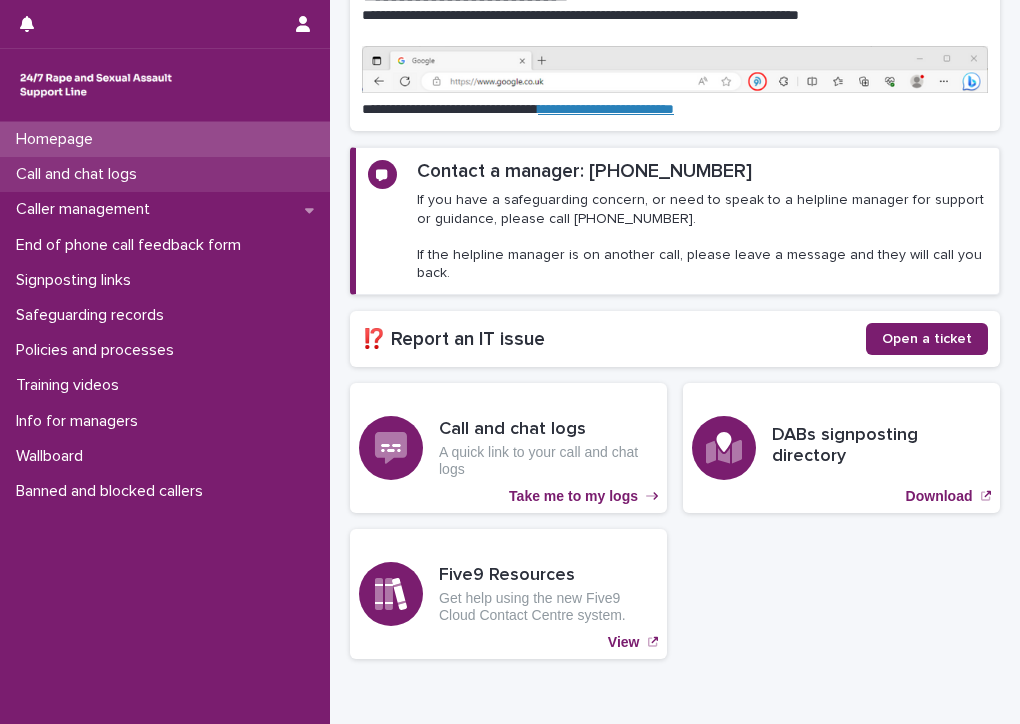 click on "Call and chat logs" at bounding box center (165, 174) 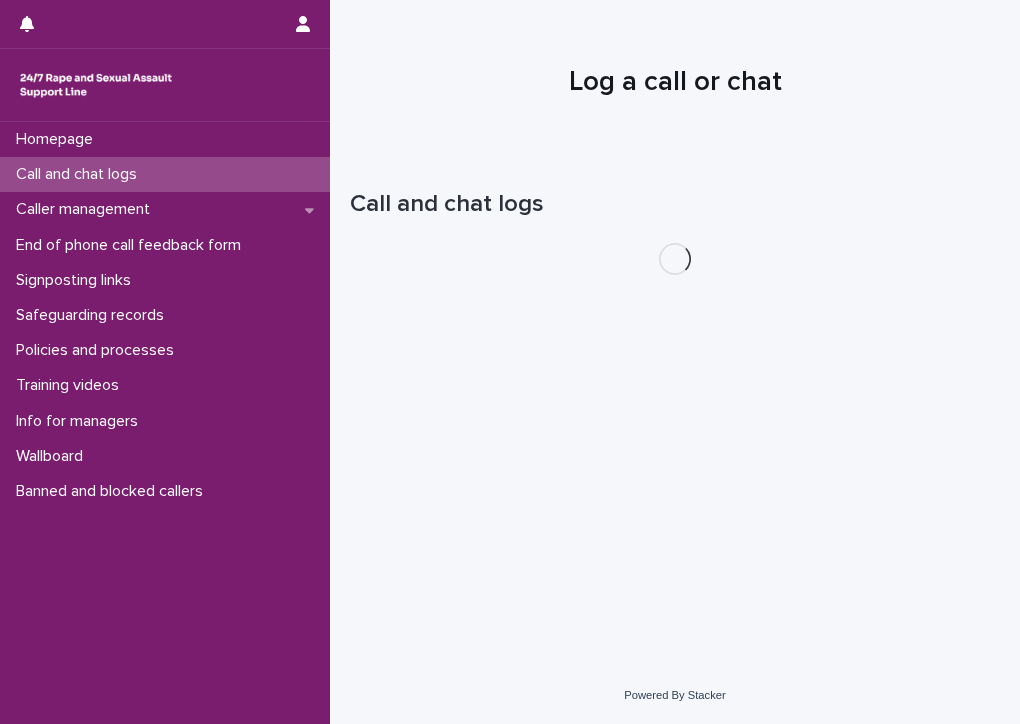 scroll, scrollTop: 0, scrollLeft: 0, axis: both 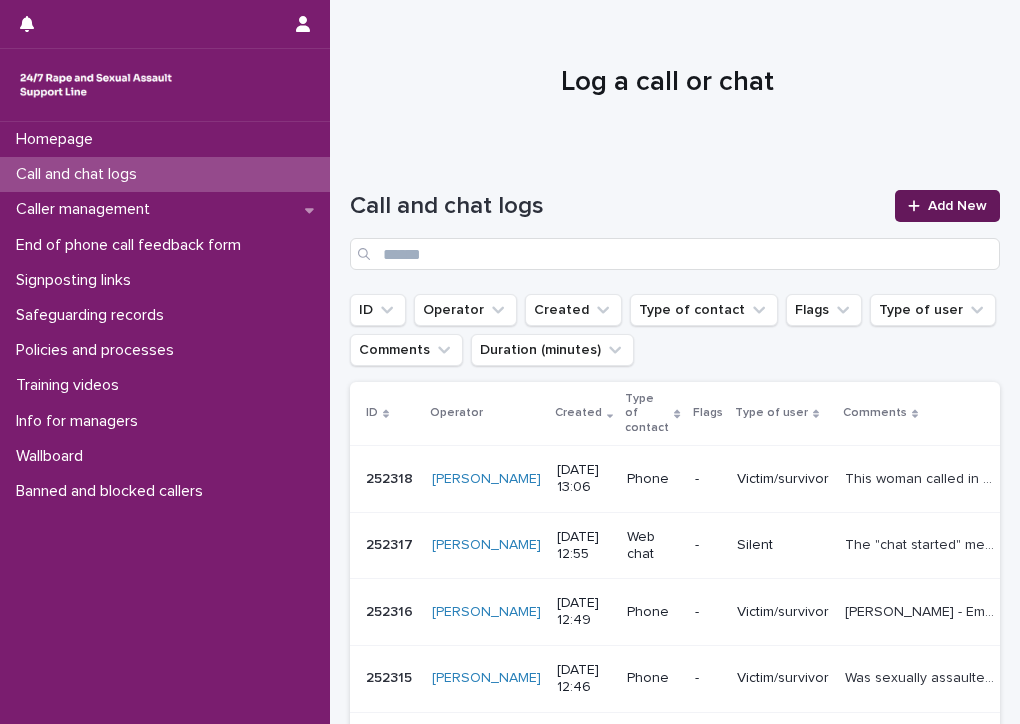 click on "Add New" at bounding box center (957, 206) 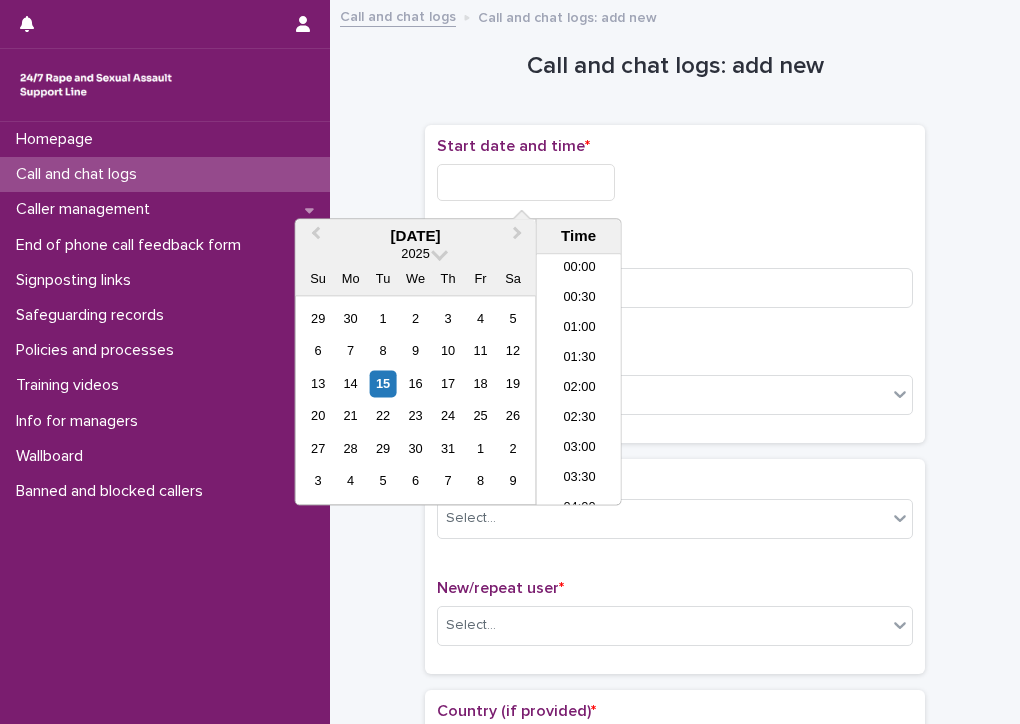 click at bounding box center (526, 182) 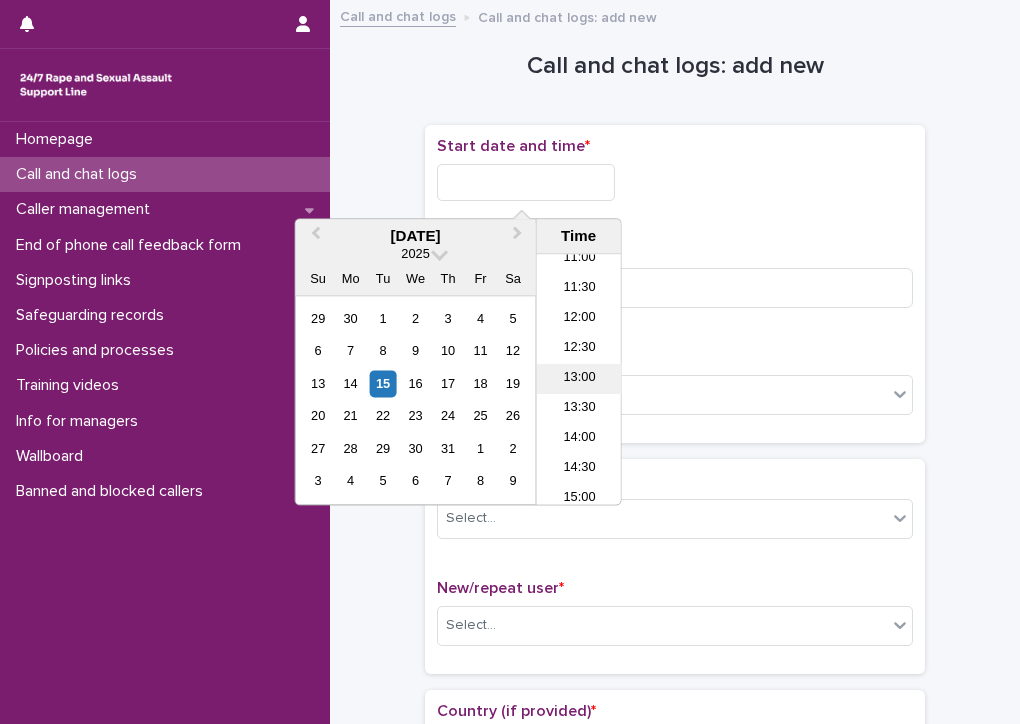 click on "13:00" at bounding box center (579, 380) 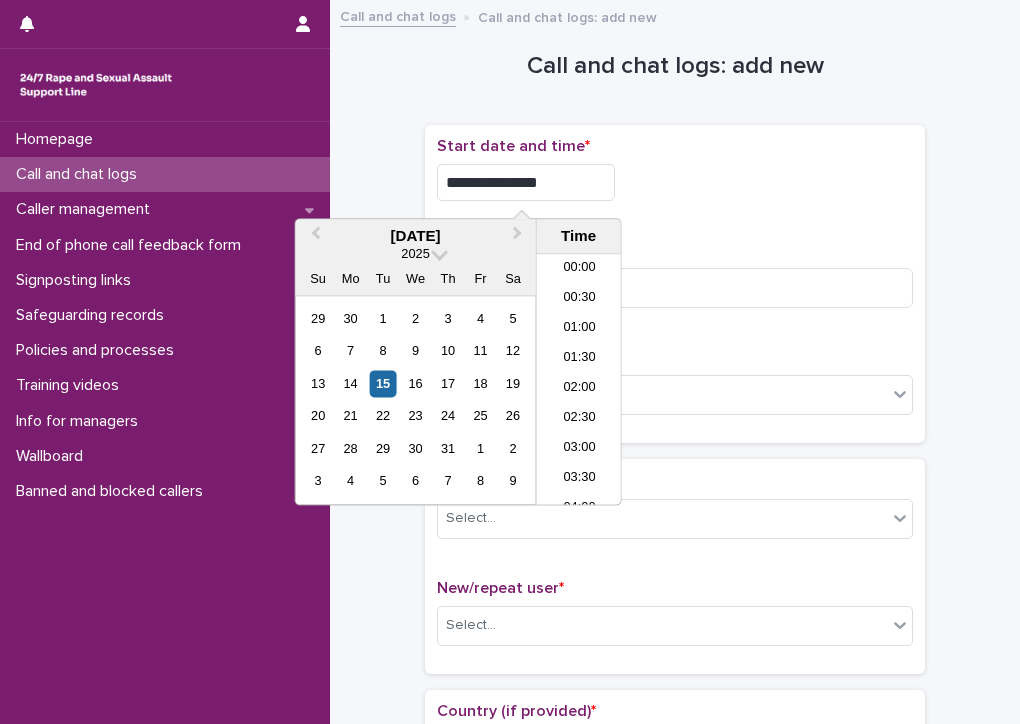 click on "**********" at bounding box center (526, 182) 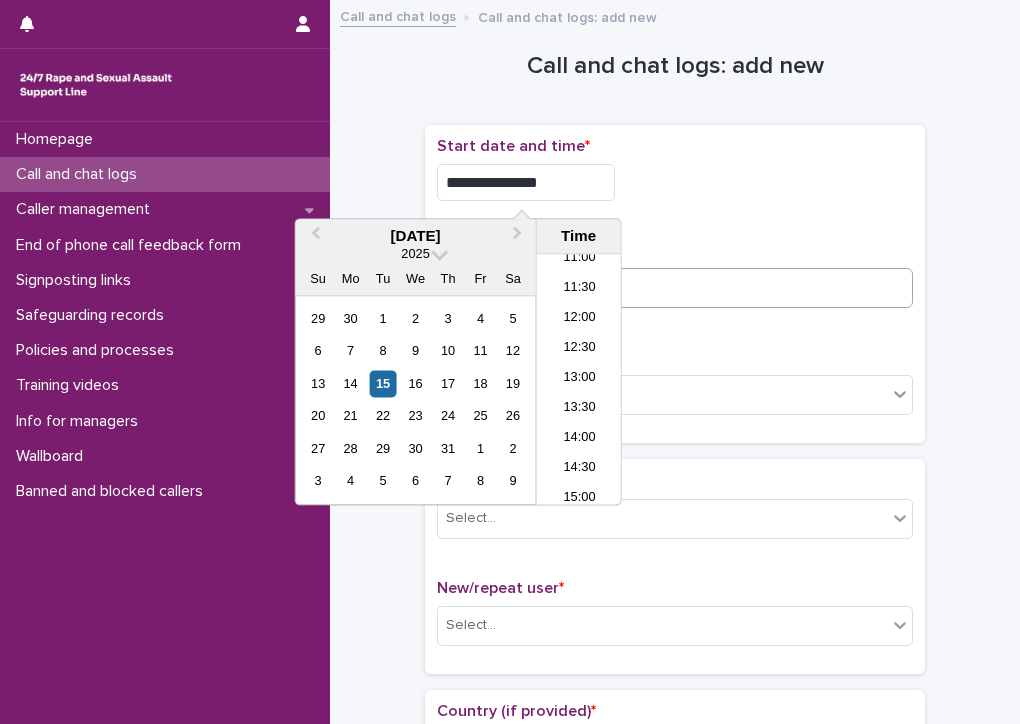 type on "**********" 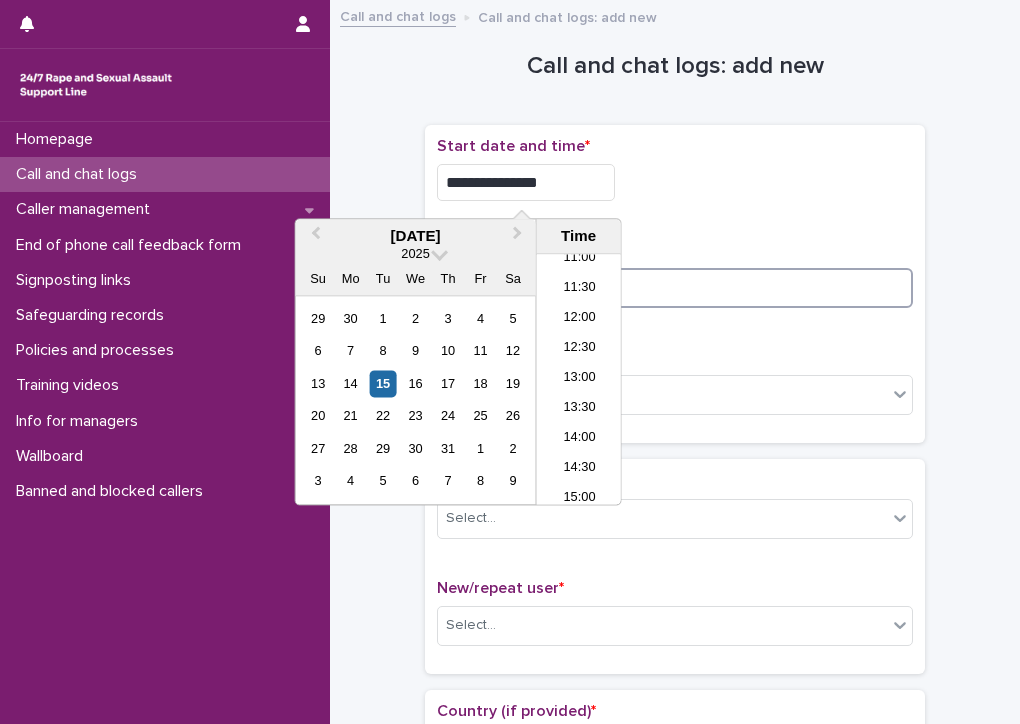 click at bounding box center (675, 288) 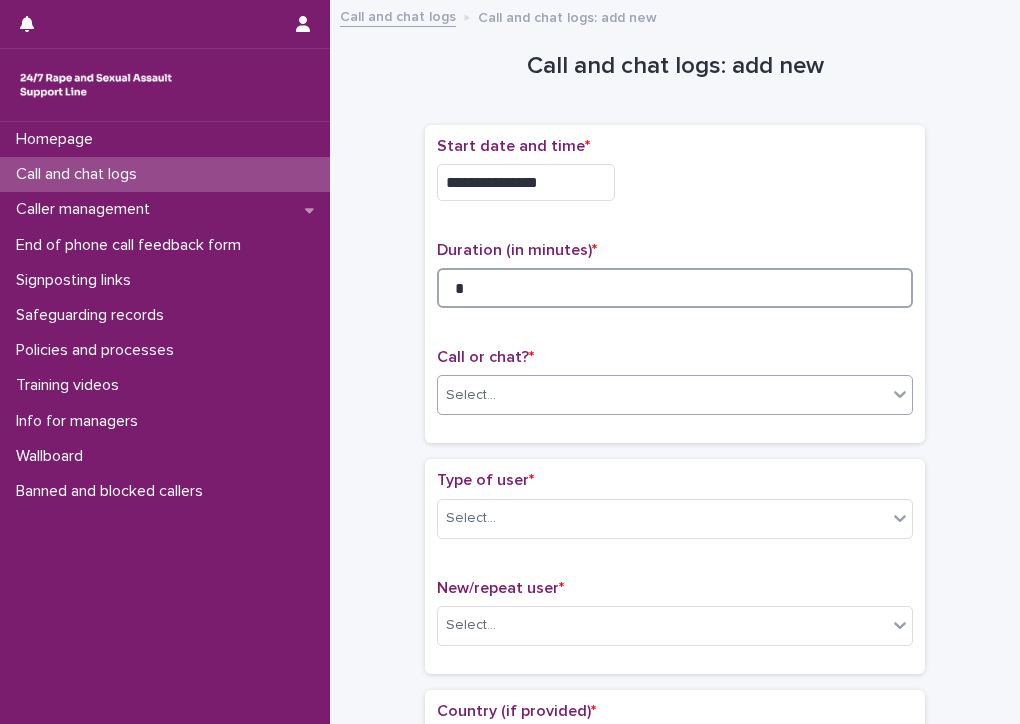 type on "*" 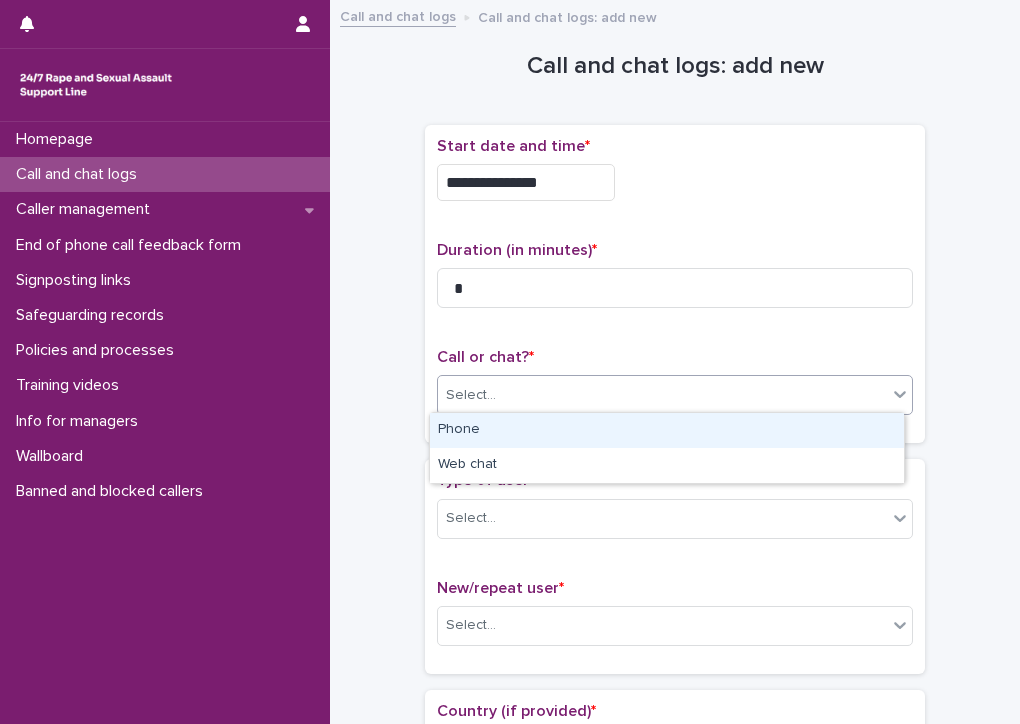 click on "Select..." at bounding box center (662, 395) 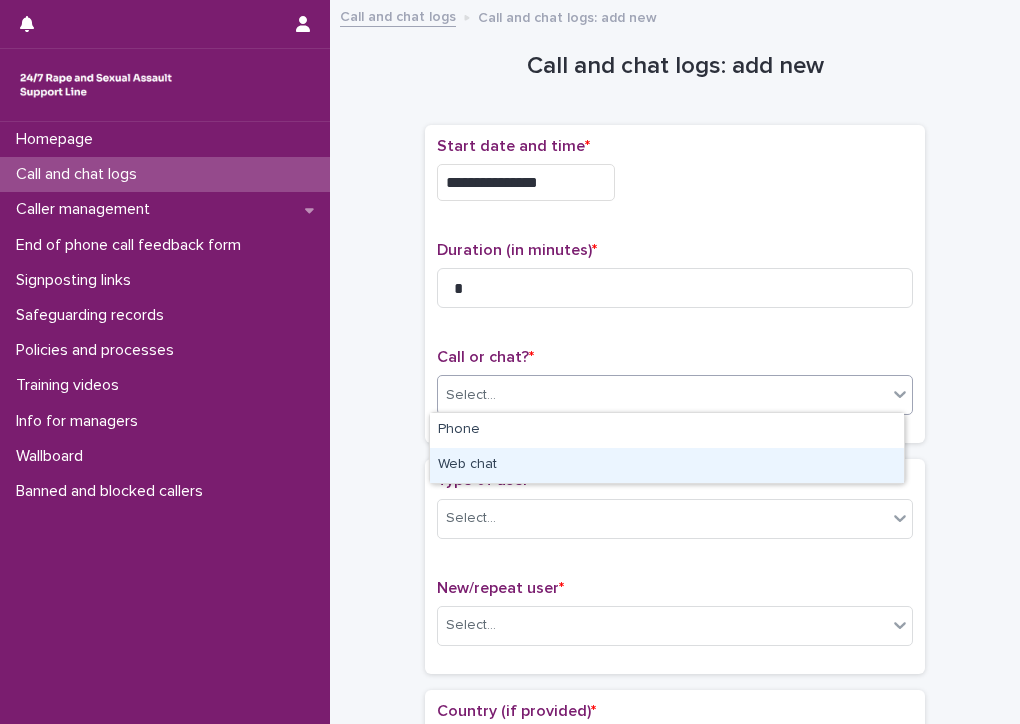 click on "Web chat" at bounding box center [667, 465] 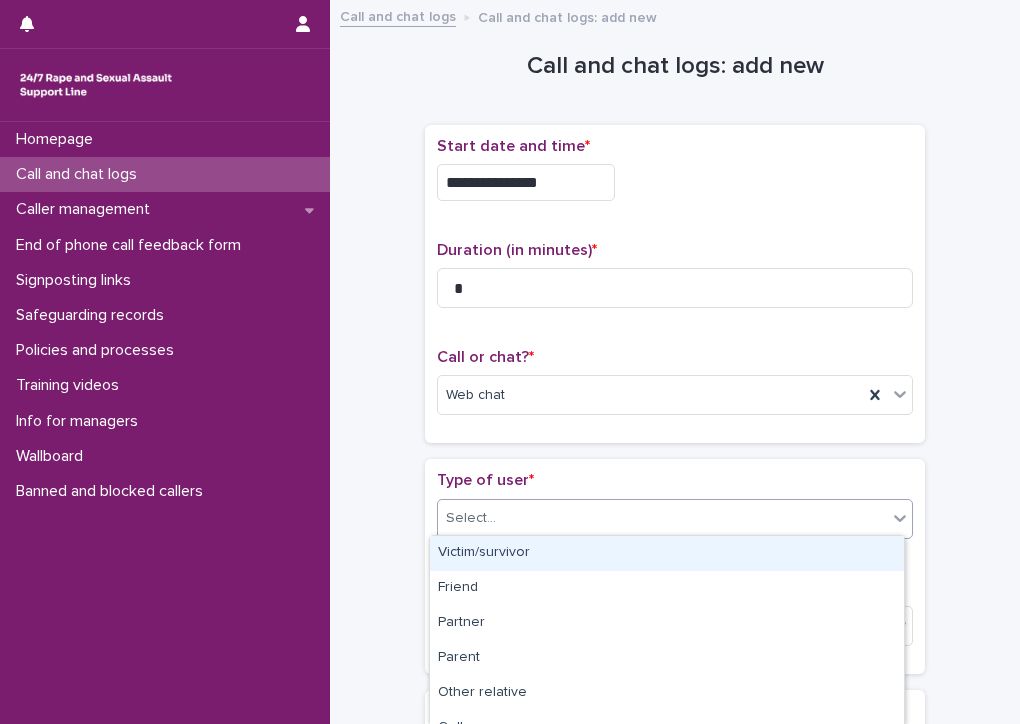 click on "Select..." at bounding box center [662, 518] 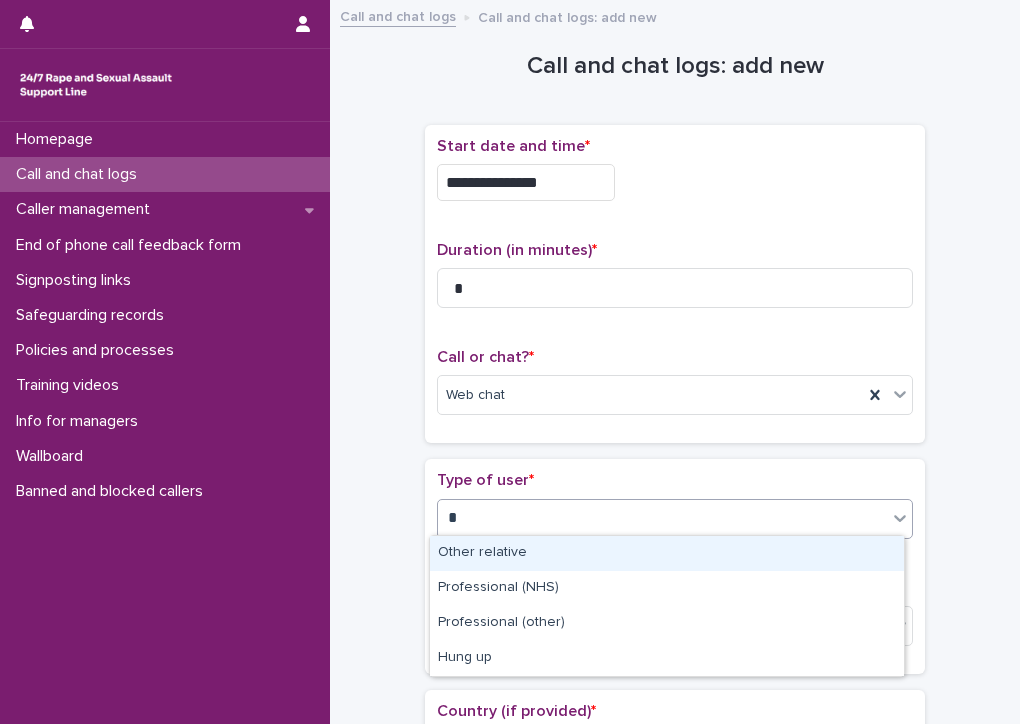 type on "**" 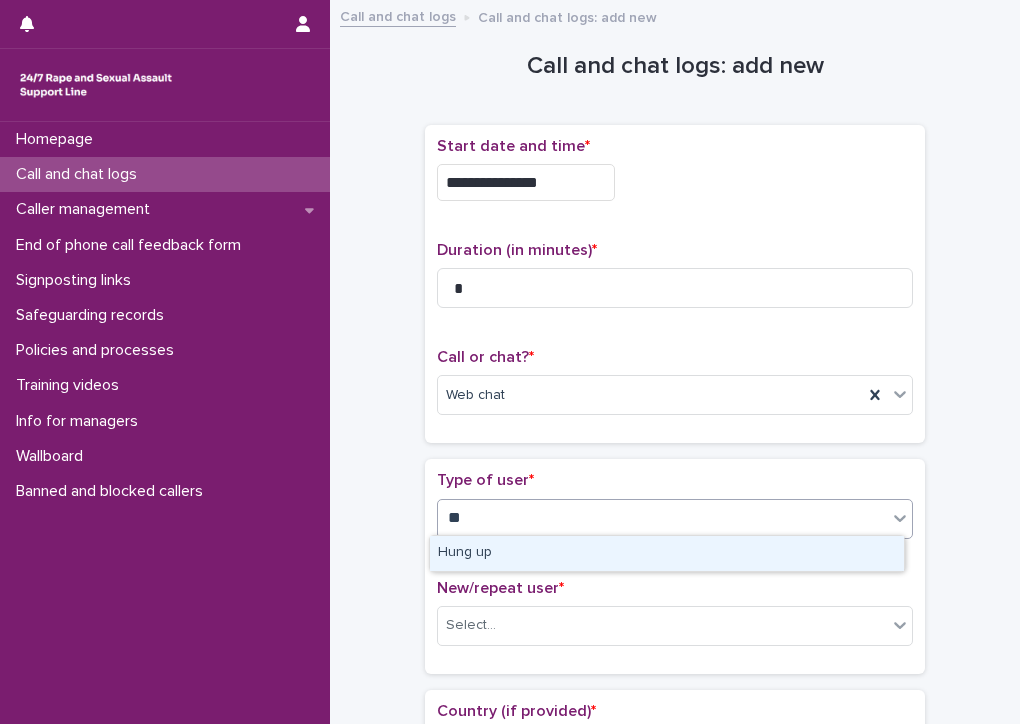 click on "Hung up" at bounding box center (667, 553) 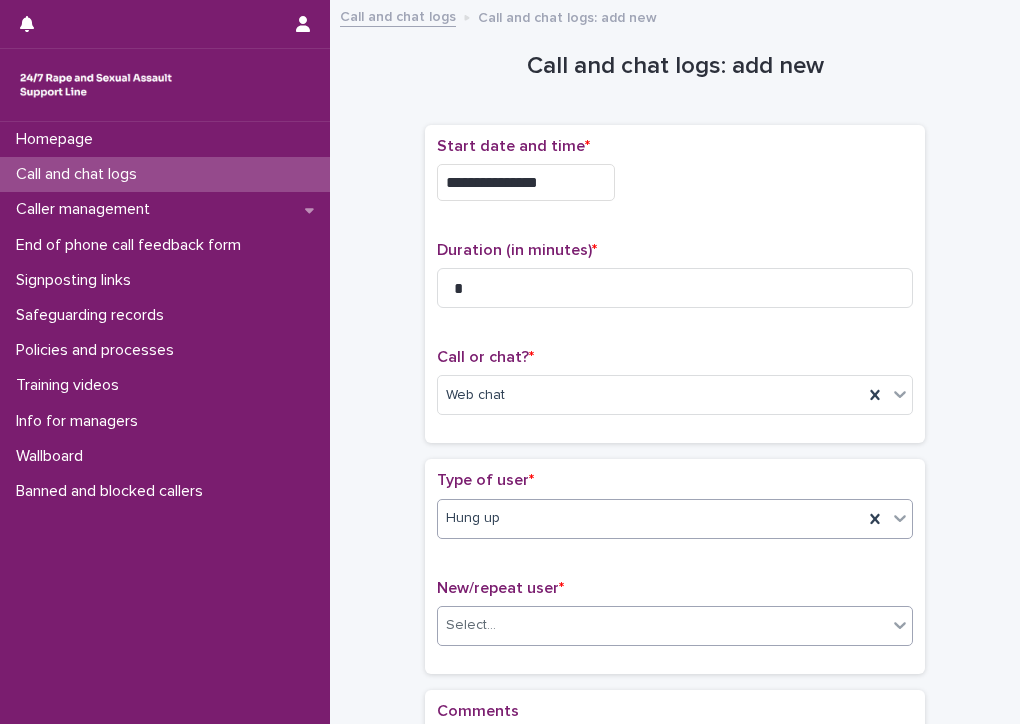click on "Select..." at bounding box center (662, 625) 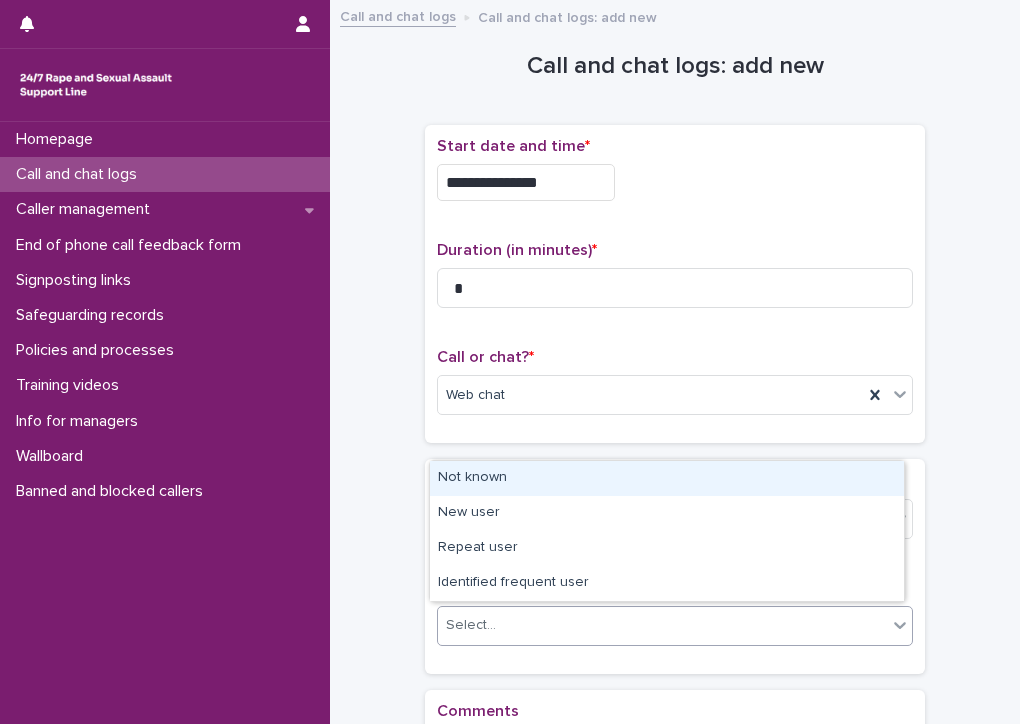 click on "Not known" at bounding box center (667, 478) 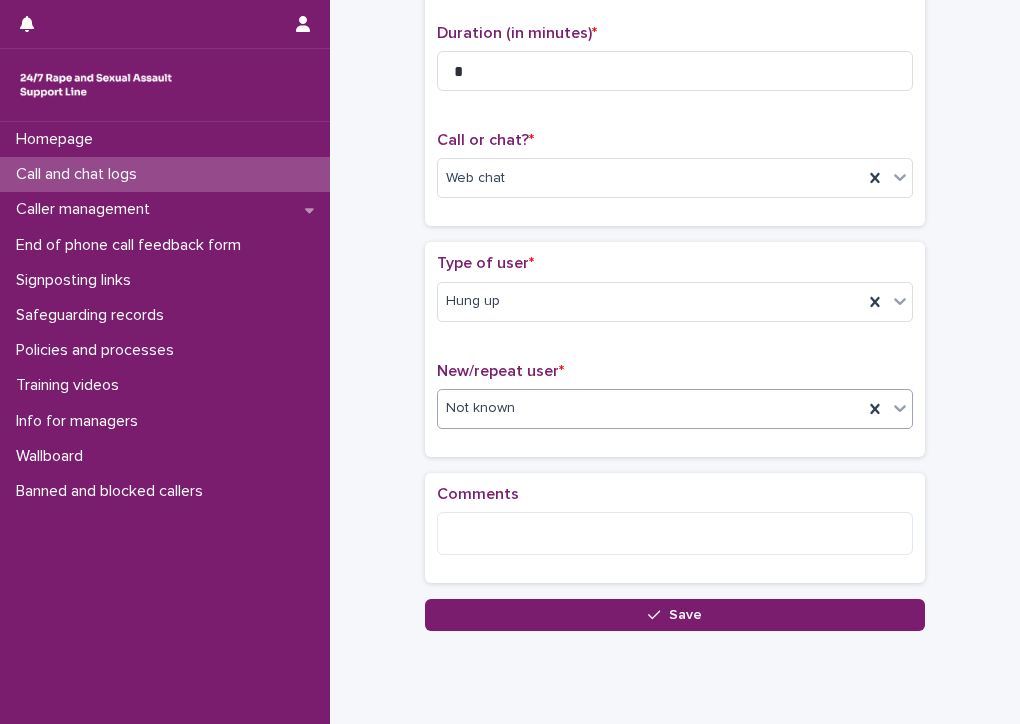 scroll, scrollTop: 276, scrollLeft: 0, axis: vertical 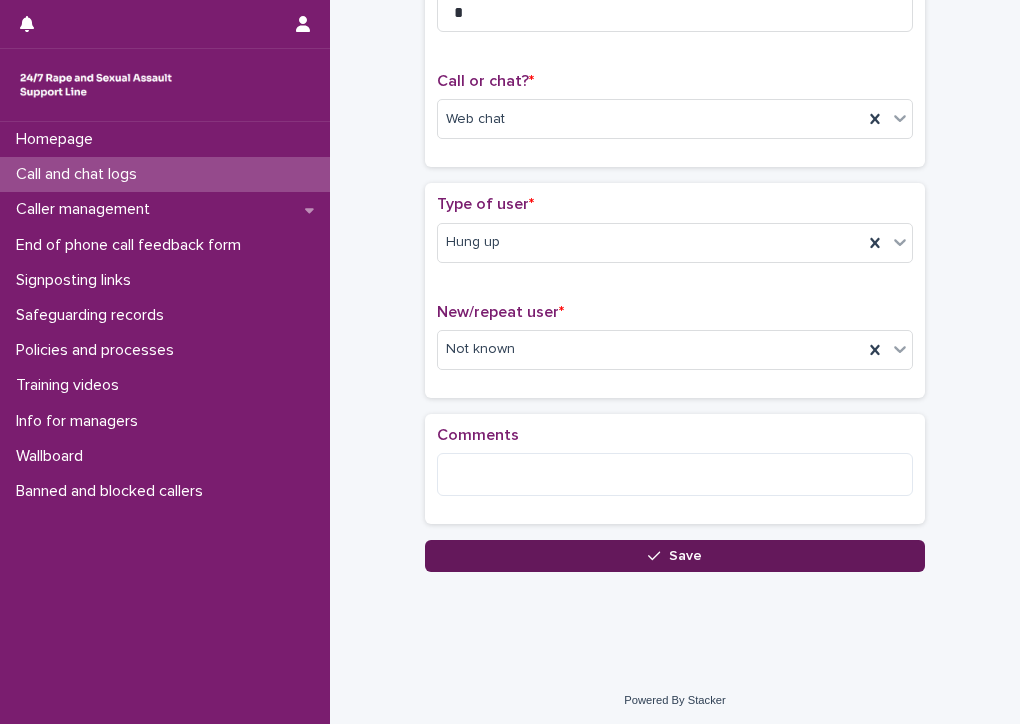 click on "Save" at bounding box center (675, 556) 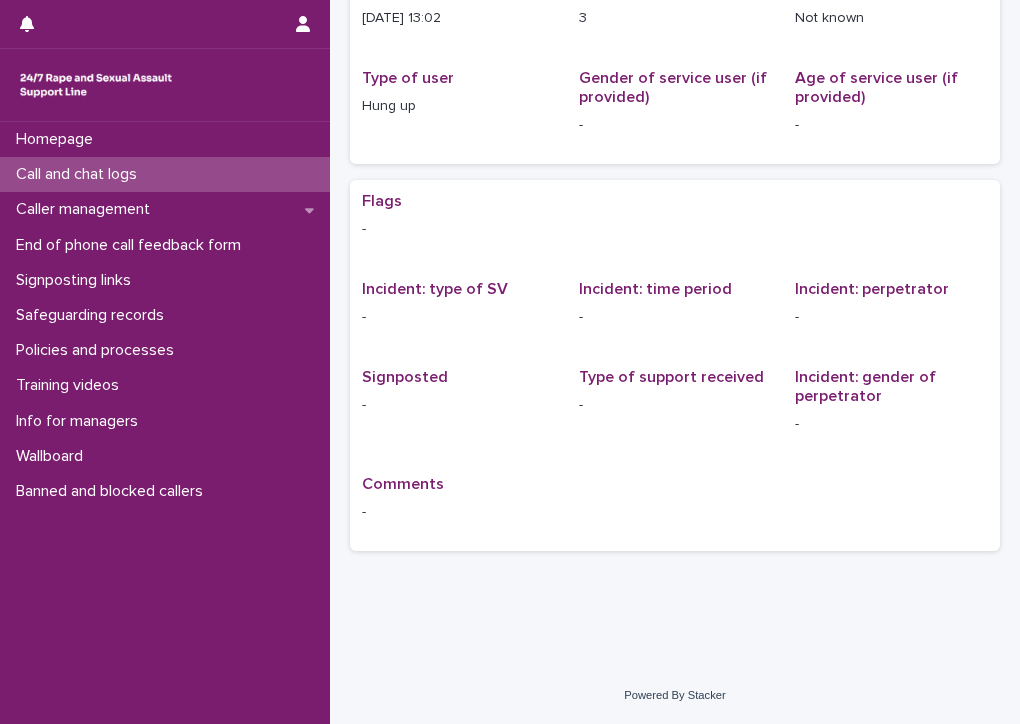 scroll, scrollTop: 0, scrollLeft: 0, axis: both 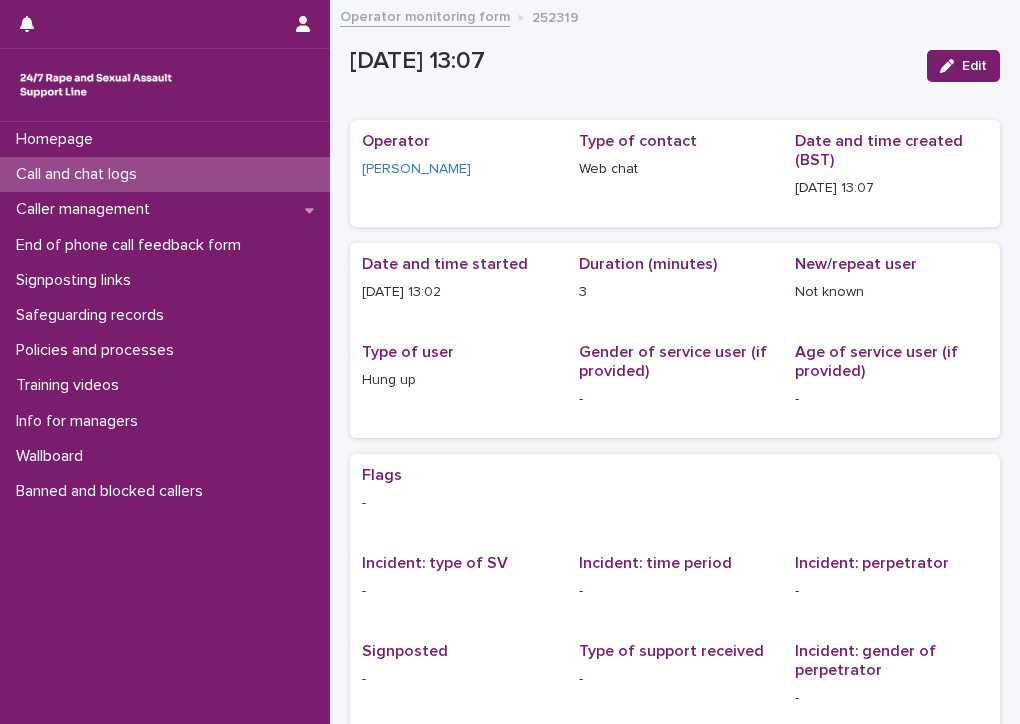 click on "Call and chat logs" at bounding box center (80, 174) 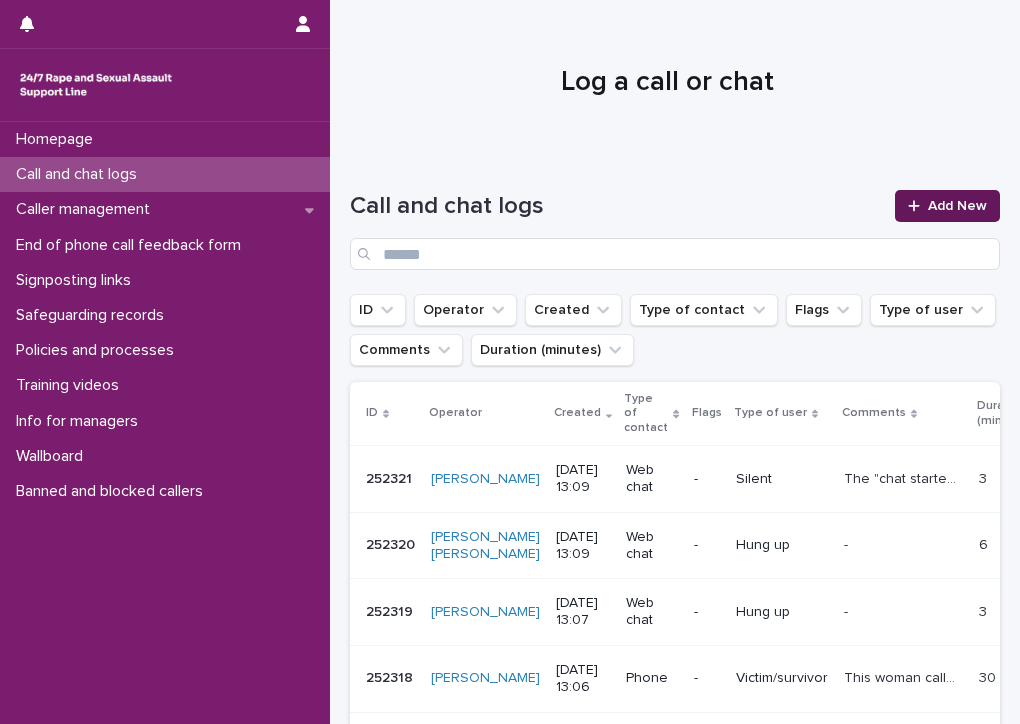 click on "Add New" at bounding box center (947, 206) 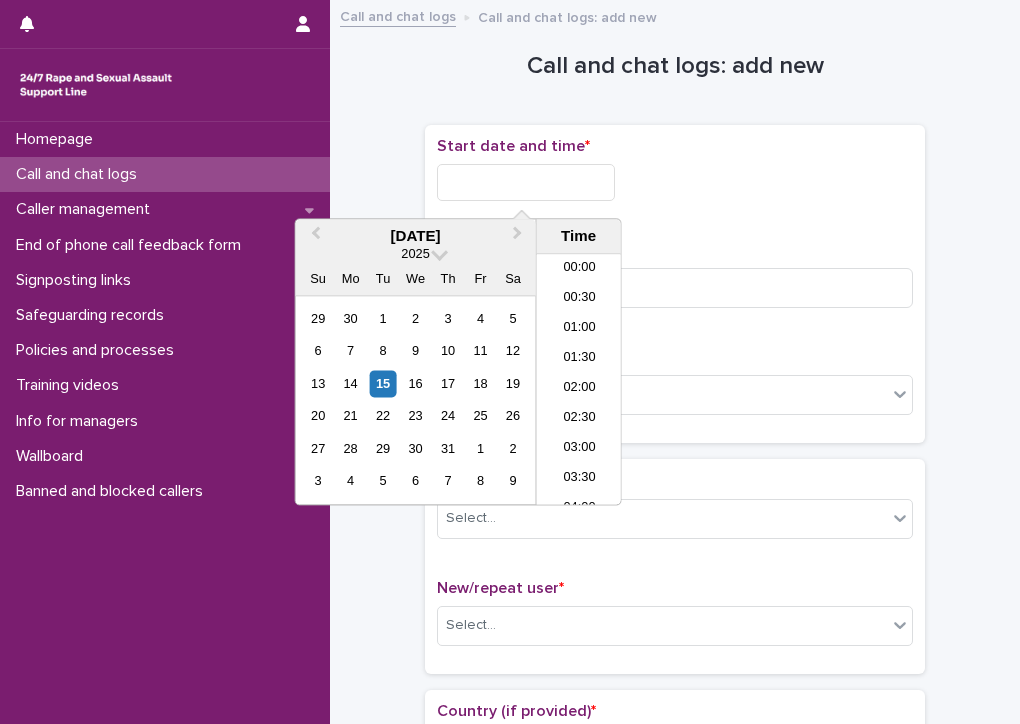click at bounding box center [526, 182] 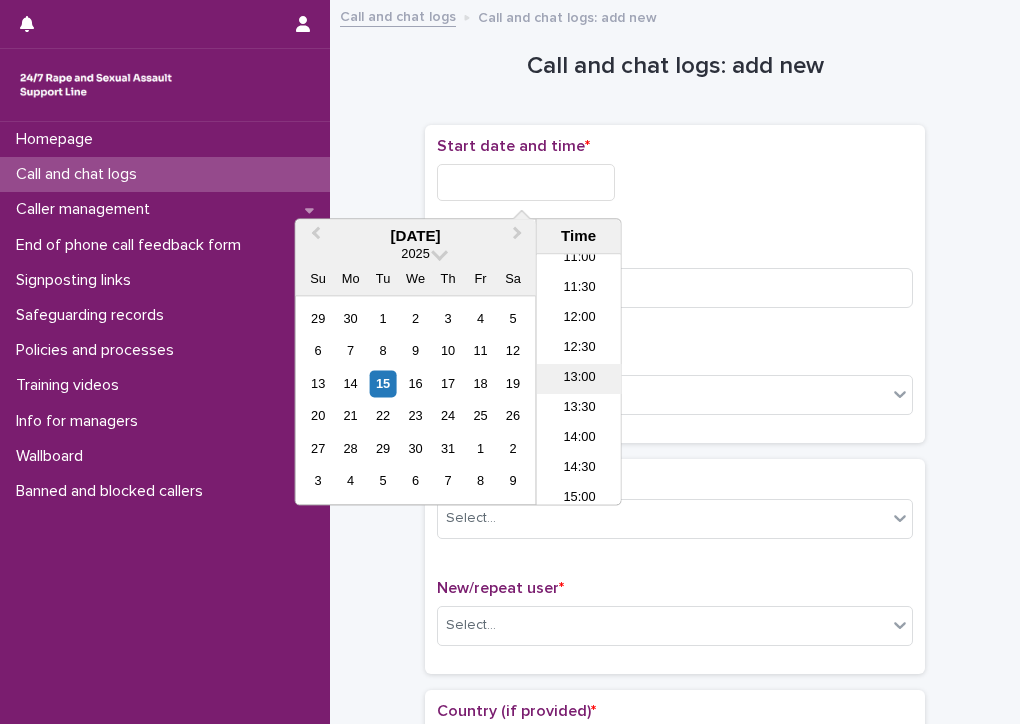 click on "13:00" at bounding box center [579, 380] 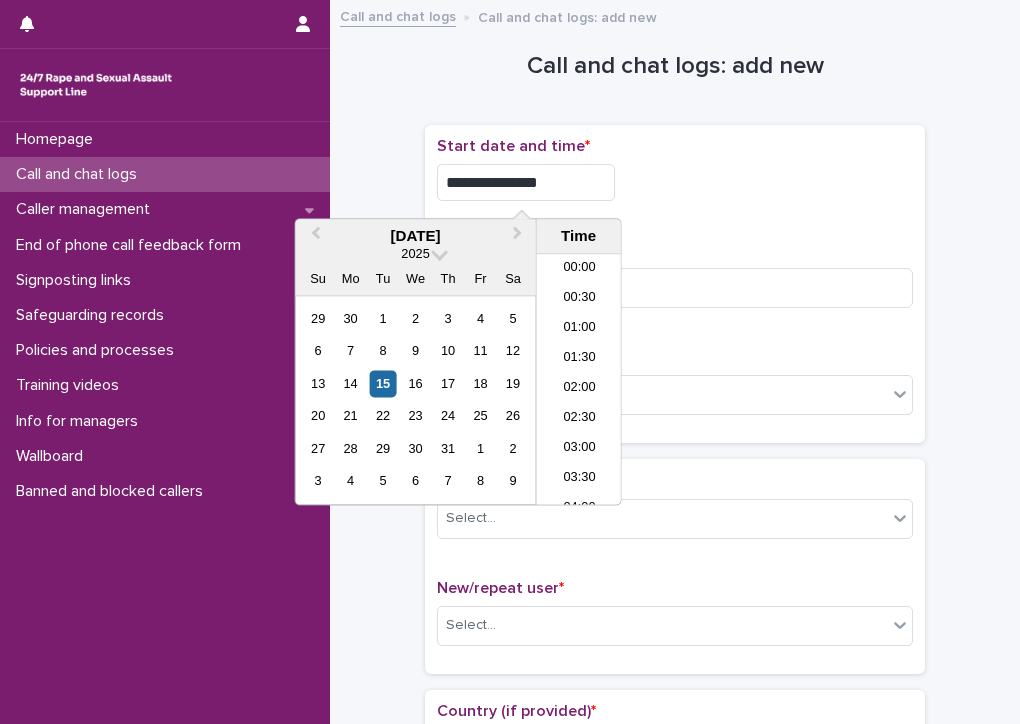 click on "**********" at bounding box center (526, 182) 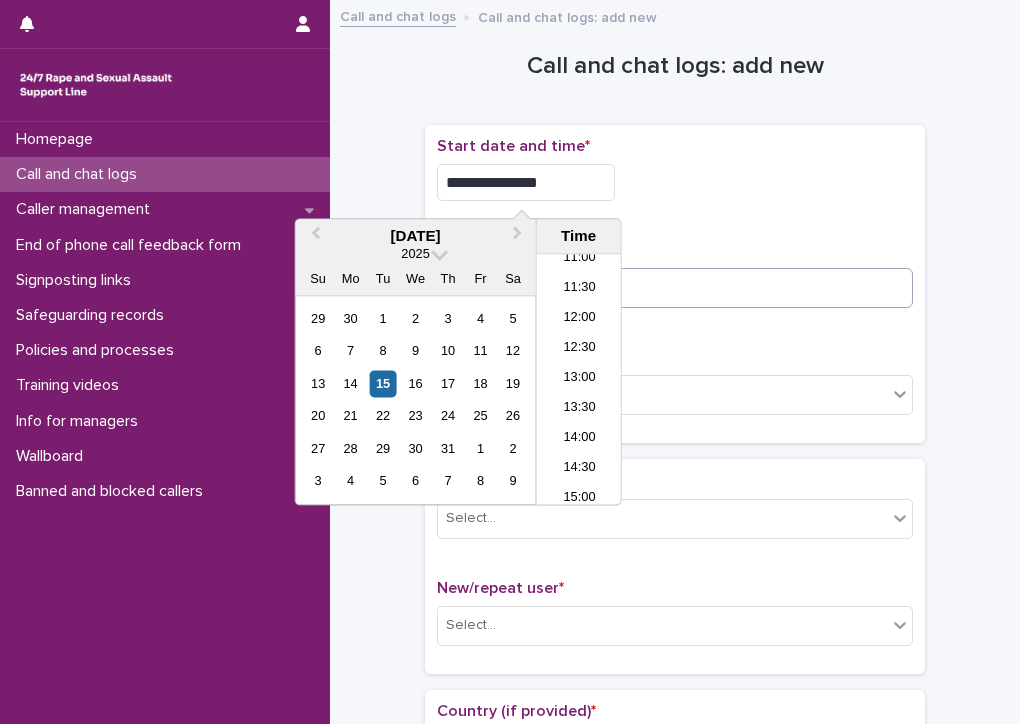 type on "**********" 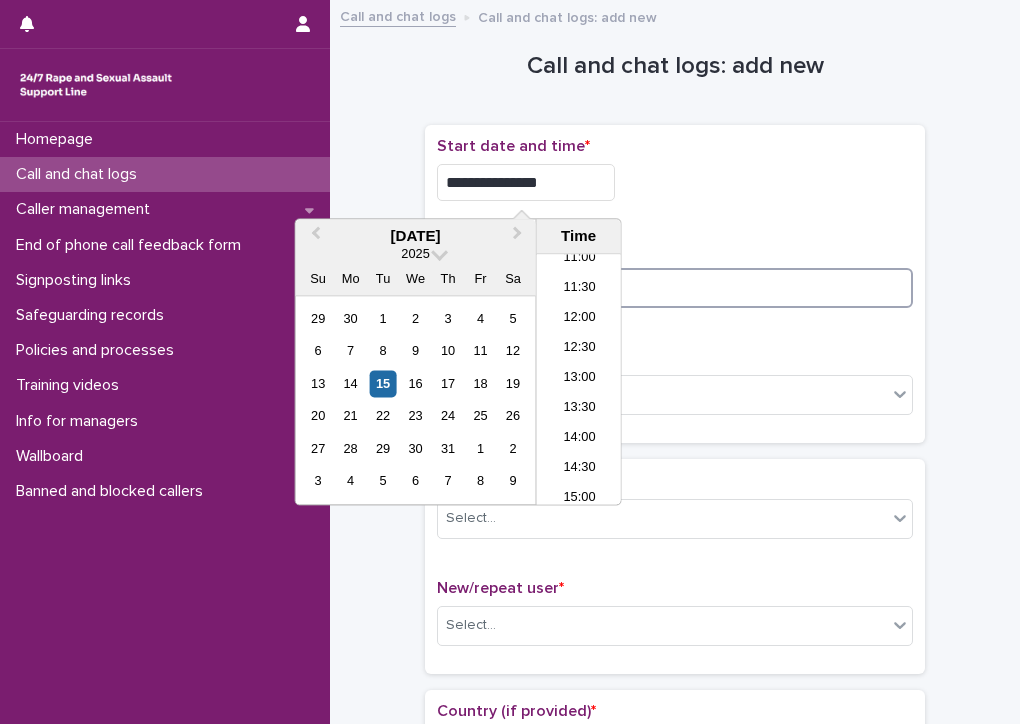 click at bounding box center (675, 288) 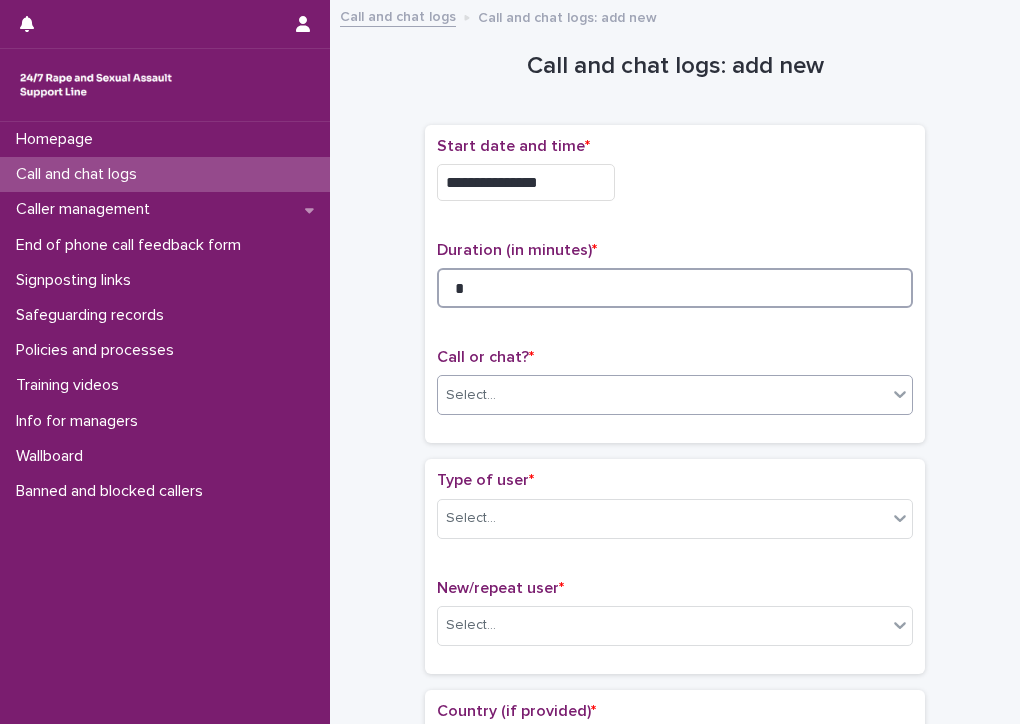 type on "*" 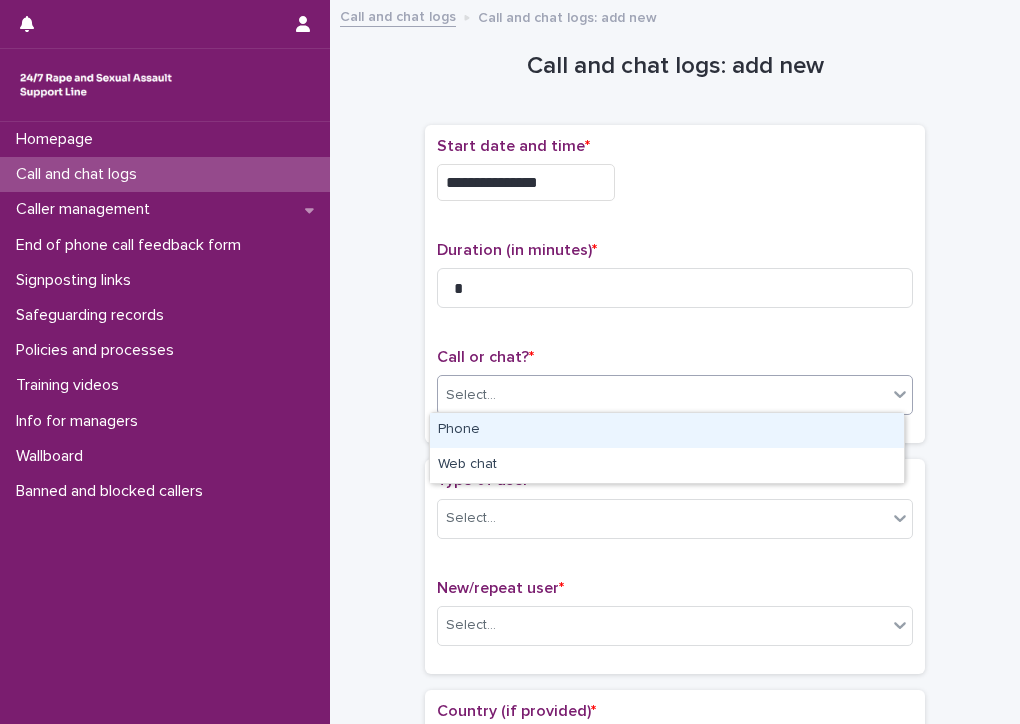 click on "Select..." at bounding box center (662, 395) 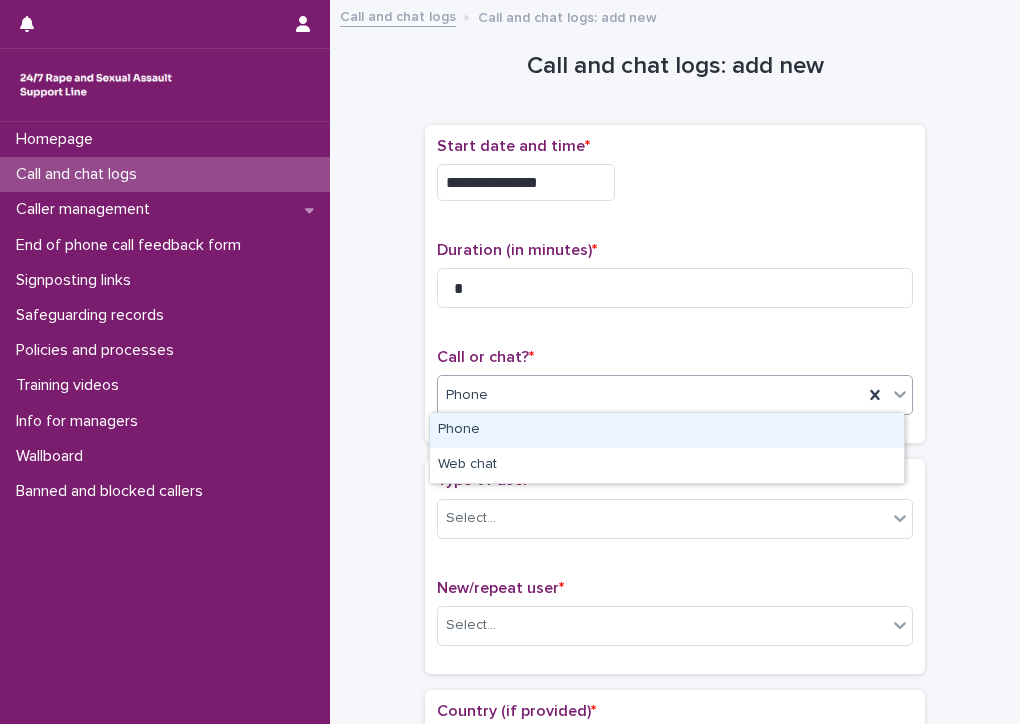 click on "Phone" at bounding box center (650, 395) 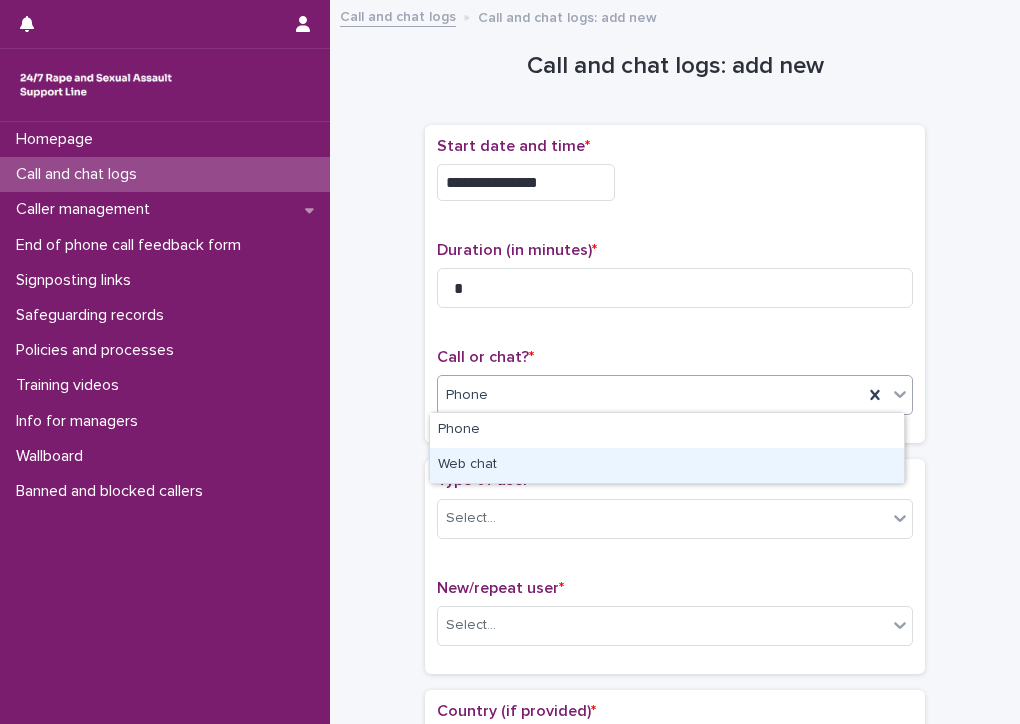 click on "Web chat" at bounding box center (667, 465) 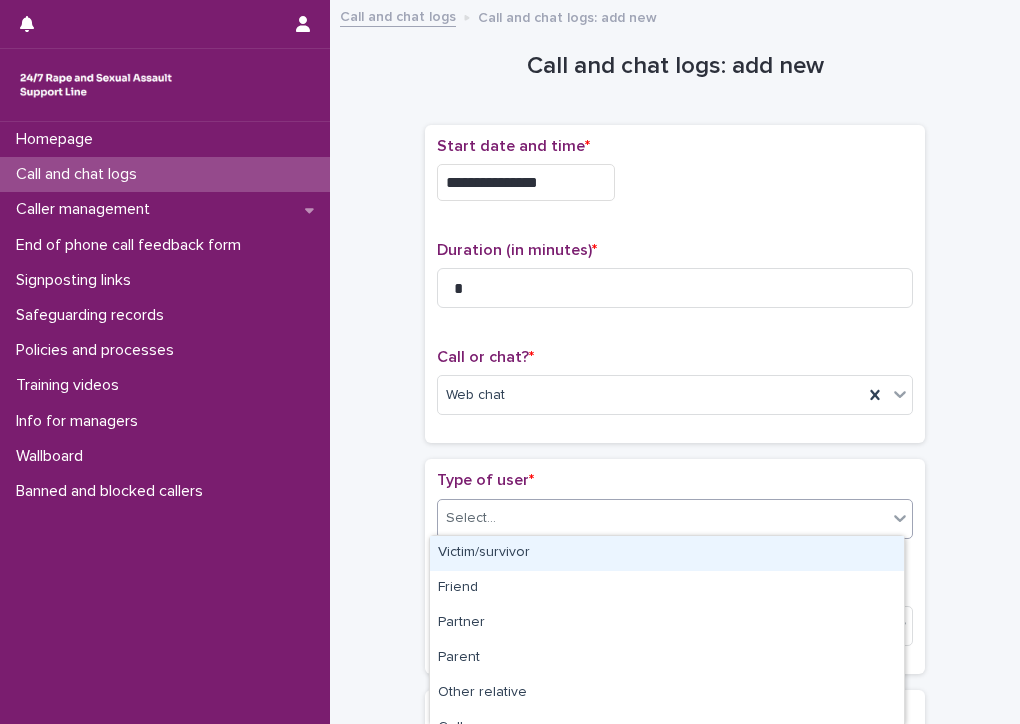 click on "Select..." at bounding box center [662, 518] 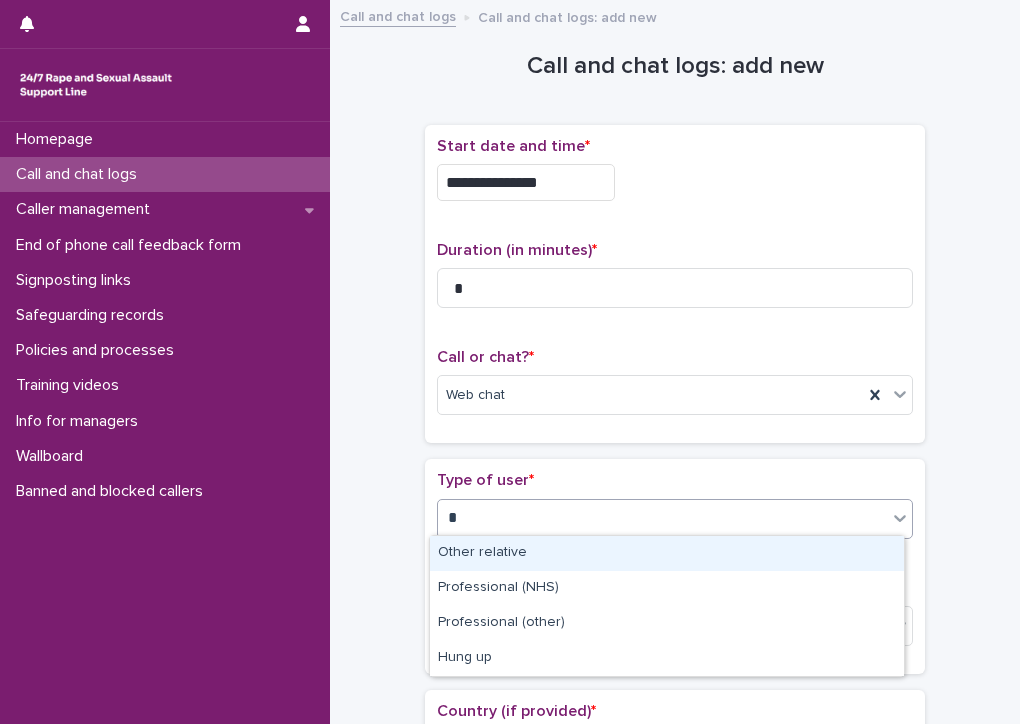 type on "**" 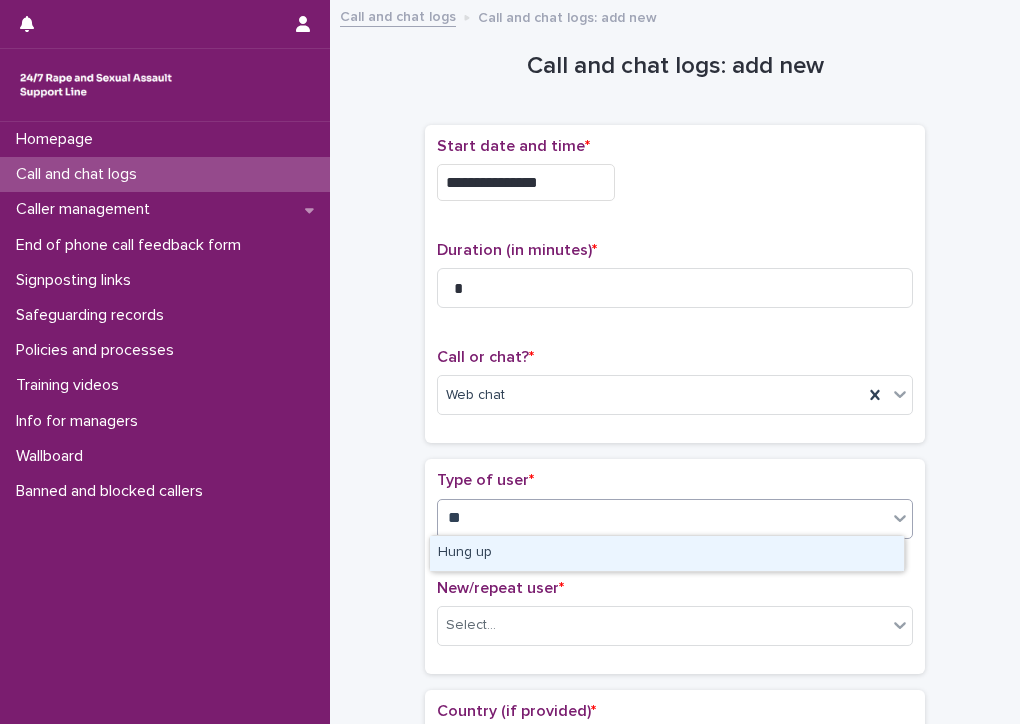 click on "Hung up" at bounding box center (667, 553) 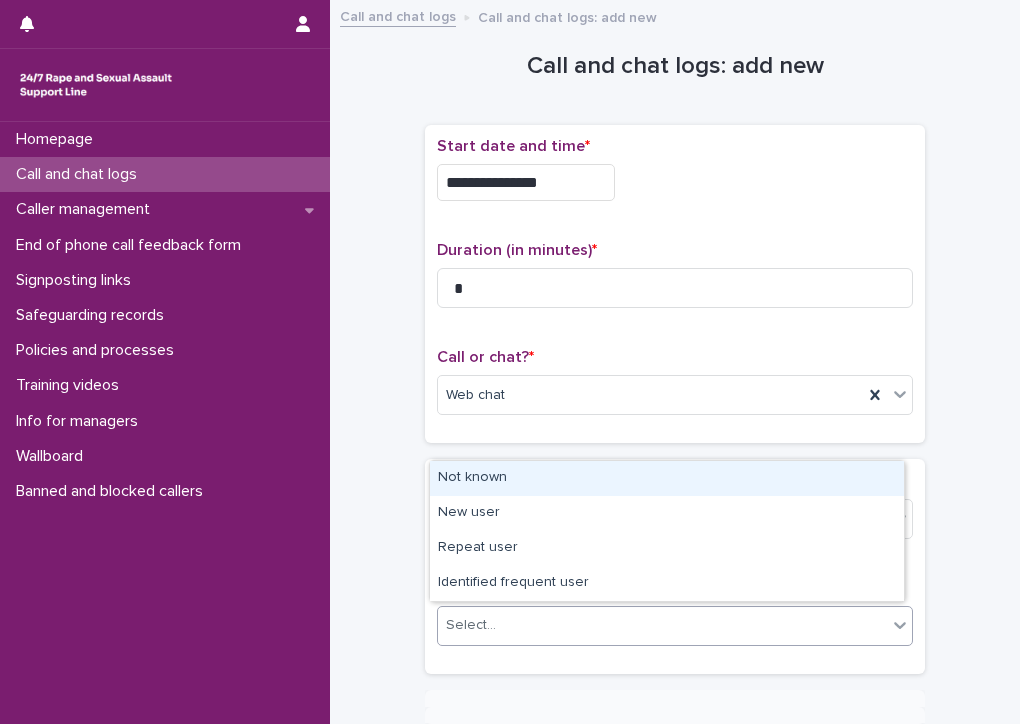 click on "Select..." at bounding box center [662, 625] 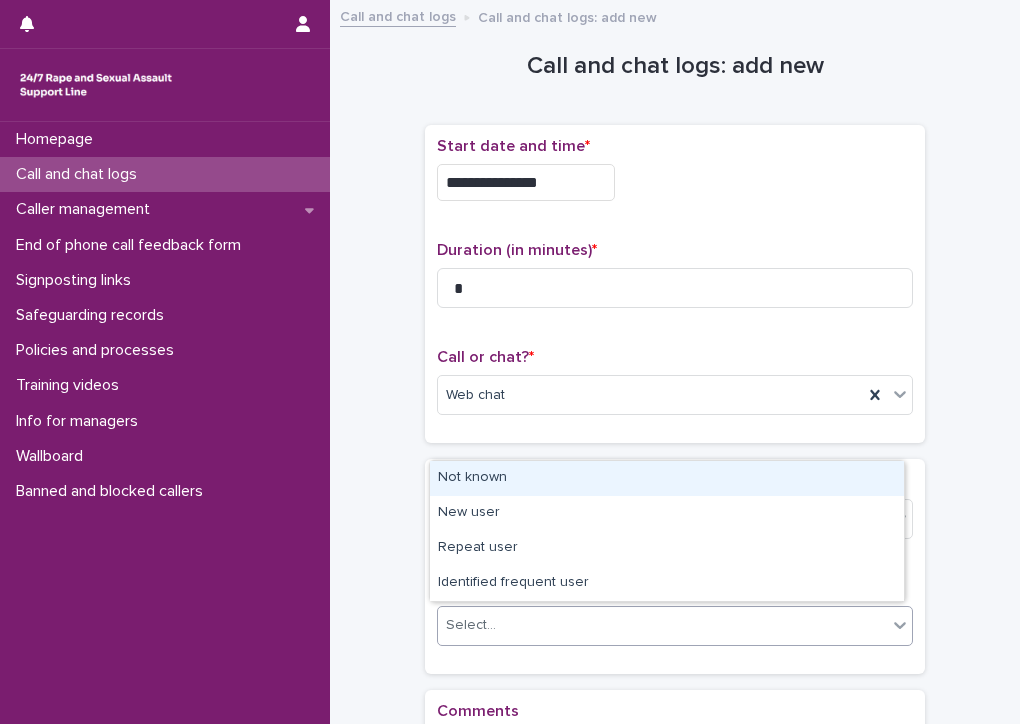 click on "Not known" at bounding box center [667, 478] 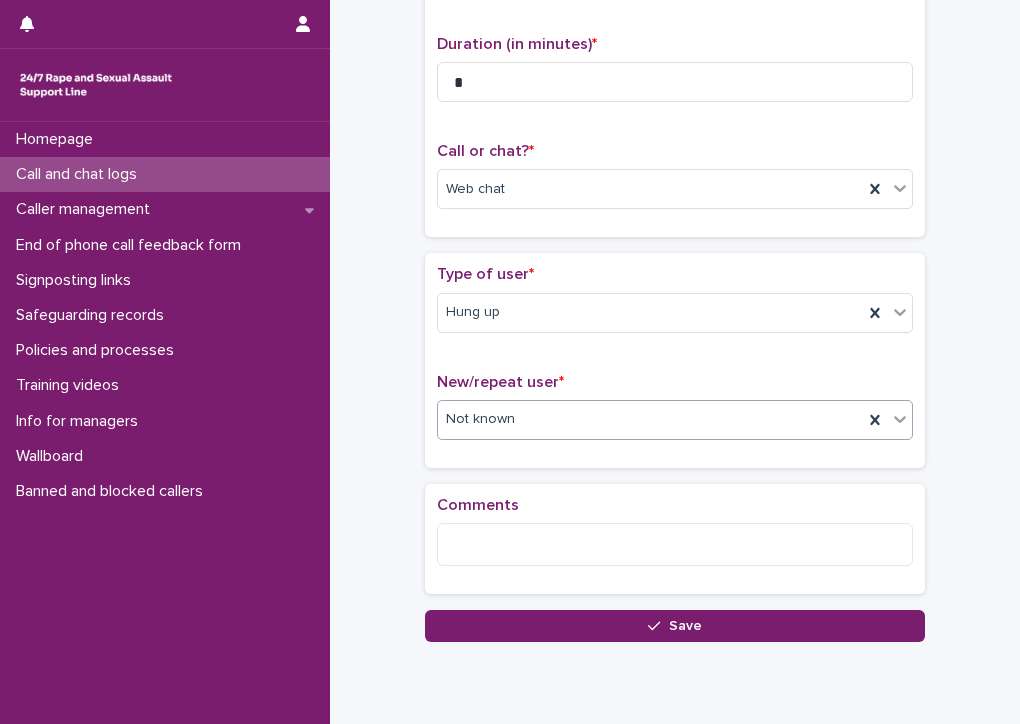 scroll, scrollTop: 276, scrollLeft: 0, axis: vertical 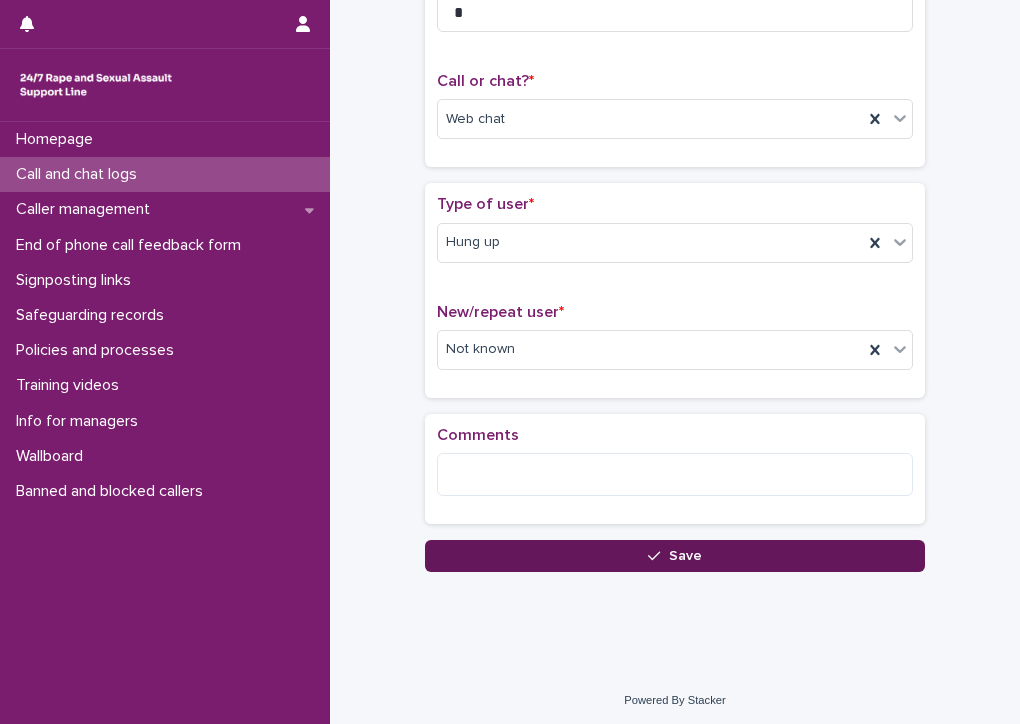 click on "Save" at bounding box center (675, 556) 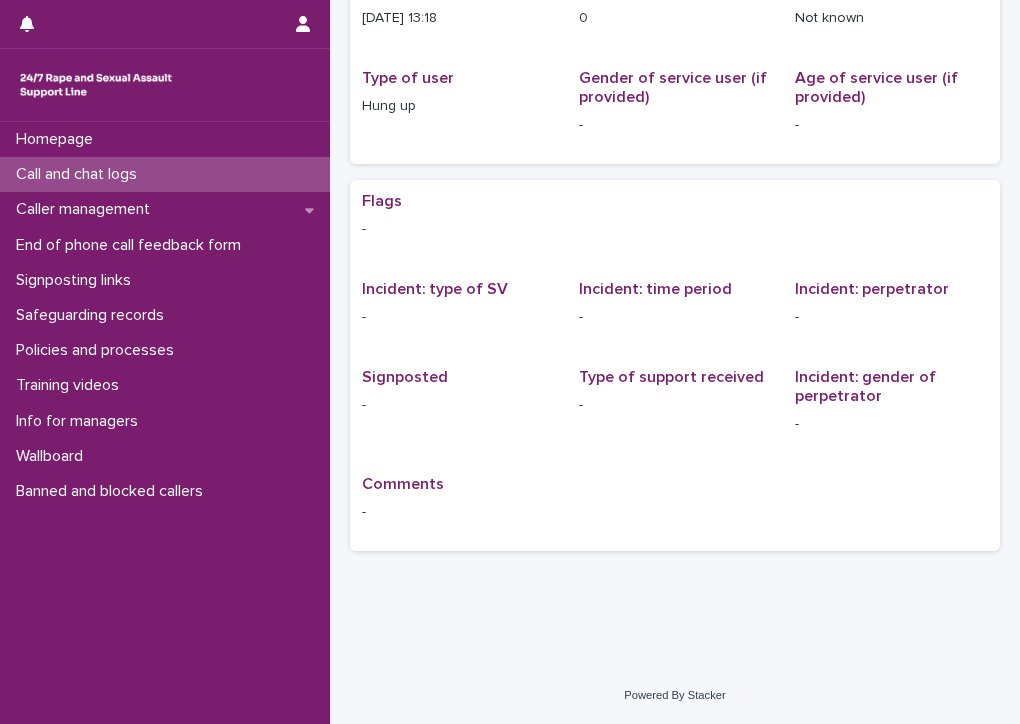 scroll, scrollTop: 0, scrollLeft: 0, axis: both 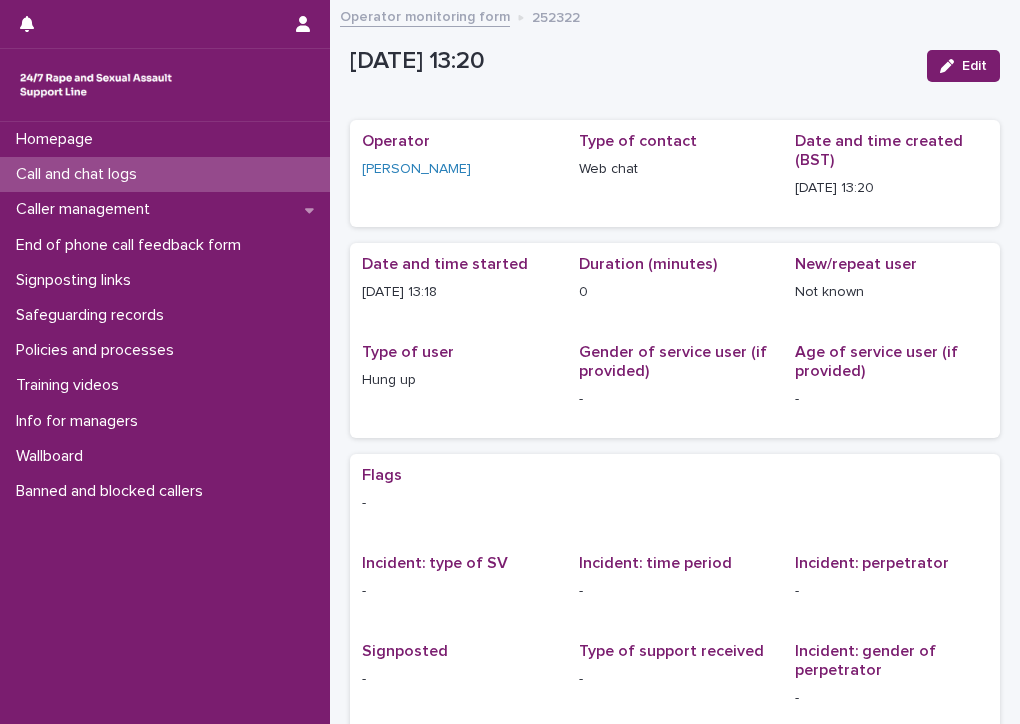 click on "Call and chat logs" at bounding box center [80, 174] 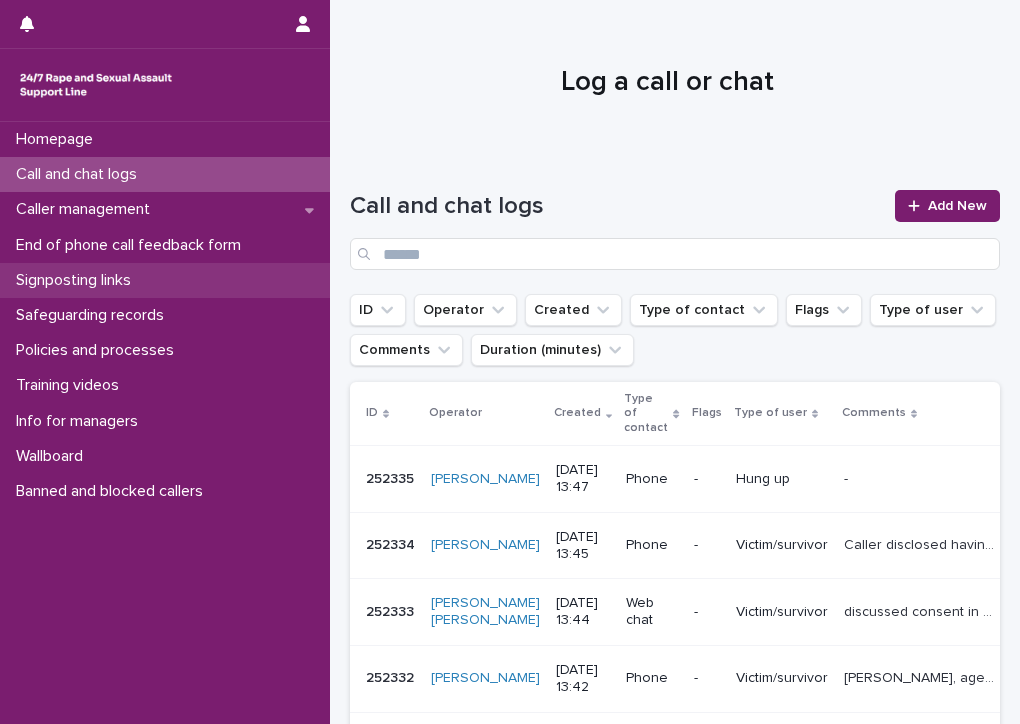 click on "Signposting links" at bounding box center [77, 280] 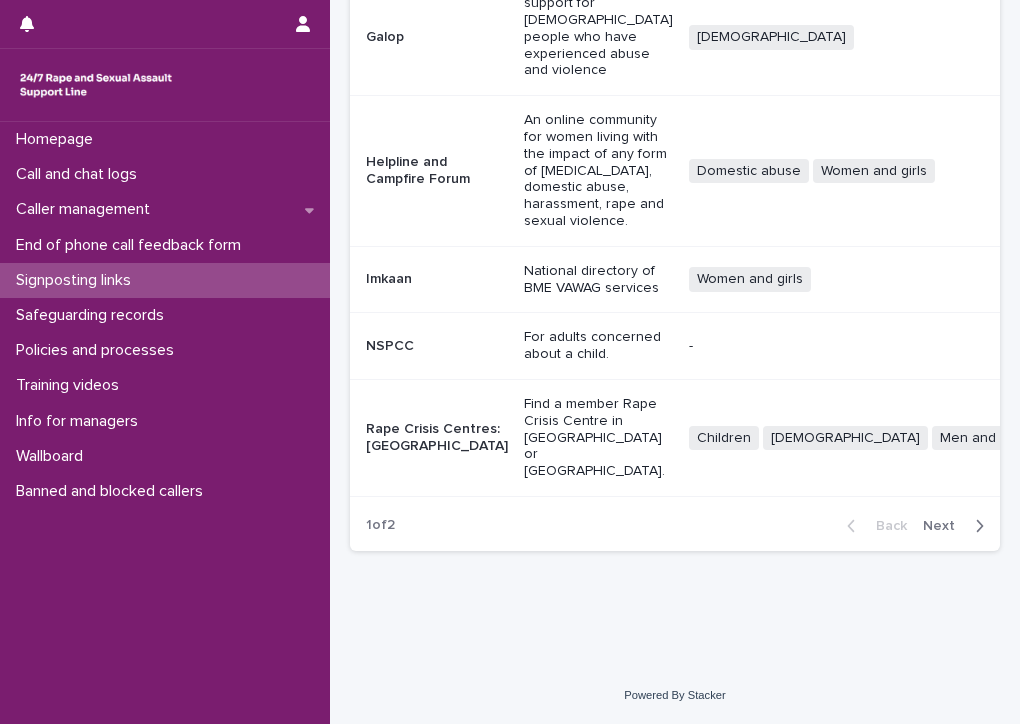 scroll, scrollTop: 612, scrollLeft: 0, axis: vertical 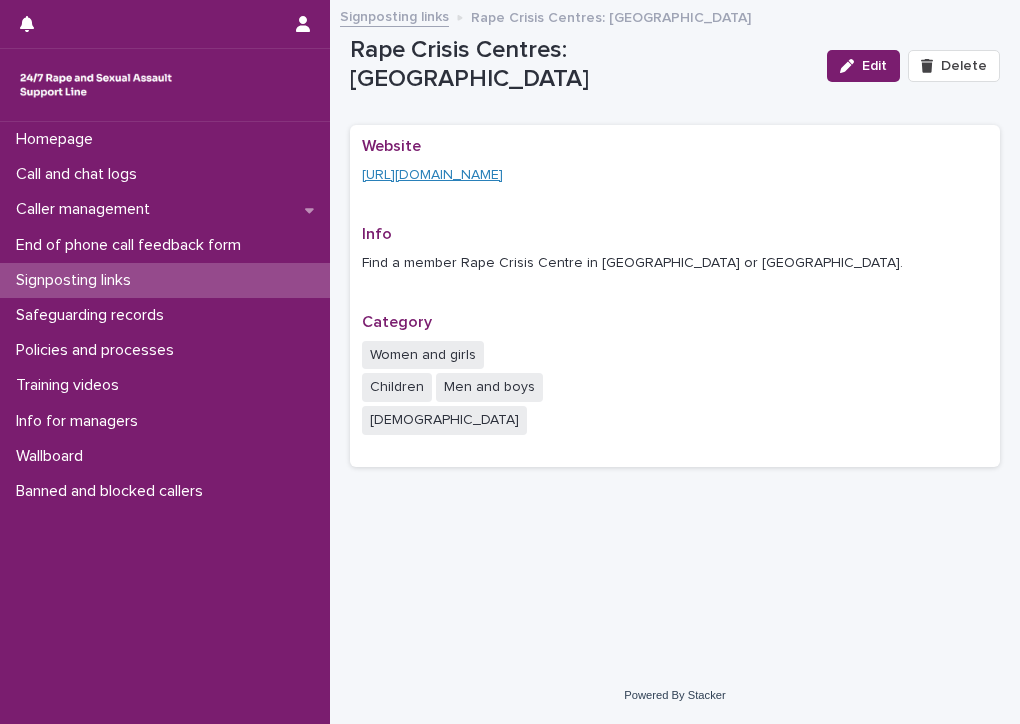 click on "[URL][DOMAIN_NAME]" at bounding box center [432, 175] 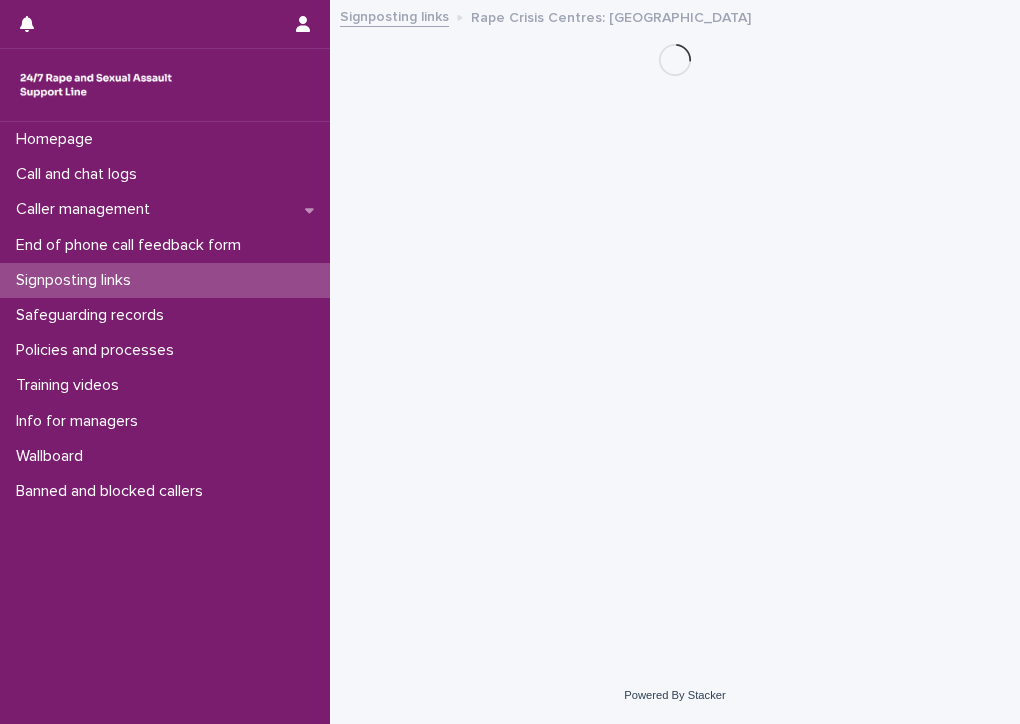 scroll, scrollTop: 0, scrollLeft: 0, axis: both 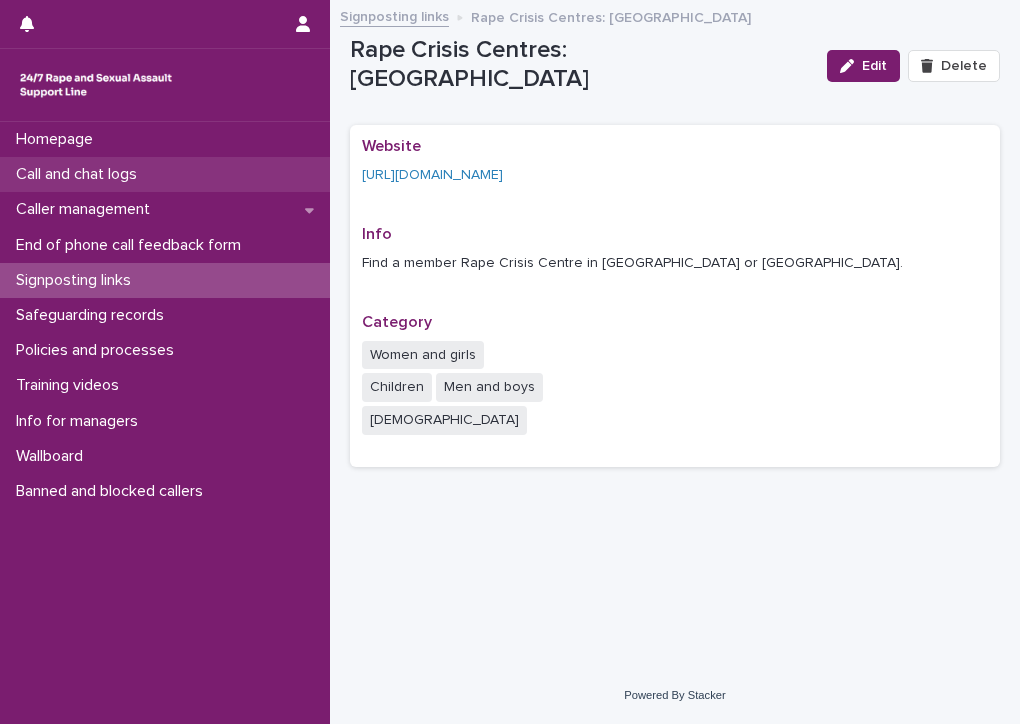 click on "Call and chat logs" at bounding box center [80, 174] 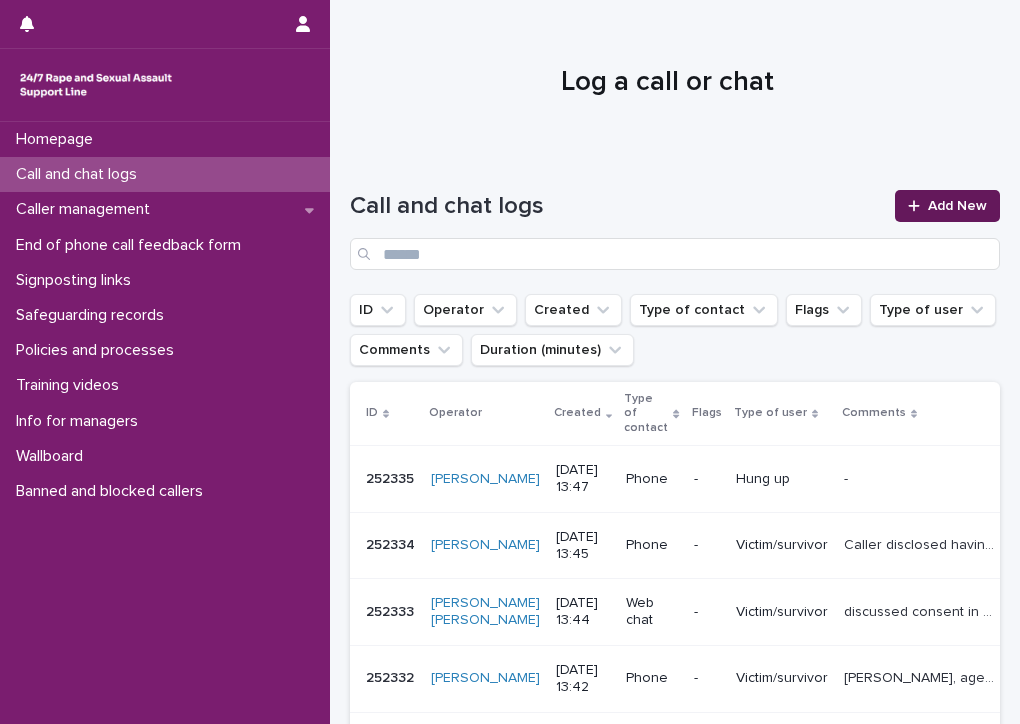 click on "Add New" at bounding box center [957, 206] 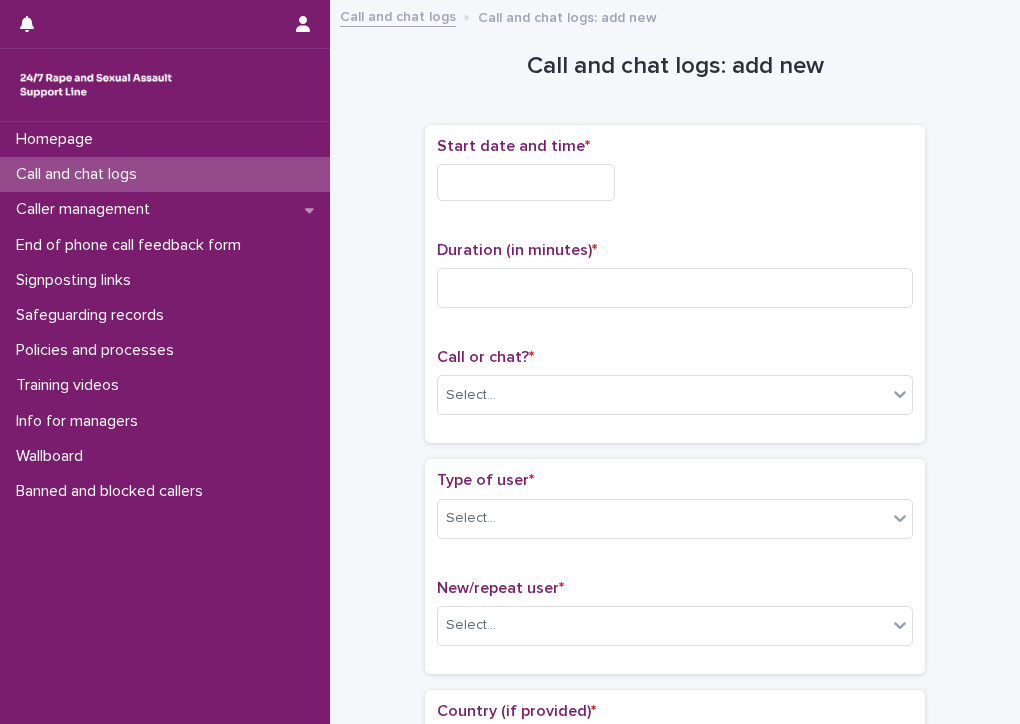 click at bounding box center (526, 182) 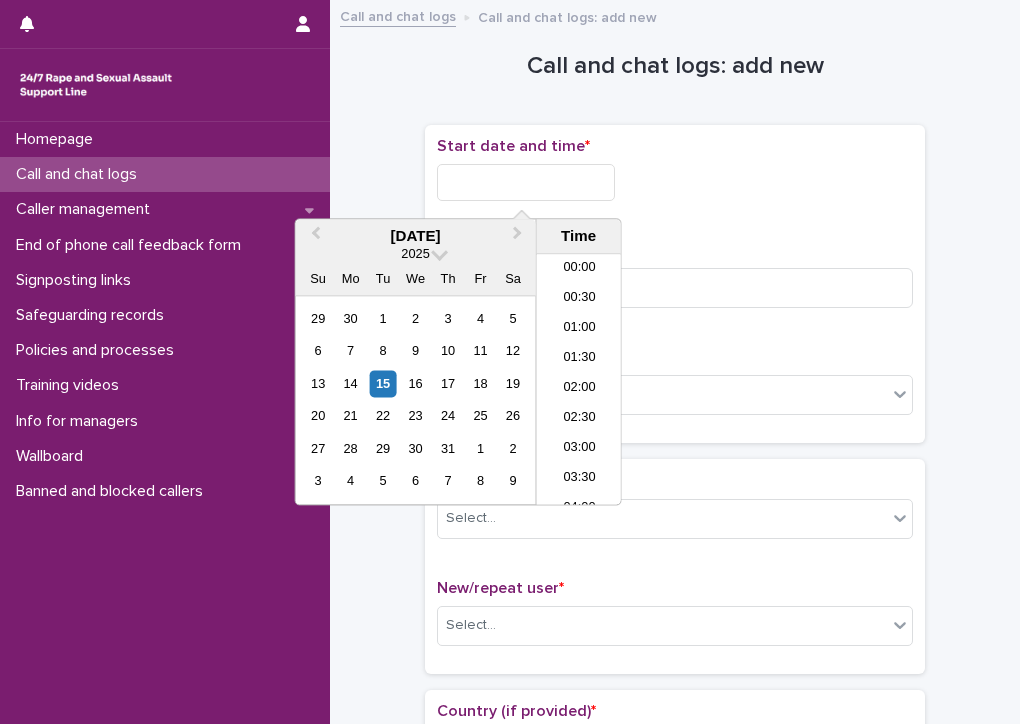 scroll, scrollTop: 700, scrollLeft: 0, axis: vertical 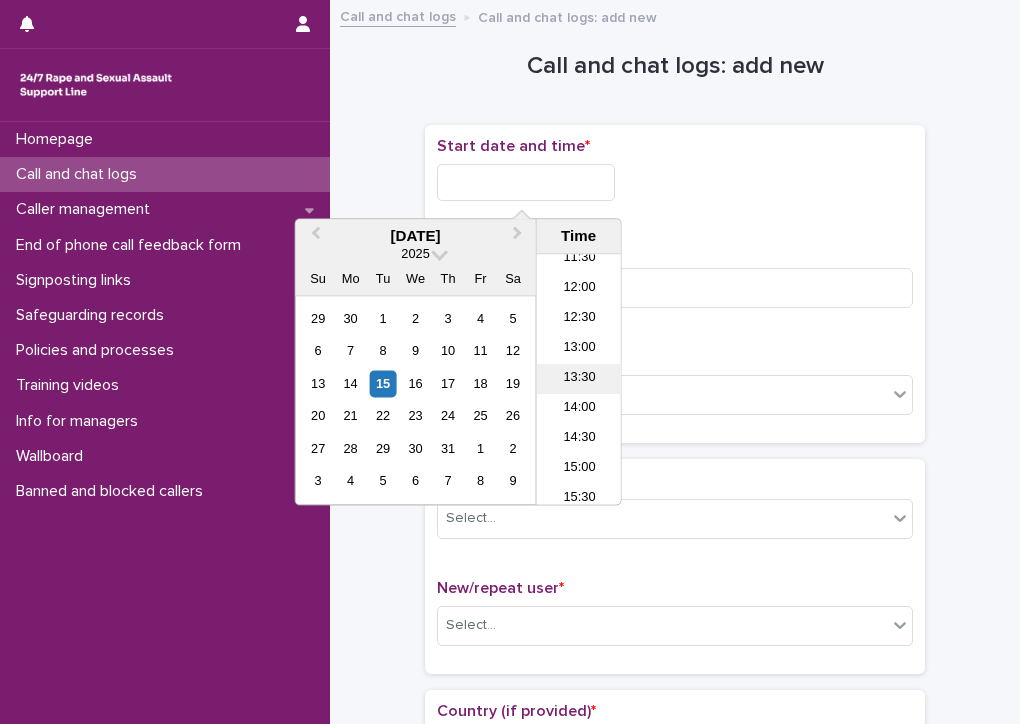click on "13:30" at bounding box center (579, 380) 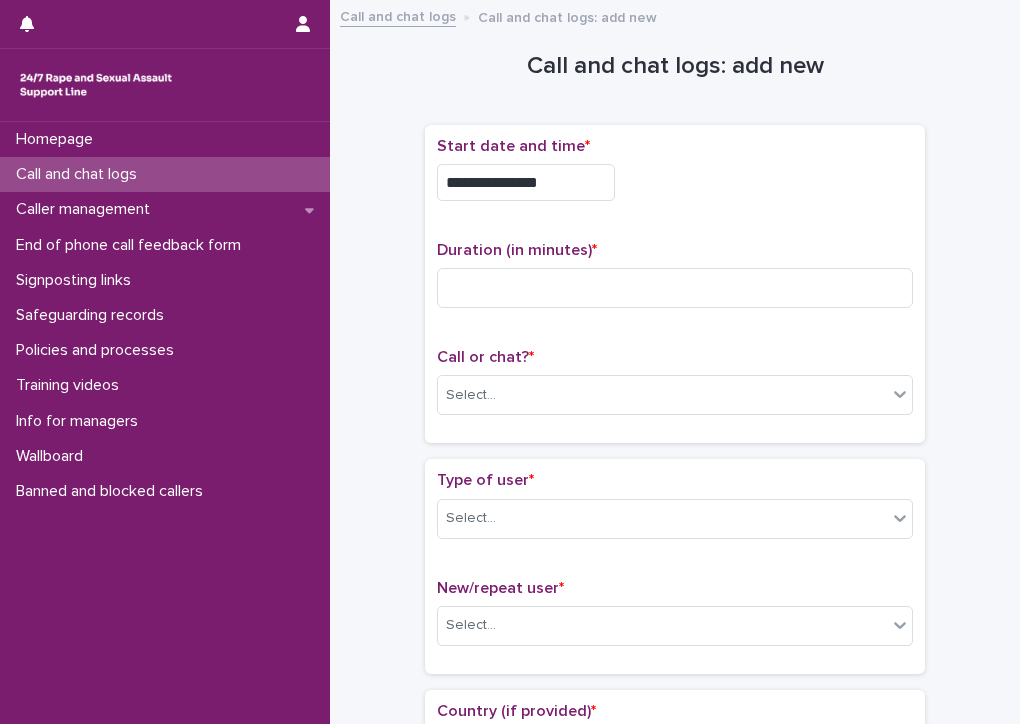 click on "**********" at bounding box center [526, 182] 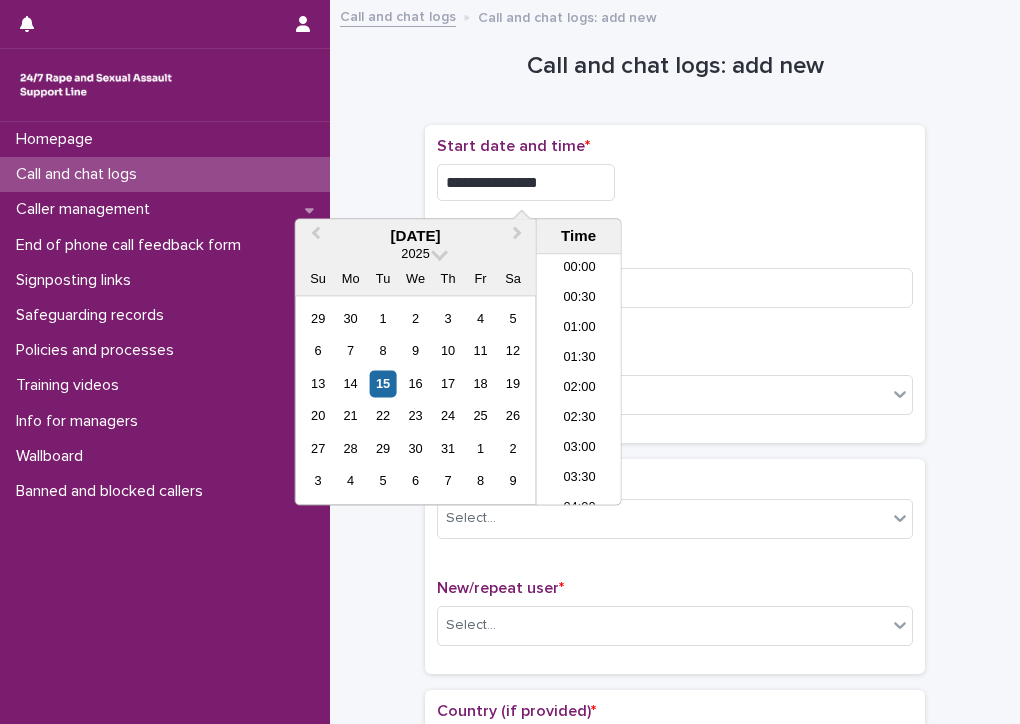 scroll, scrollTop: 700, scrollLeft: 0, axis: vertical 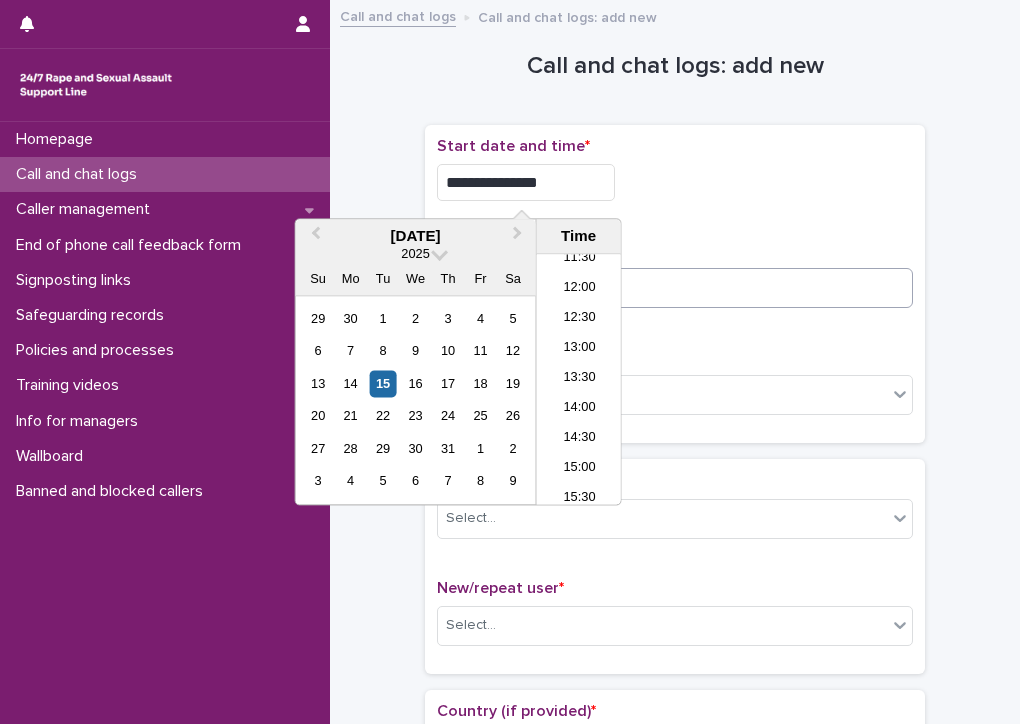 type on "**********" 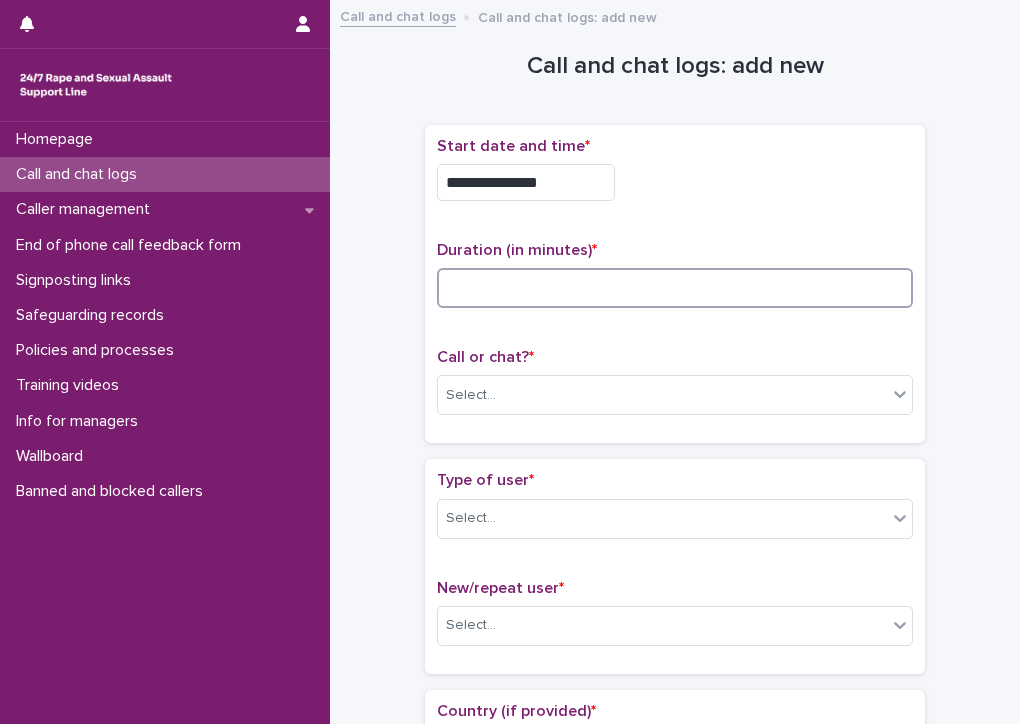 click at bounding box center (675, 288) 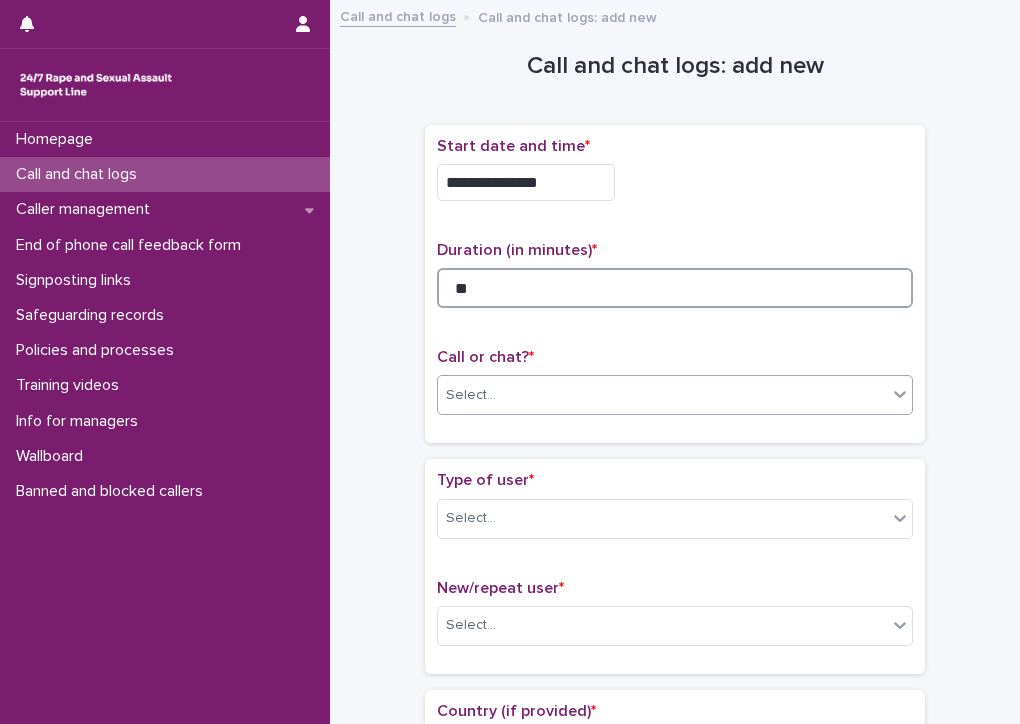 type on "**" 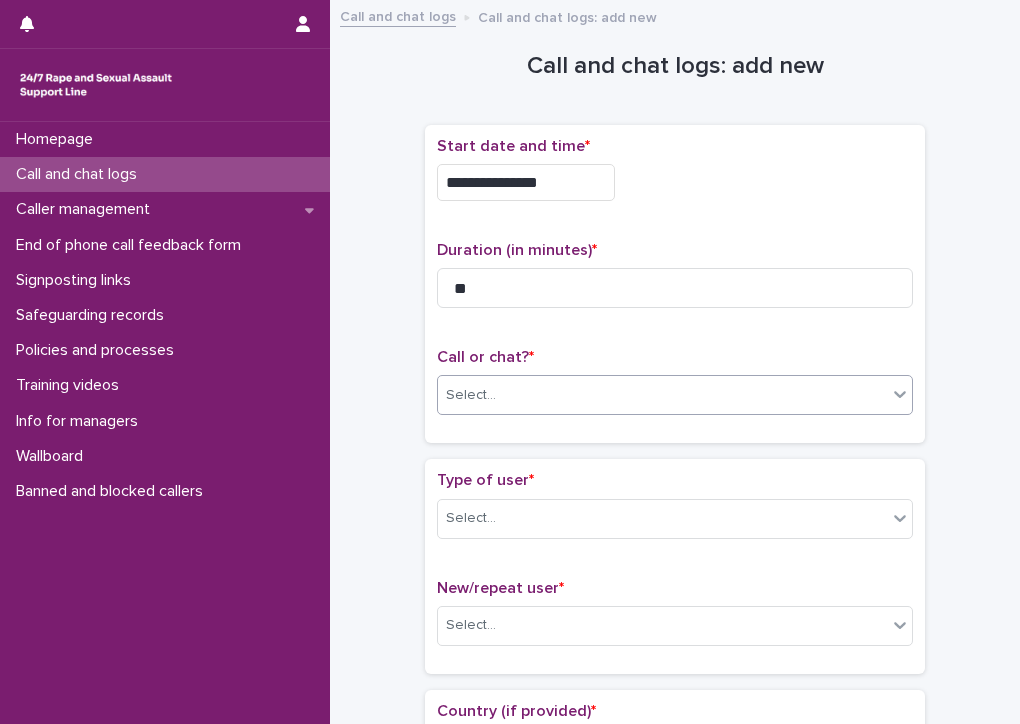 click on "Select..." at bounding box center [662, 395] 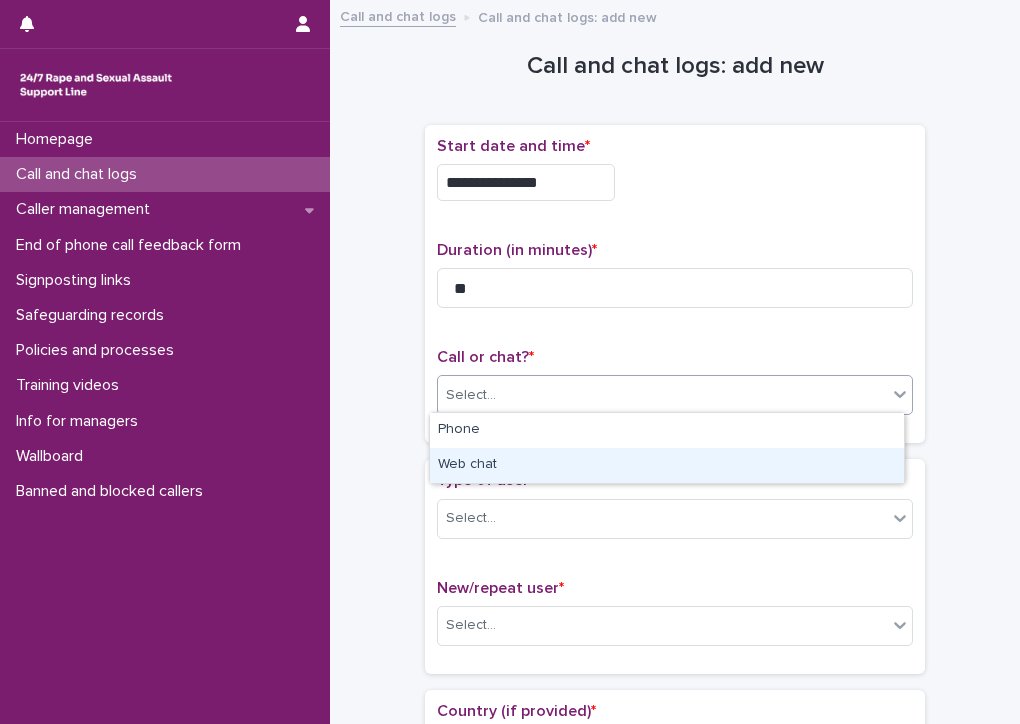 click on "Web chat" at bounding box center (667, 465) 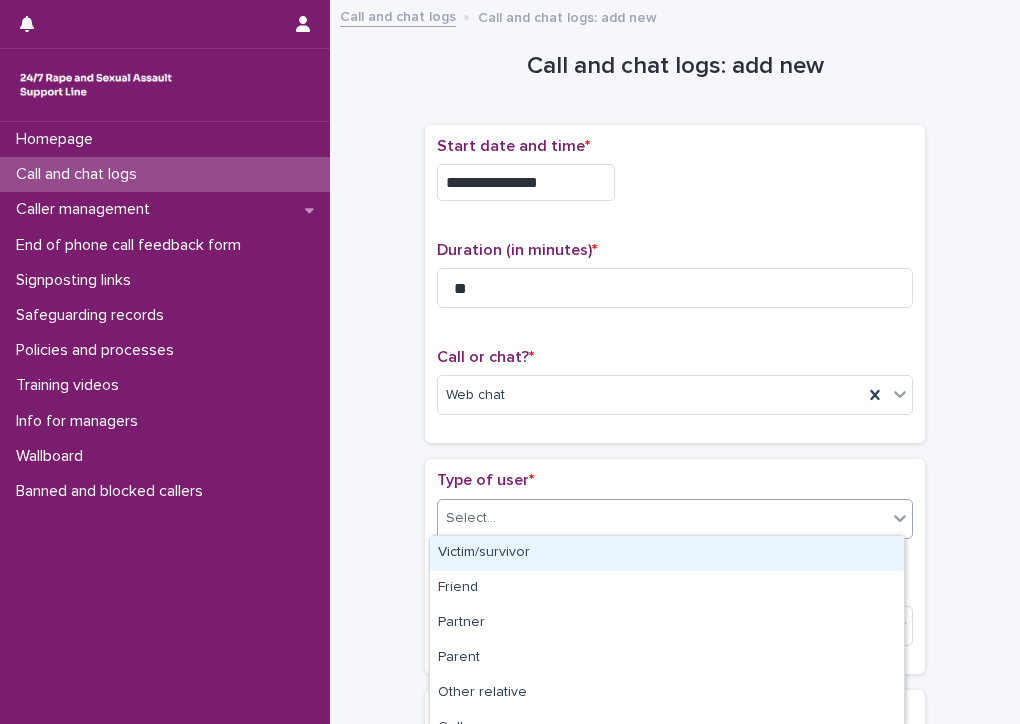 click on "Select..." at bounding box center (662, 518) 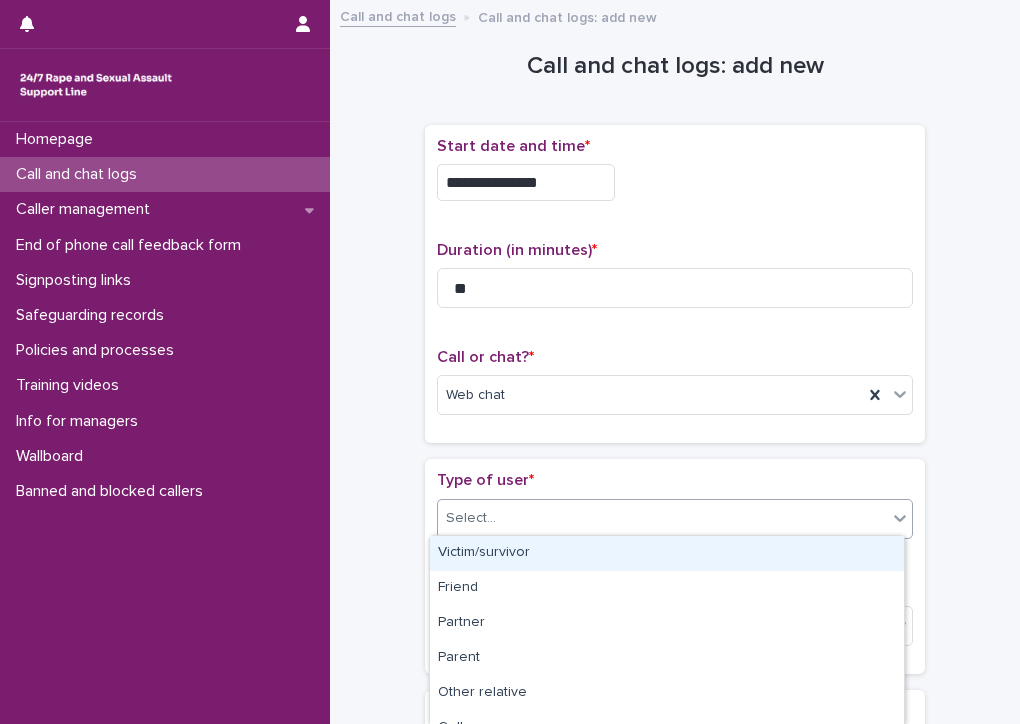 click on "Victim/survivor" at bounding box center [667, 553] 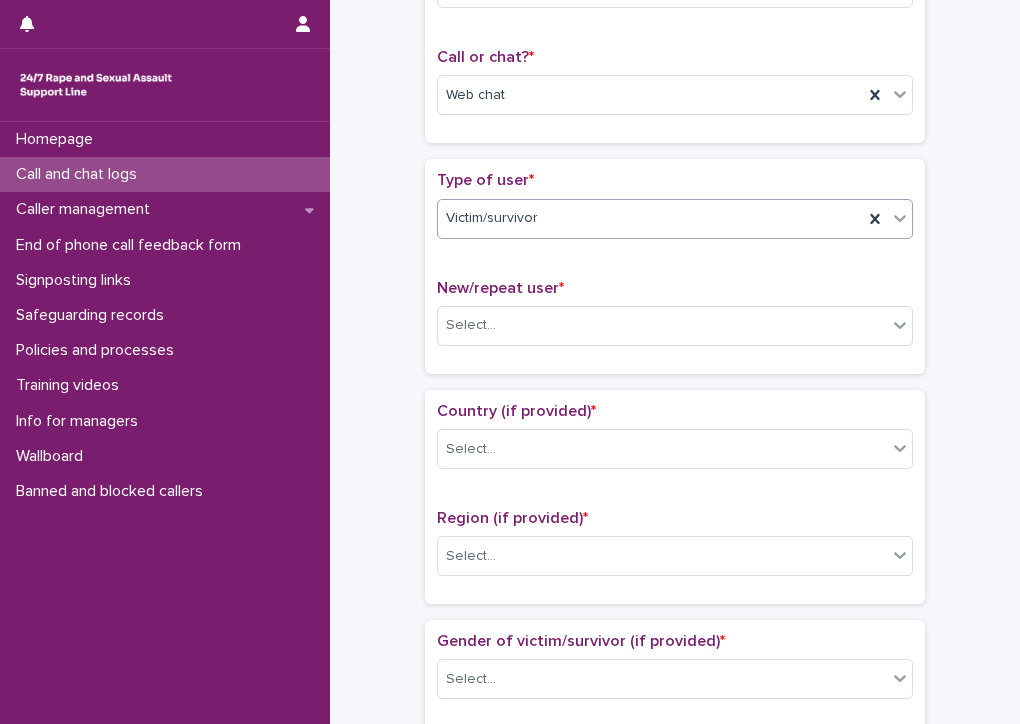 scroll, scrollTop: 400, scrollLeft: 0, axis: vertical 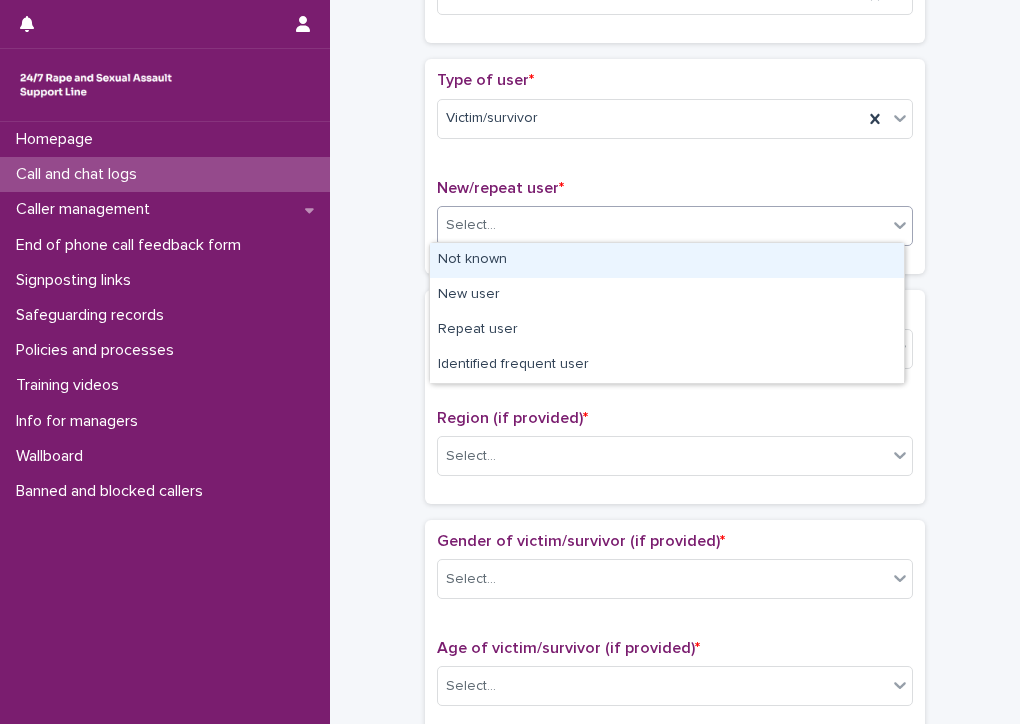 click on "Select..." at bounding box center [662, 225] 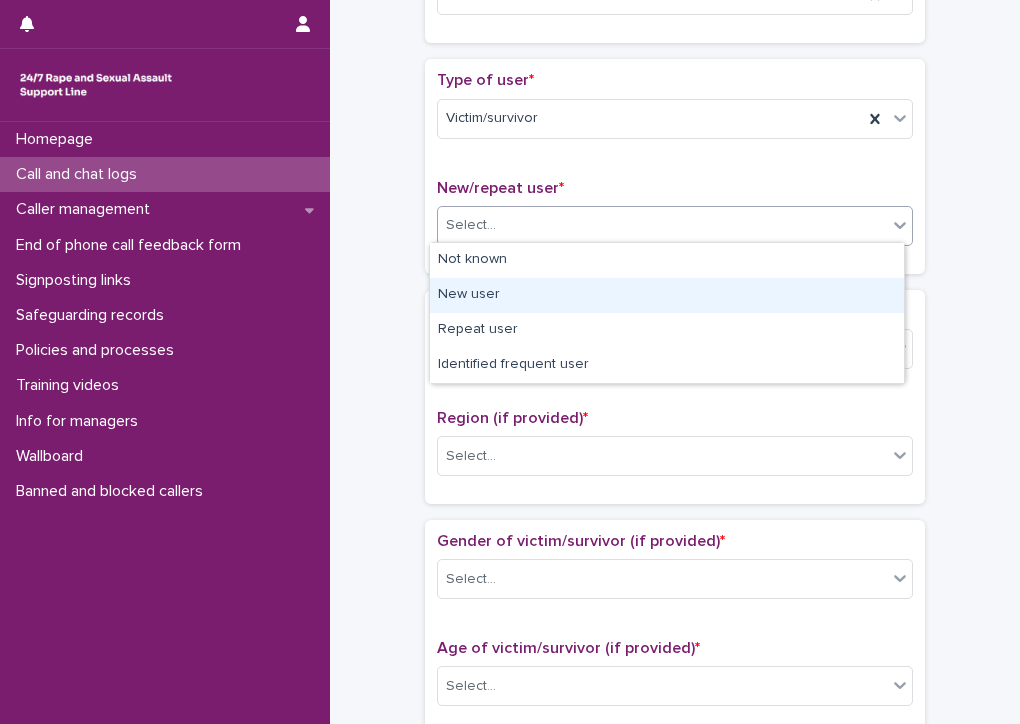 click on "New user" at bounding box center (667, 295) 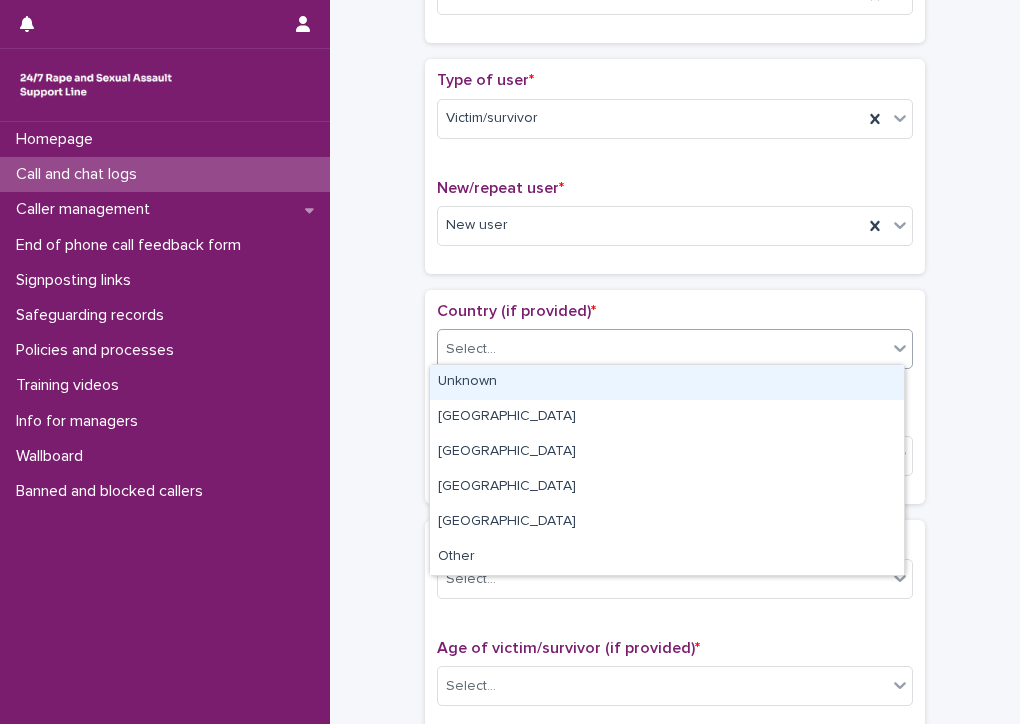 click on "Select..." at bounding box center (471, 349) 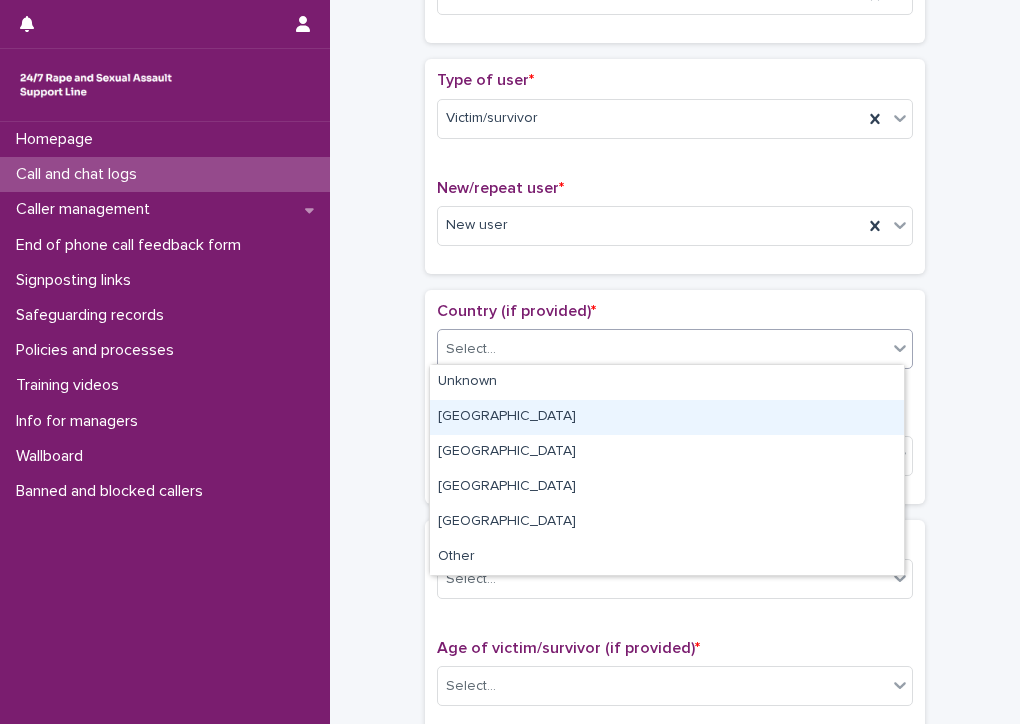 click on "[GEOGRAPHIC_DATA]" at bounding box center (667, 417) 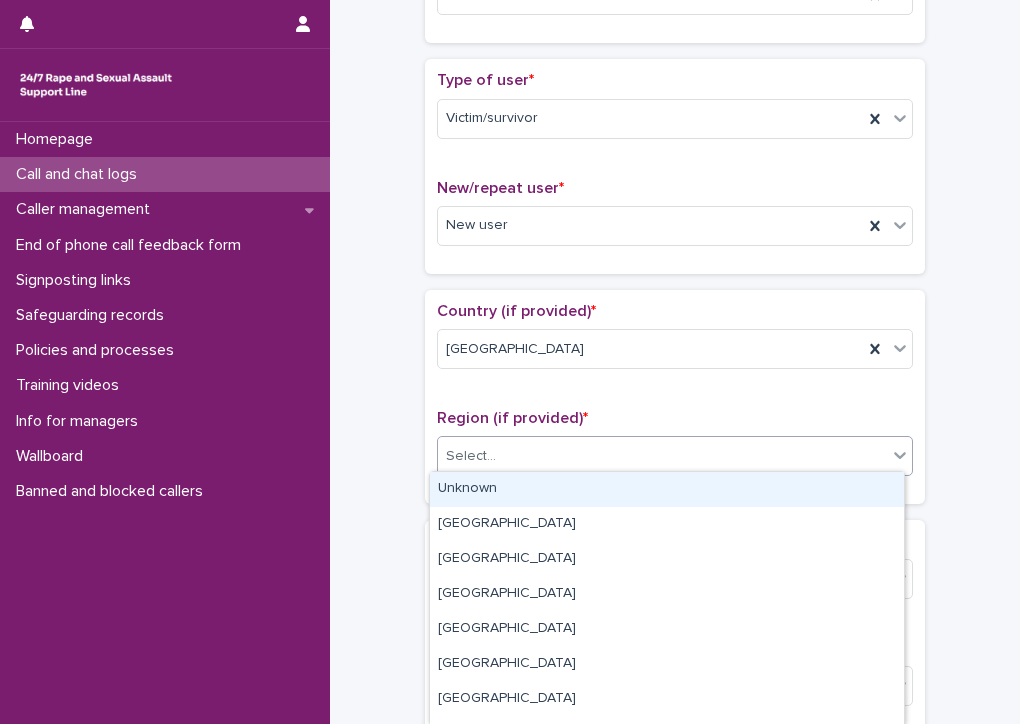 click on "Select..." at bounding box center (471, 456) 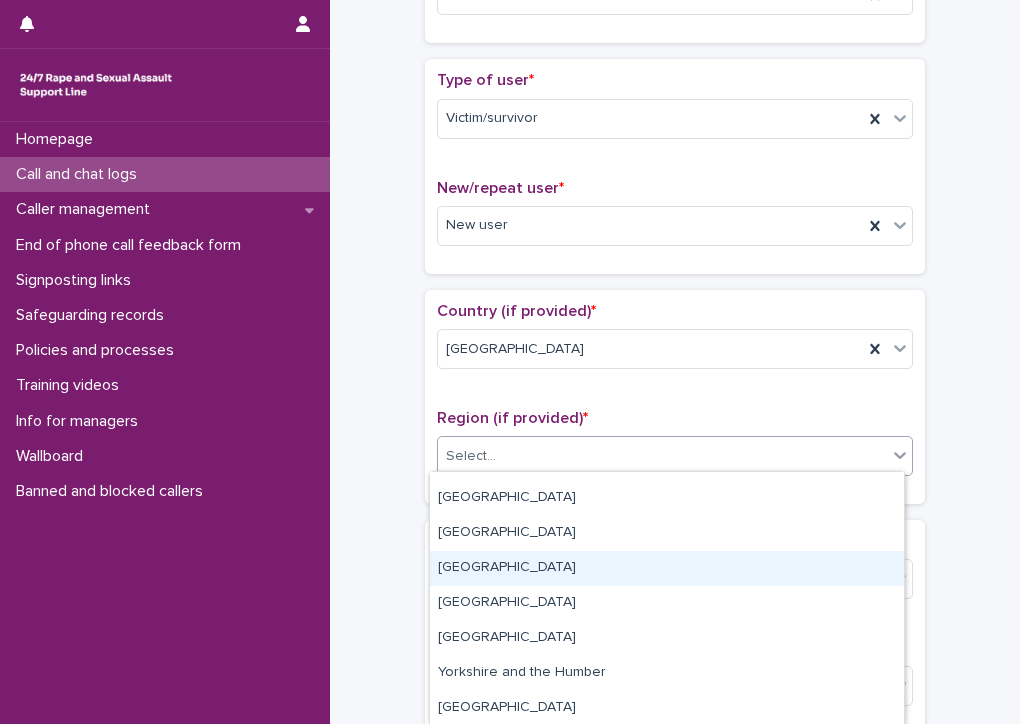 scroll, scrollTop: 100, scrollLeft: 0, axis: vertical 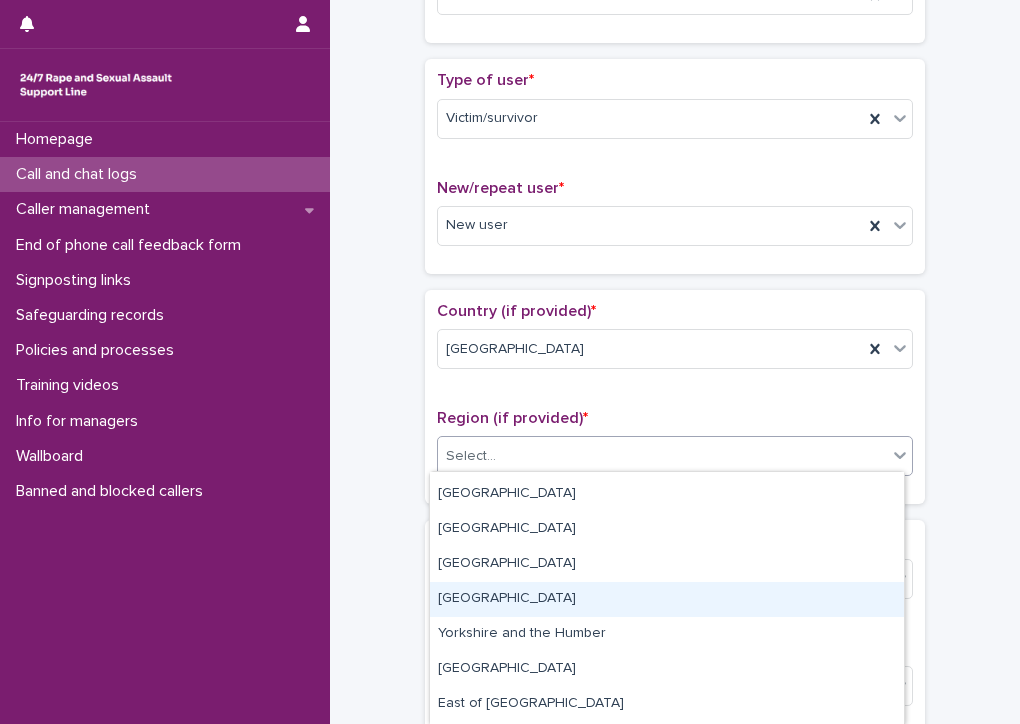 click on "[GEOGRAPHIC_DATA]" at bounding box center [667, 599] 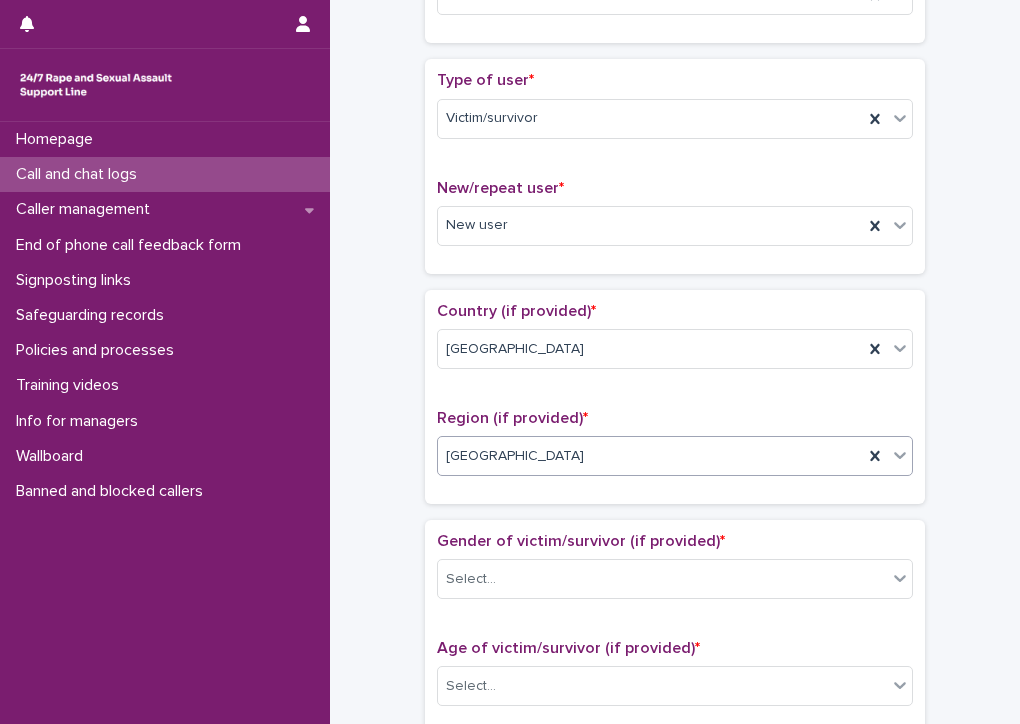 scroll, scrollTop: 500, scrollLeft: 0, axis: vertical 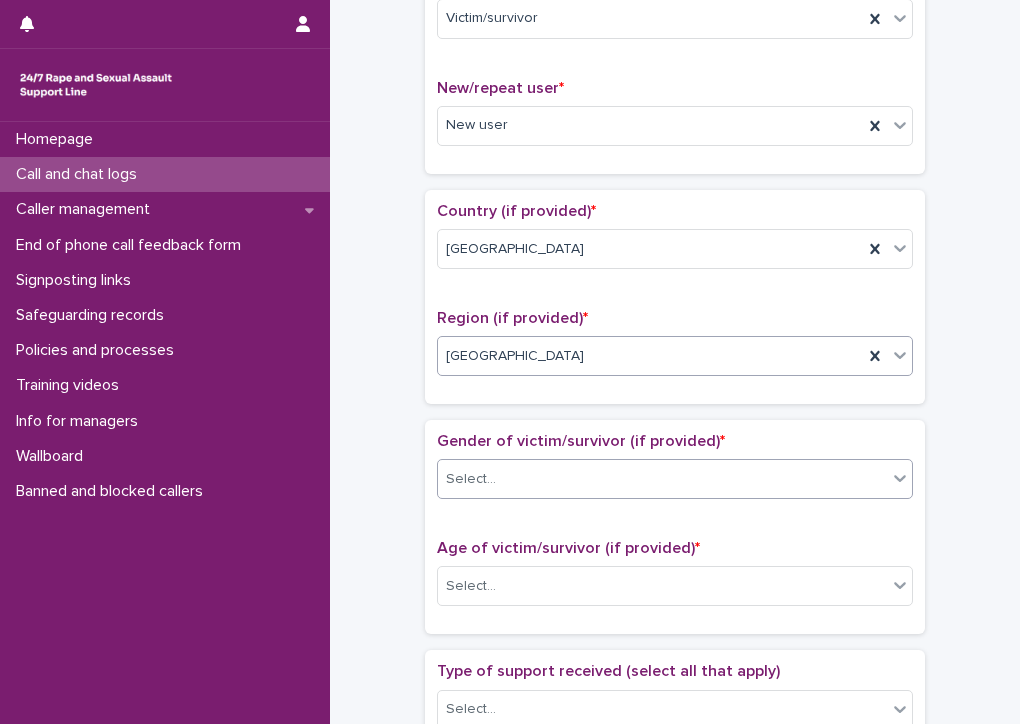 click on "Select..." at bounding box center (662, 479) 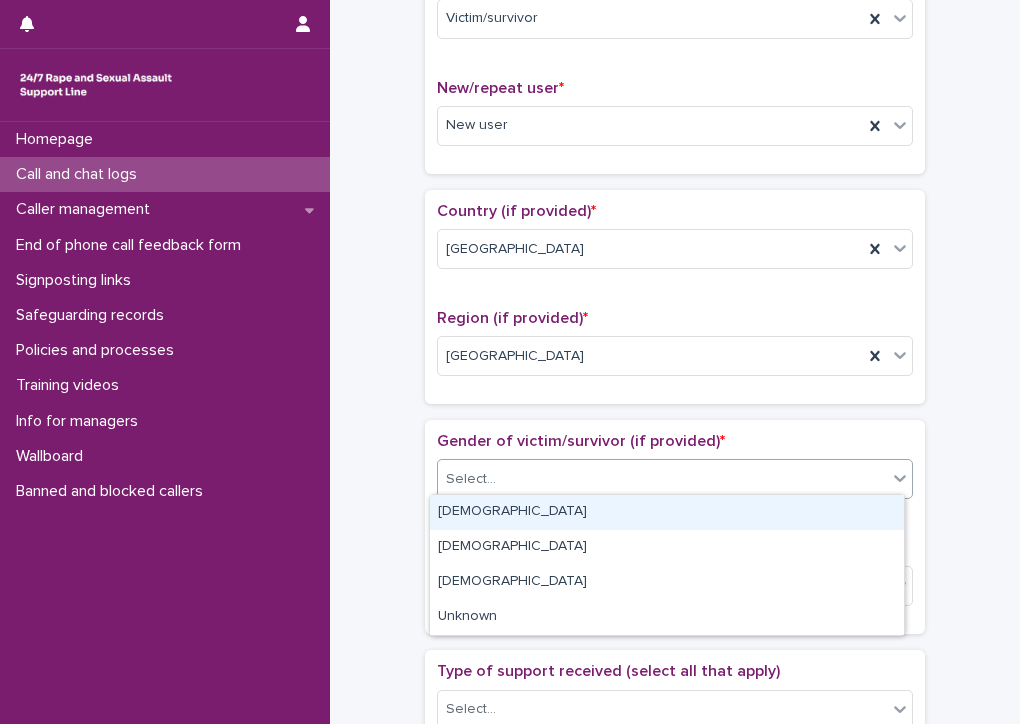 click on "[DEMOGRAPHIC_DATA]" at bounding box center (667, 512) 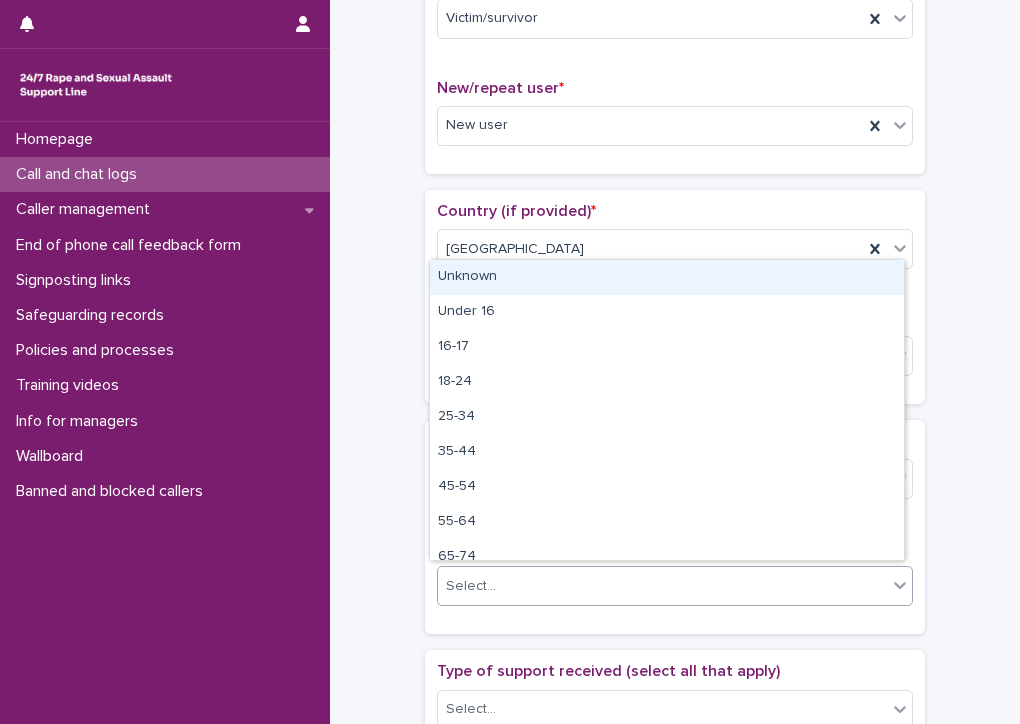 click on "Select..." at bounding box center [662, 586] 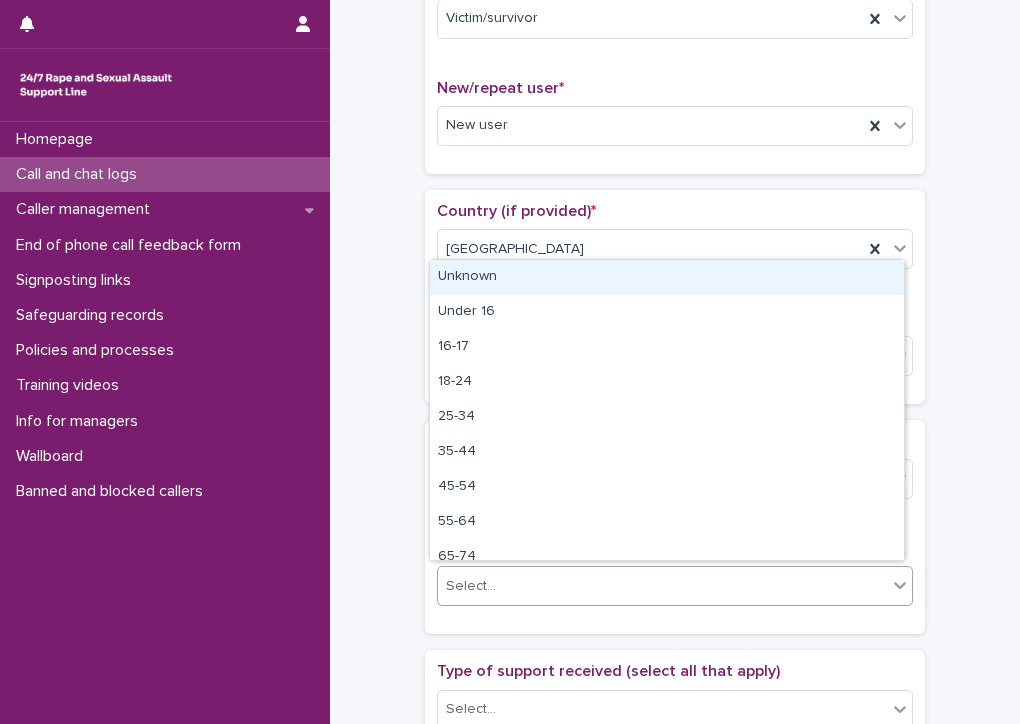 click on "Unknown" at bounding box center [667, 277] 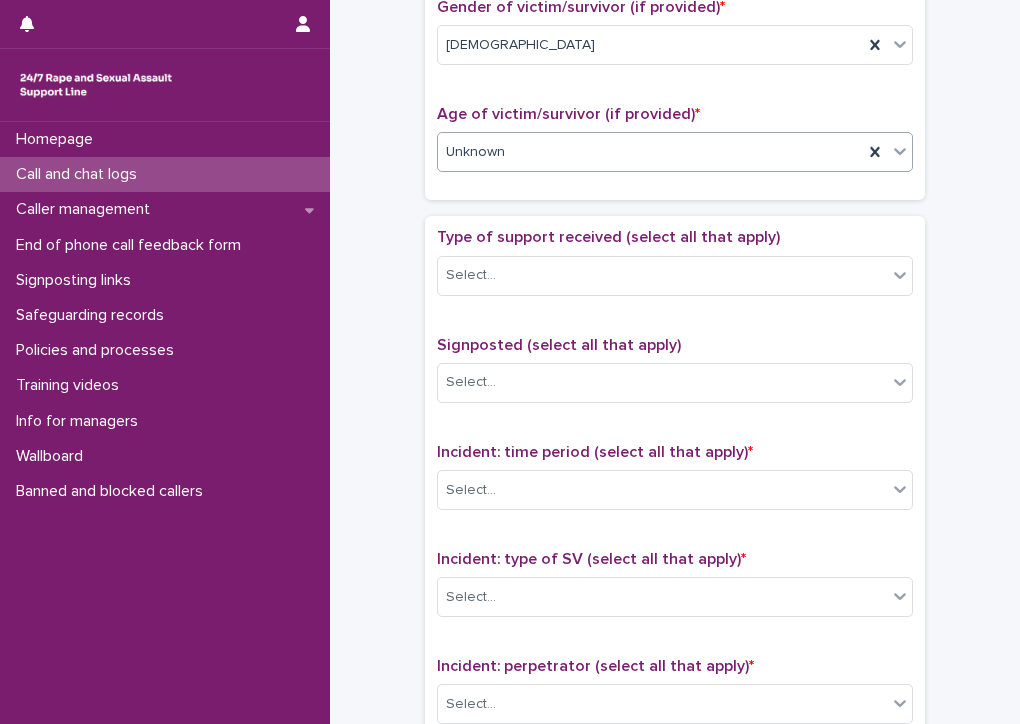 scroll, scrollTop: 900, scrollLeft: 0, axis: vertical 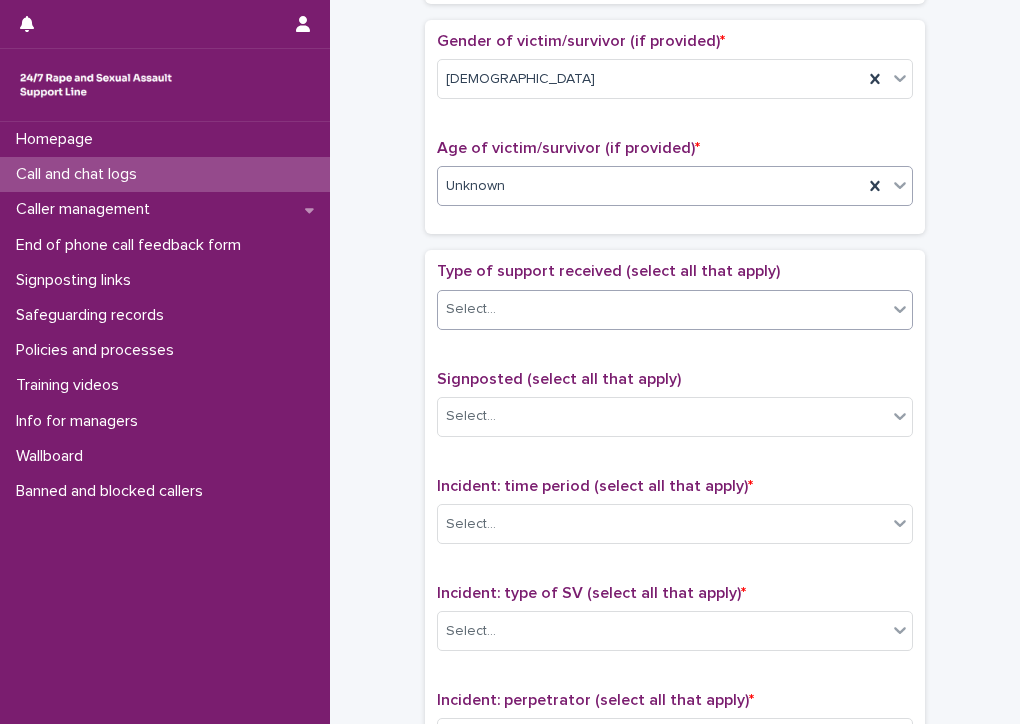 click on "Select..." at bounding box center (471, 309) 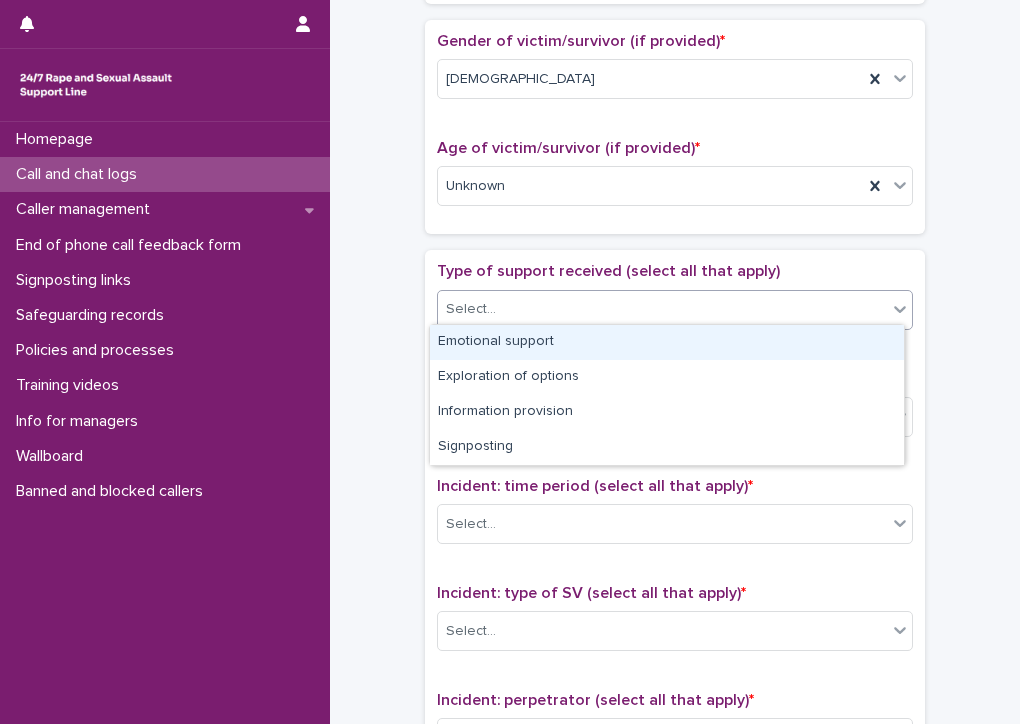 click on "Emotional support" at bounding box center (667, 342) 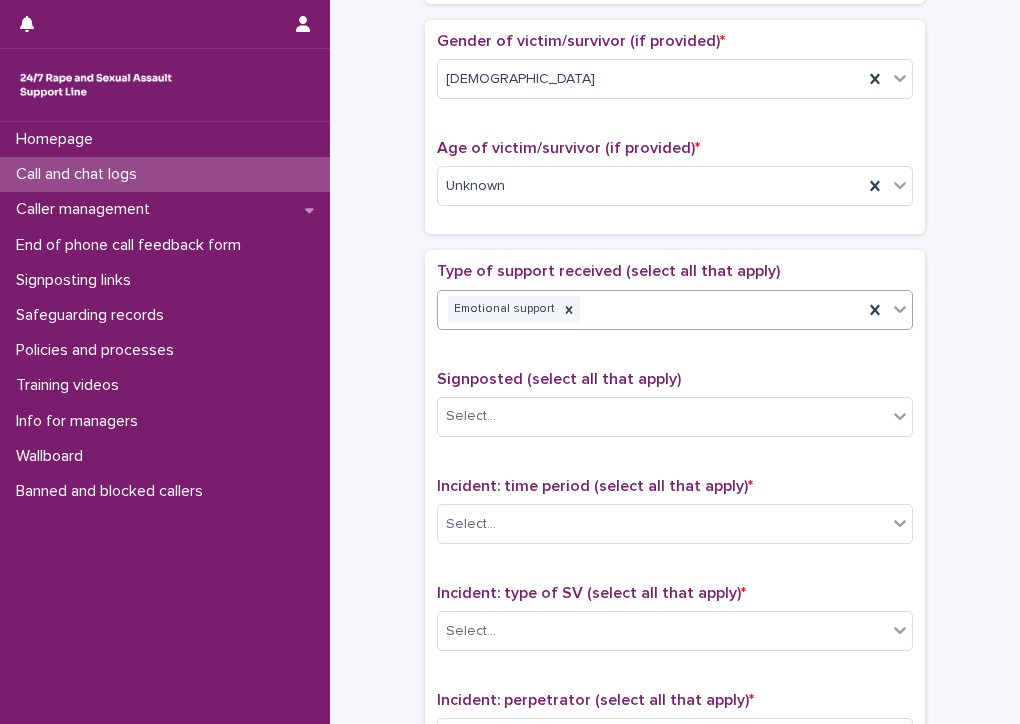 click on "Emotional support" at bounding box center [650, 309] 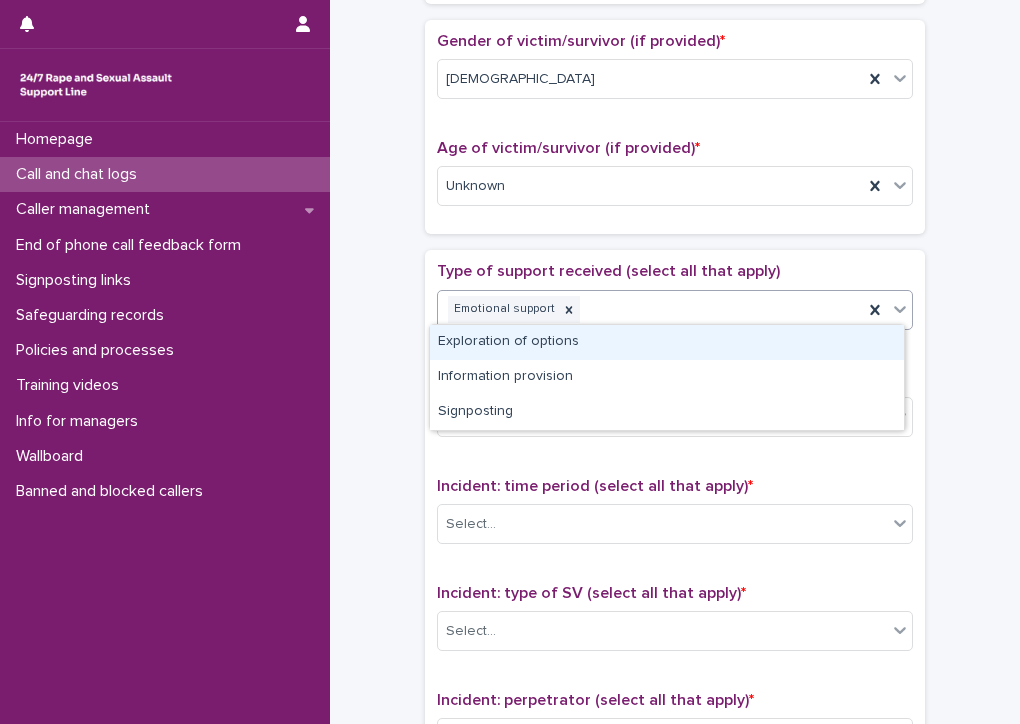 click on "Exploration of options" at bounding box center (667, 342) 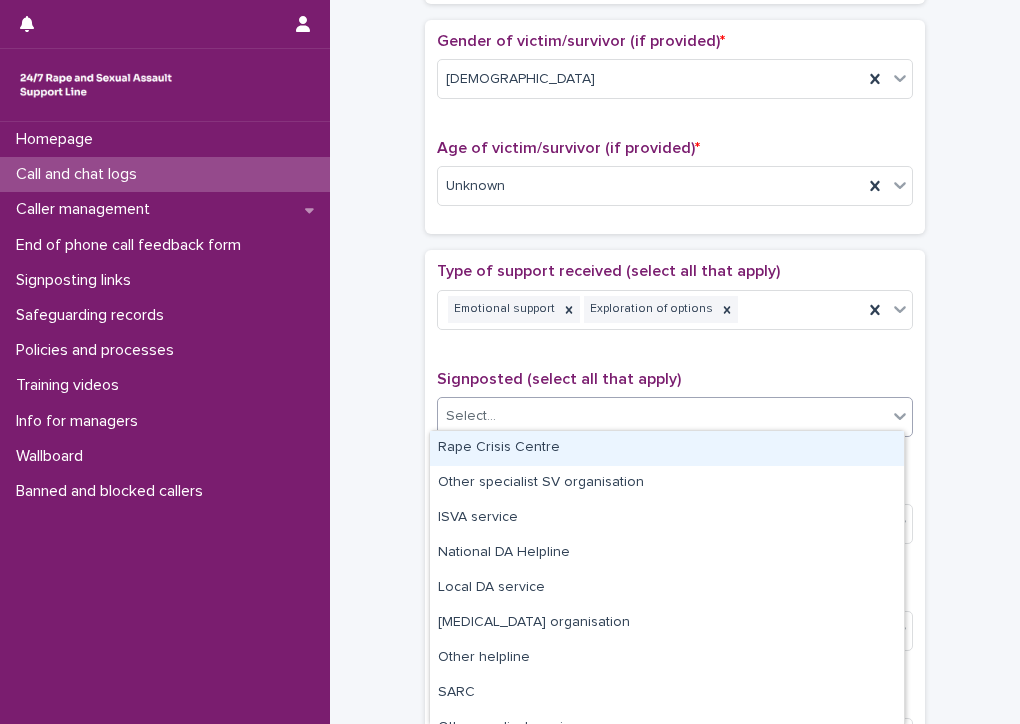 click on "Select..." at bounding box center [662, 416] 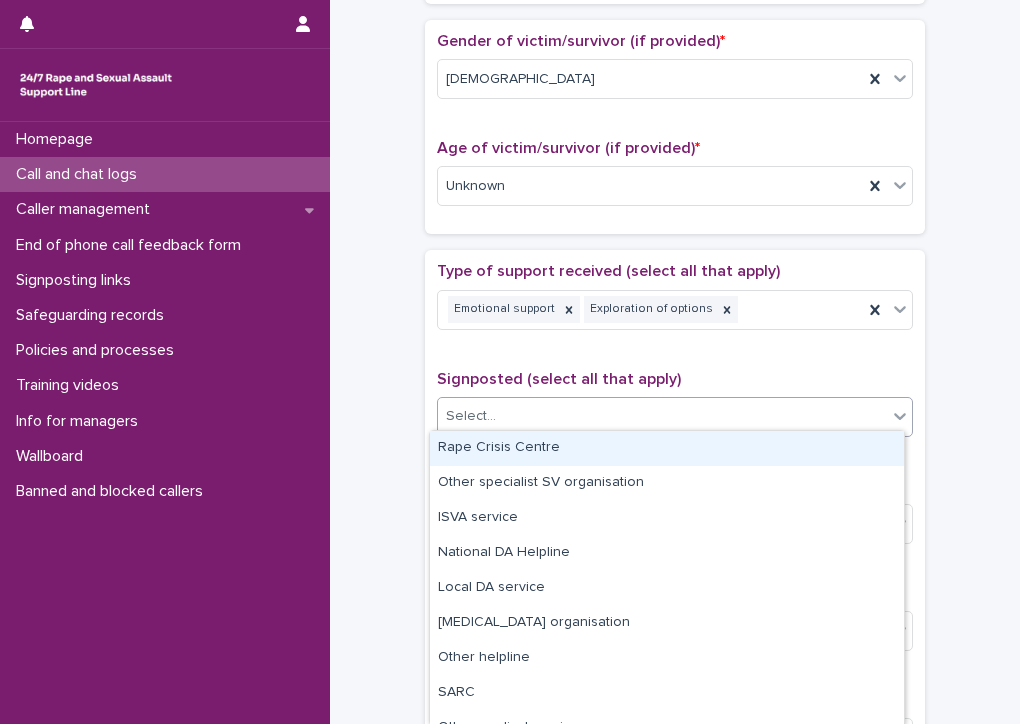 click on "Rape Crisis Centre" at bounding box center [667, 448] 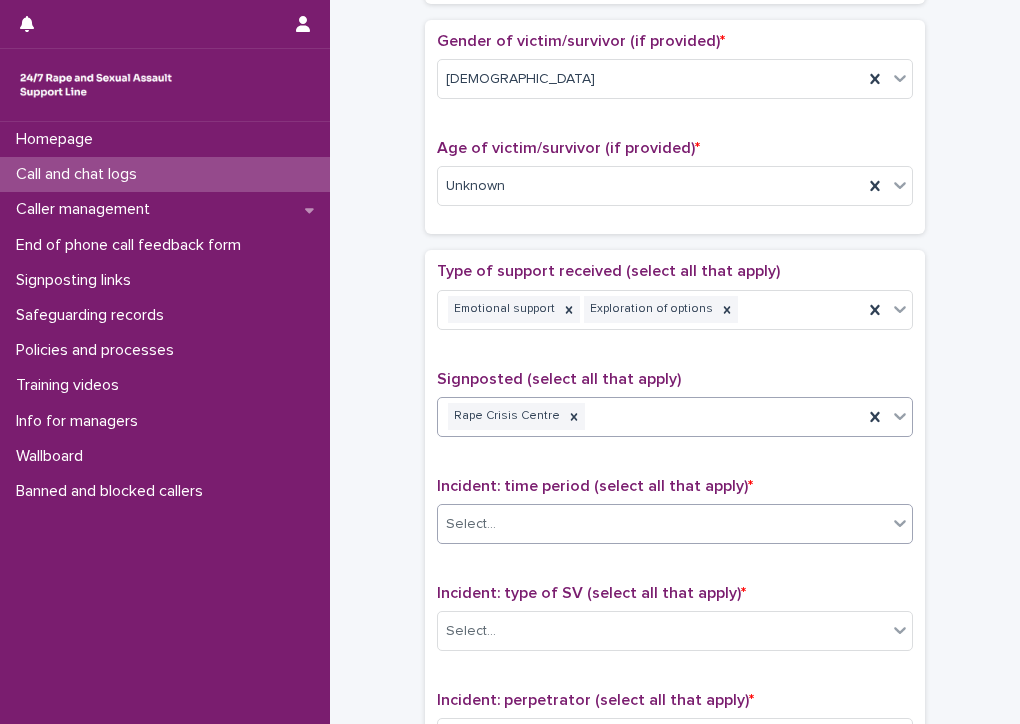 click on "Select..." at bounding box center (662, 524) 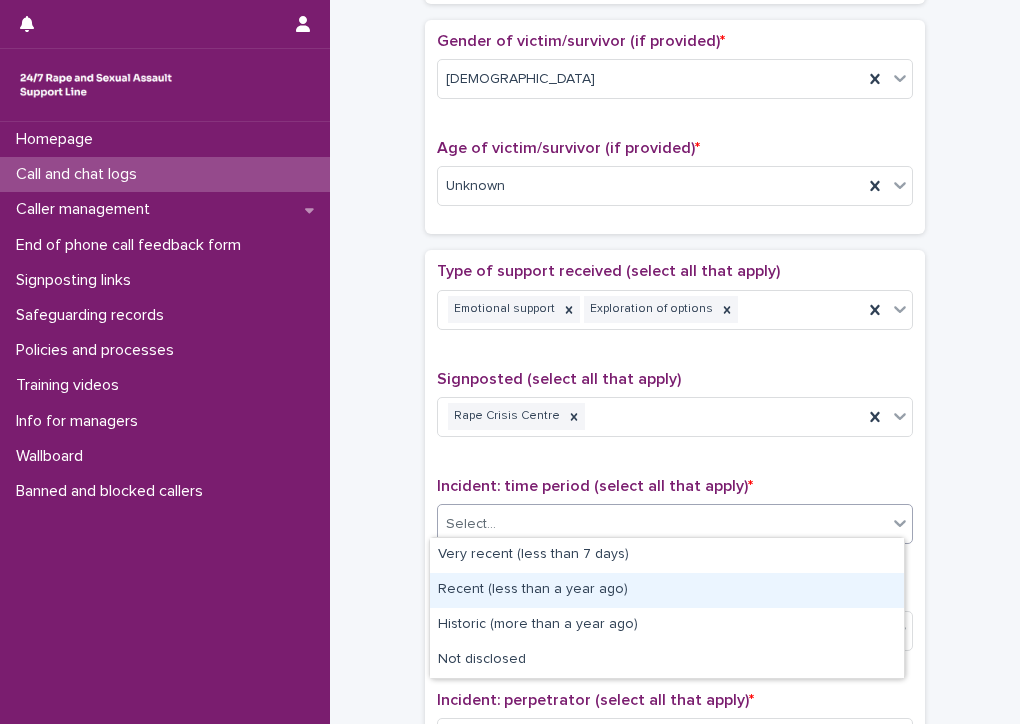 click on "Recent (less than a year ago)" at bounding box center (667, 590) 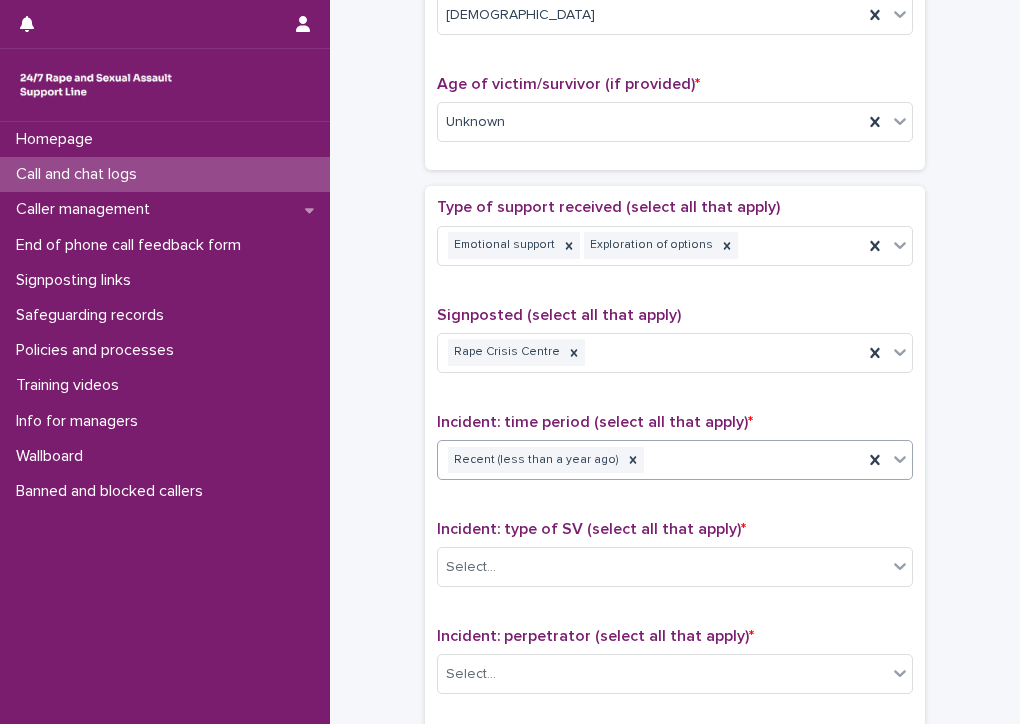 scroll, scrollTop: 1000, scrollLeft: 0, axis: vertical 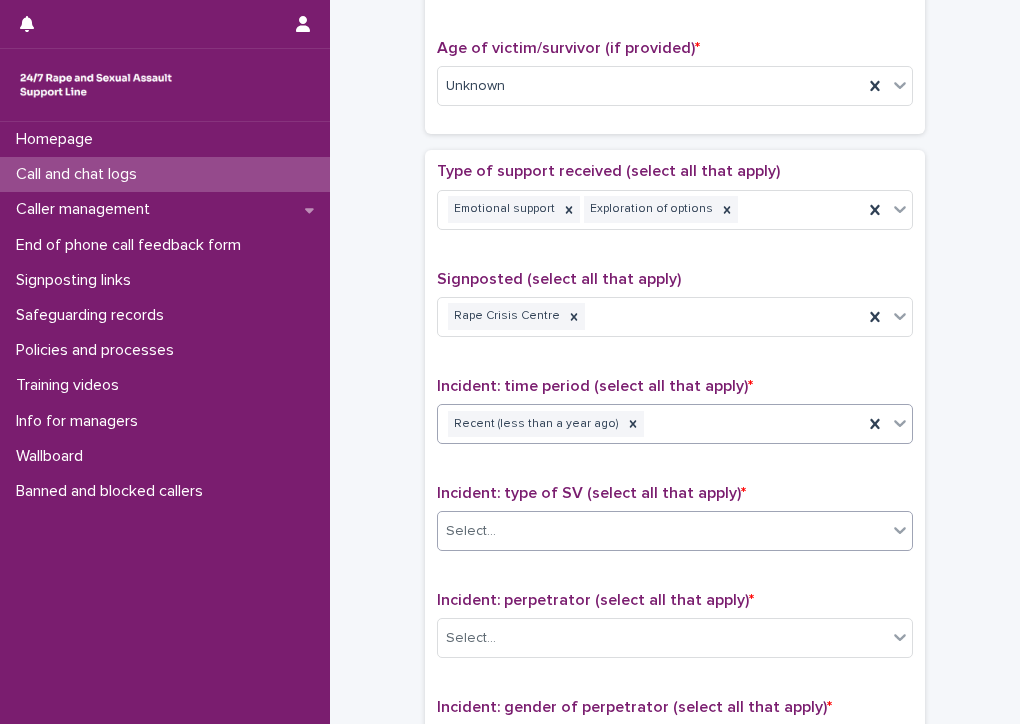 click on "Select..." at bounding box center [662, 531] 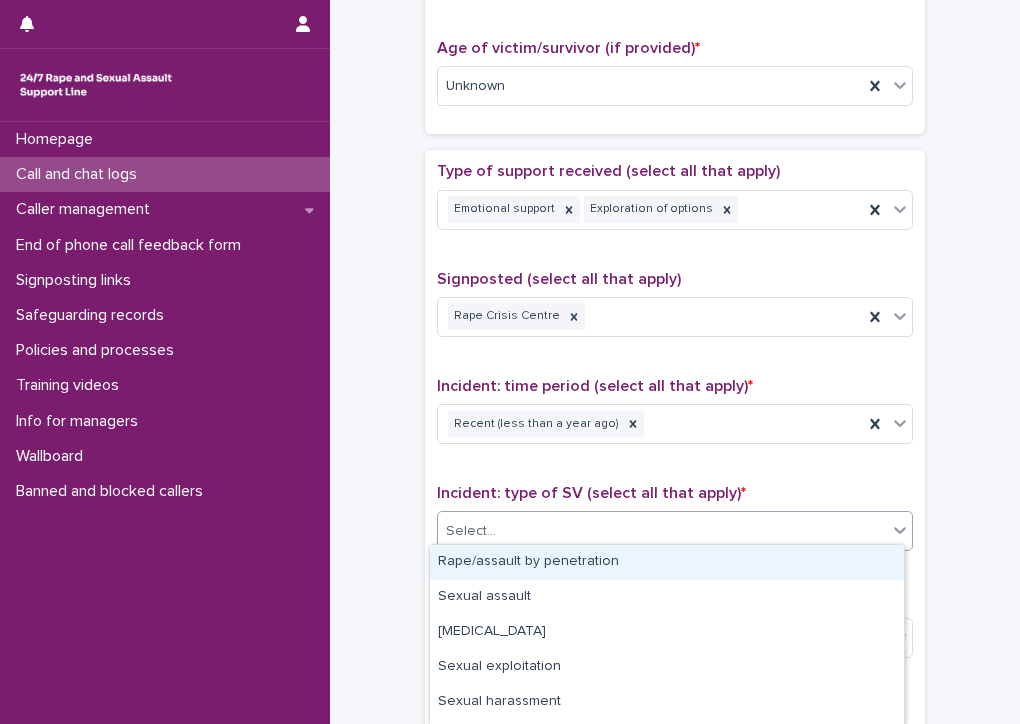 click on "Rape/assault by penetration" at bounding box center (667, 562) 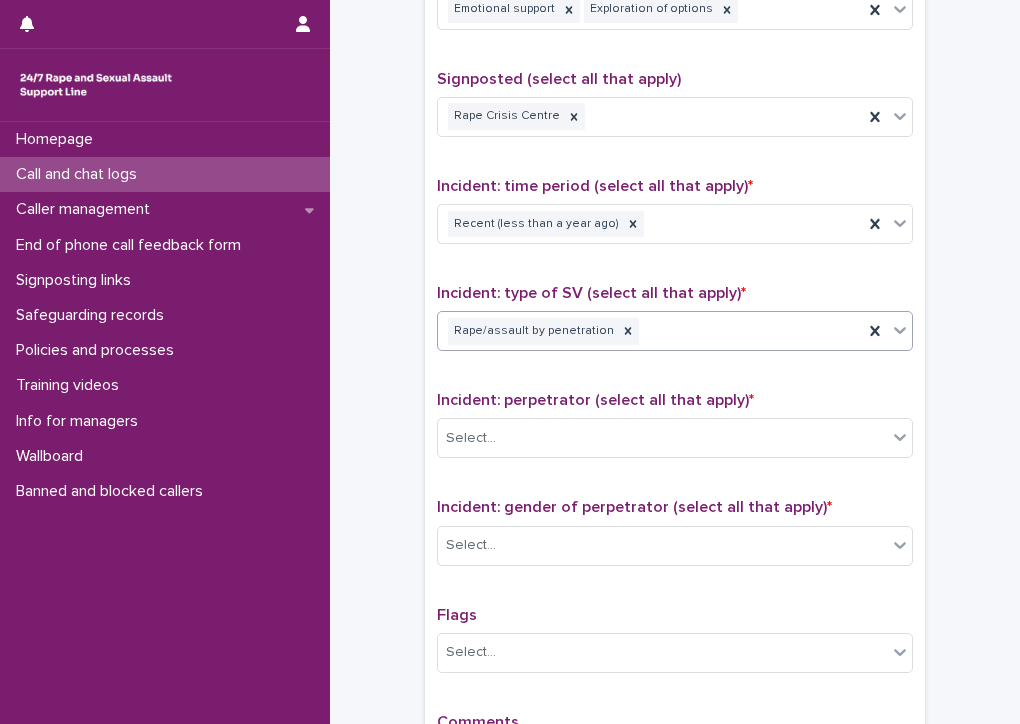 scroll, scrollTop: 1300, scrollLeft: 0, axis: vertical 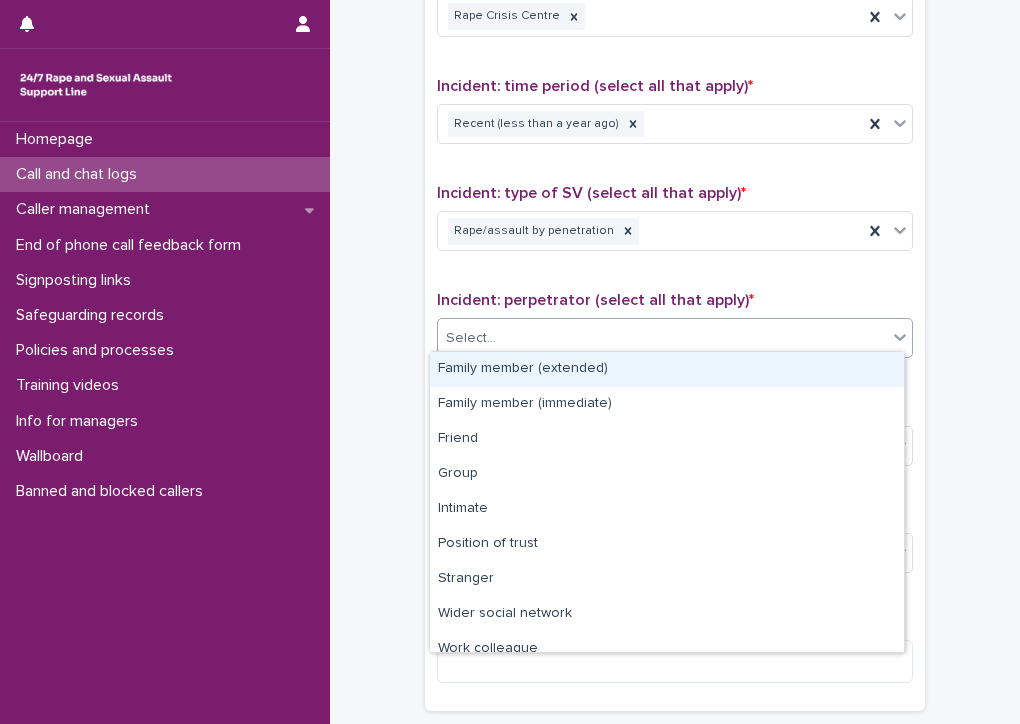 click on "Select..." at bounding box center (662, 338) 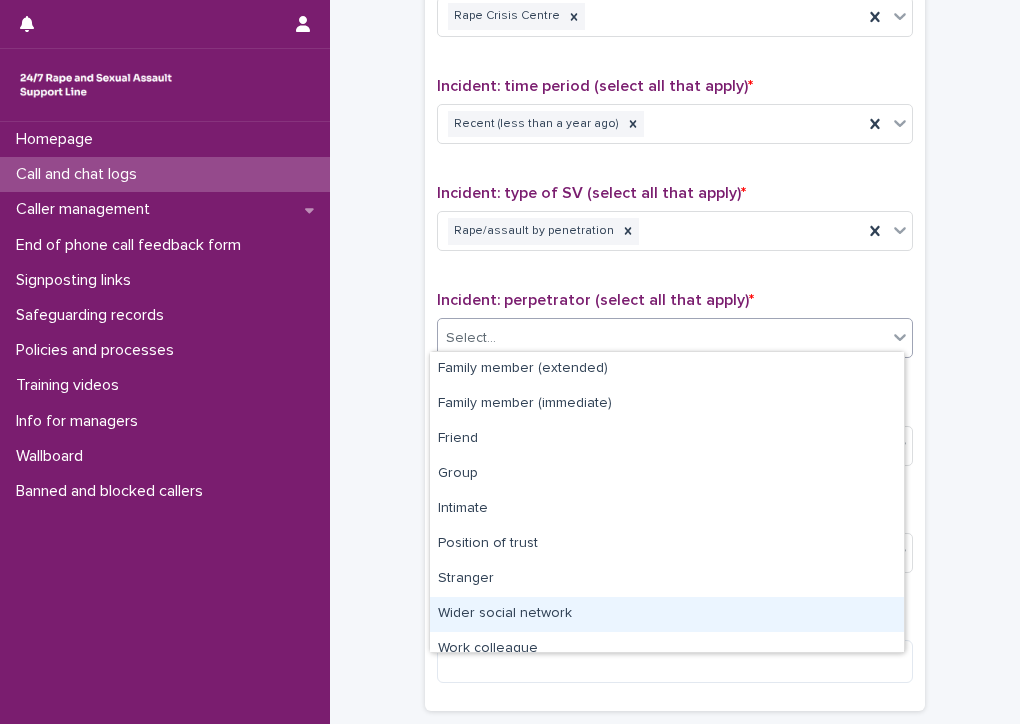 scroll, scrollTop: 84, scrollLeft: 0, axis: vertical 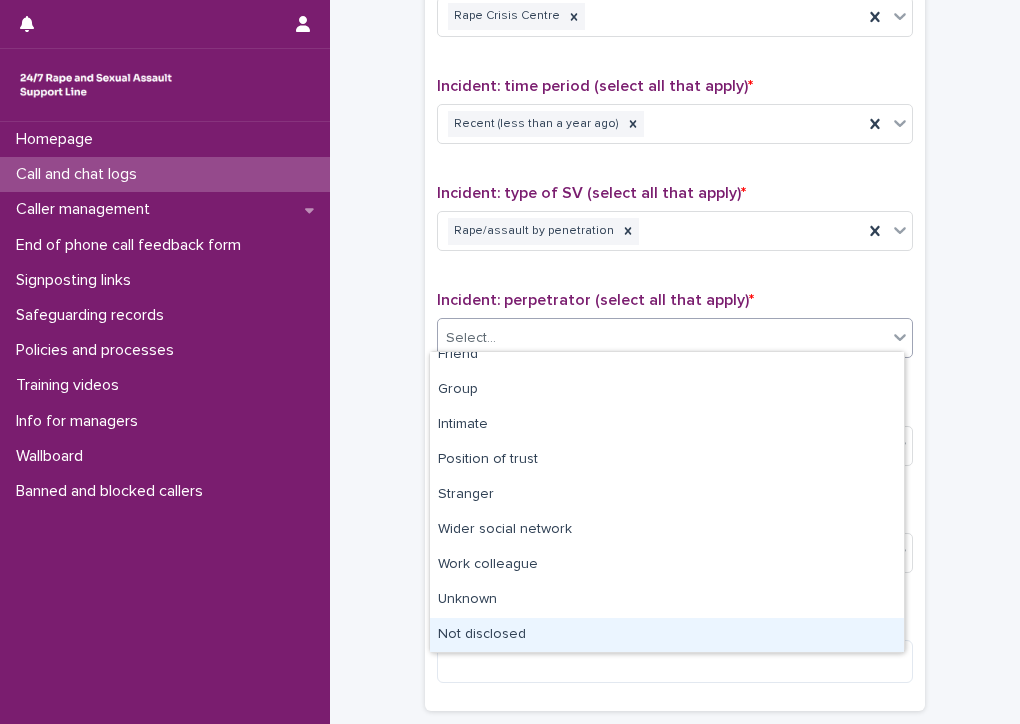 click on "Not disclosed" at bounding box center (667, 635) 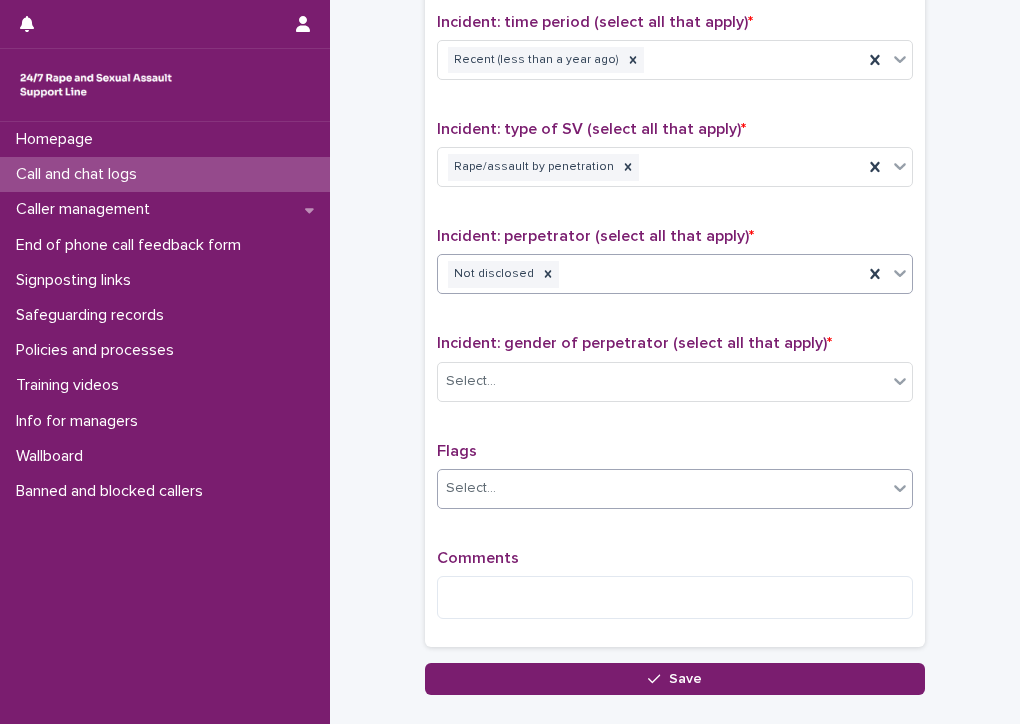 scroll, scrollTop: 1400, scrollLeft: 0, axis: vertical 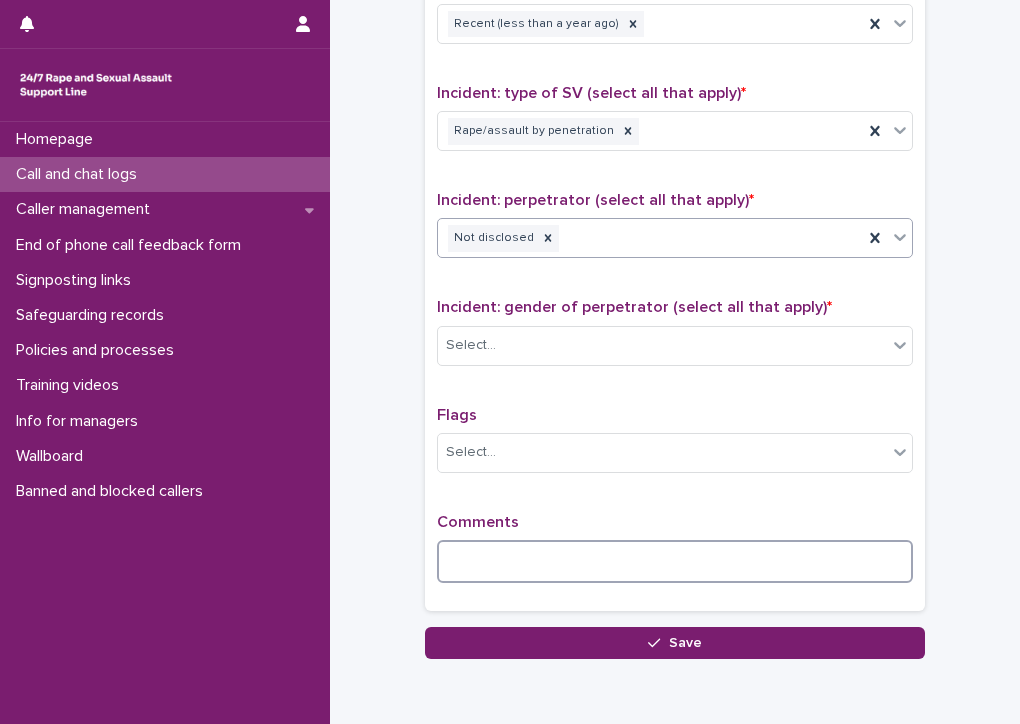 click at bounding box center (675, 561) 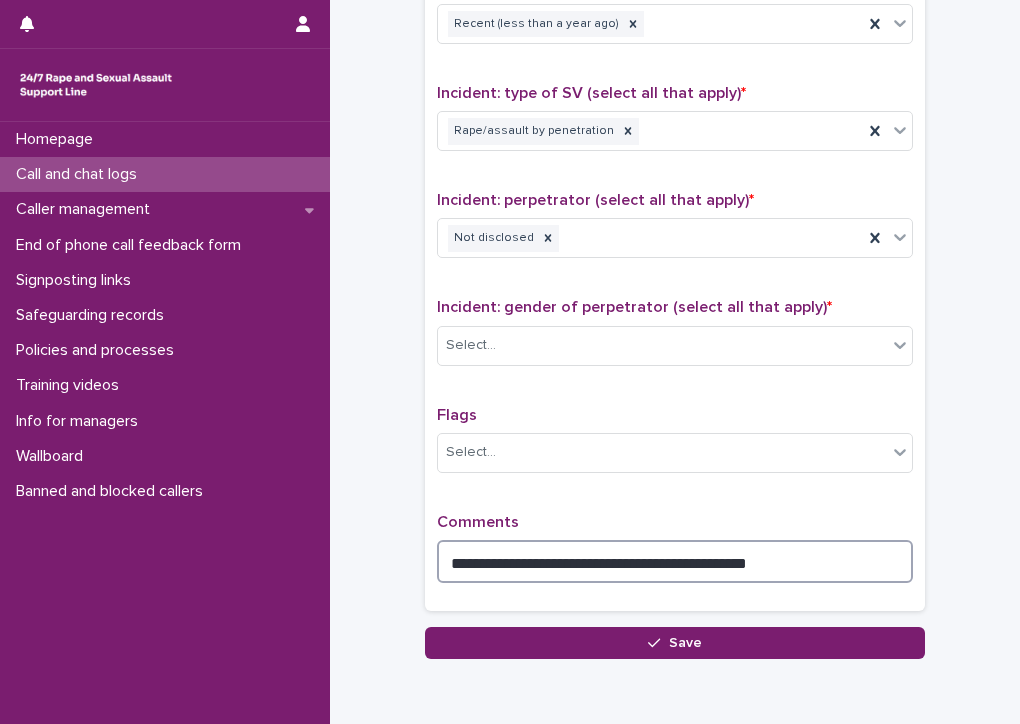 click on "**********" at bounding box center [675, 561] 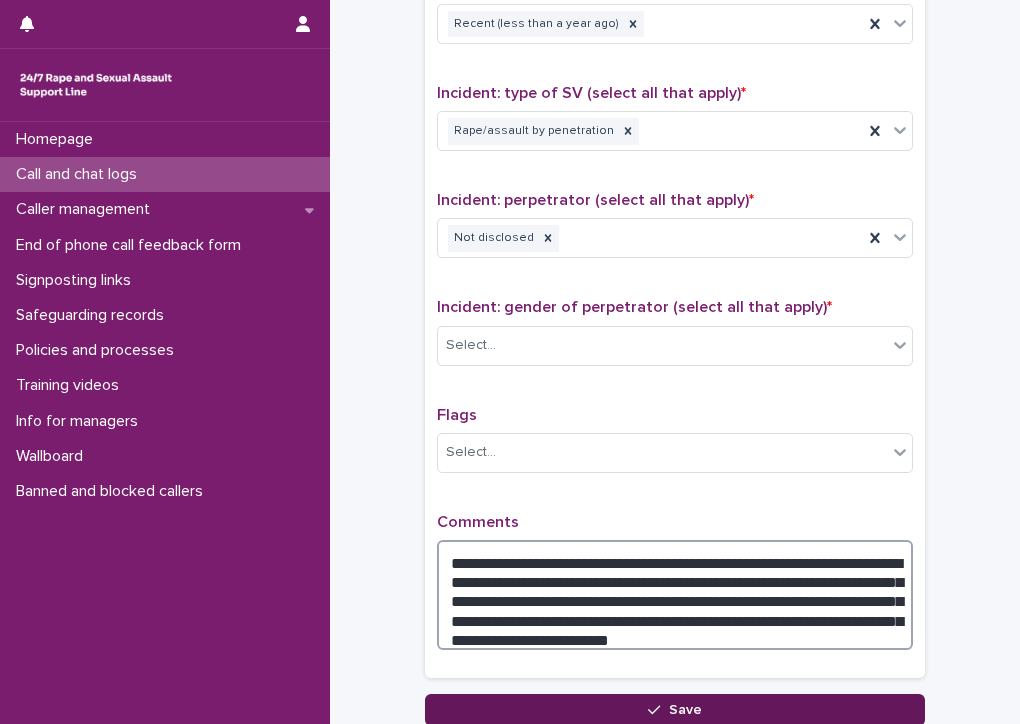 type on "**********" 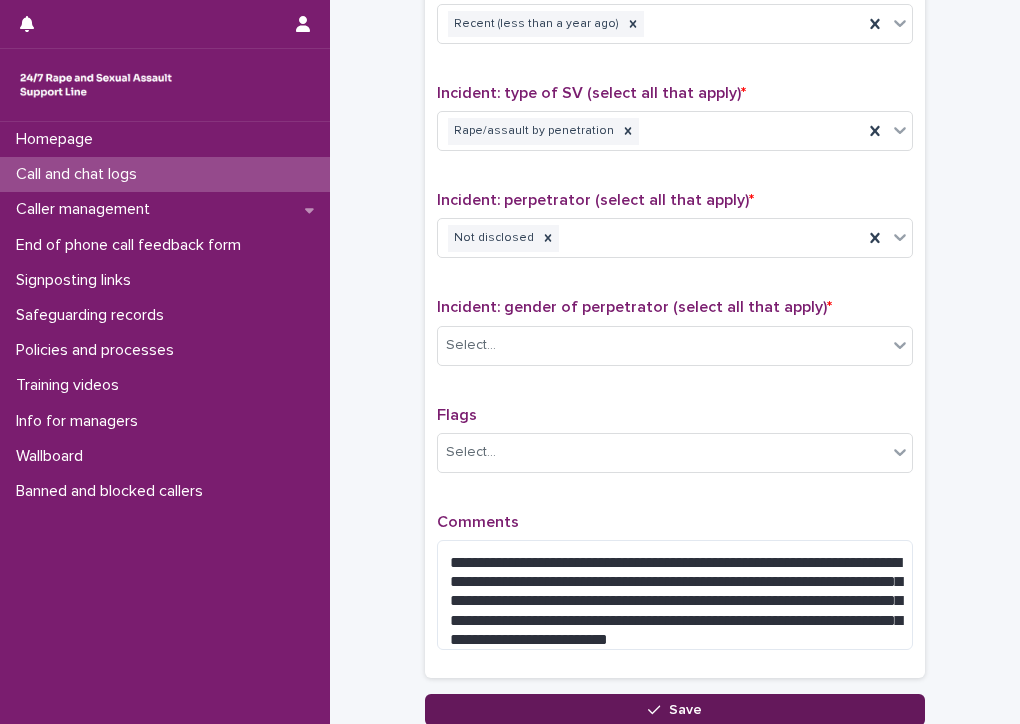 click on "Save" at bounding box center (685, 710) 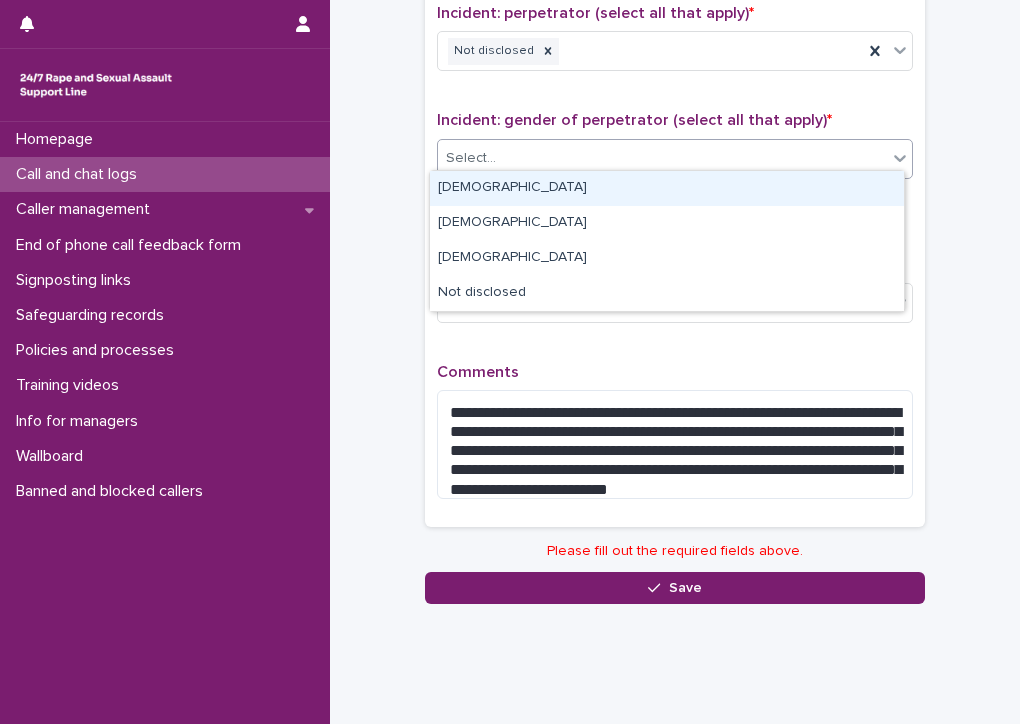click on "Select..." at bounding box center [662, 158] 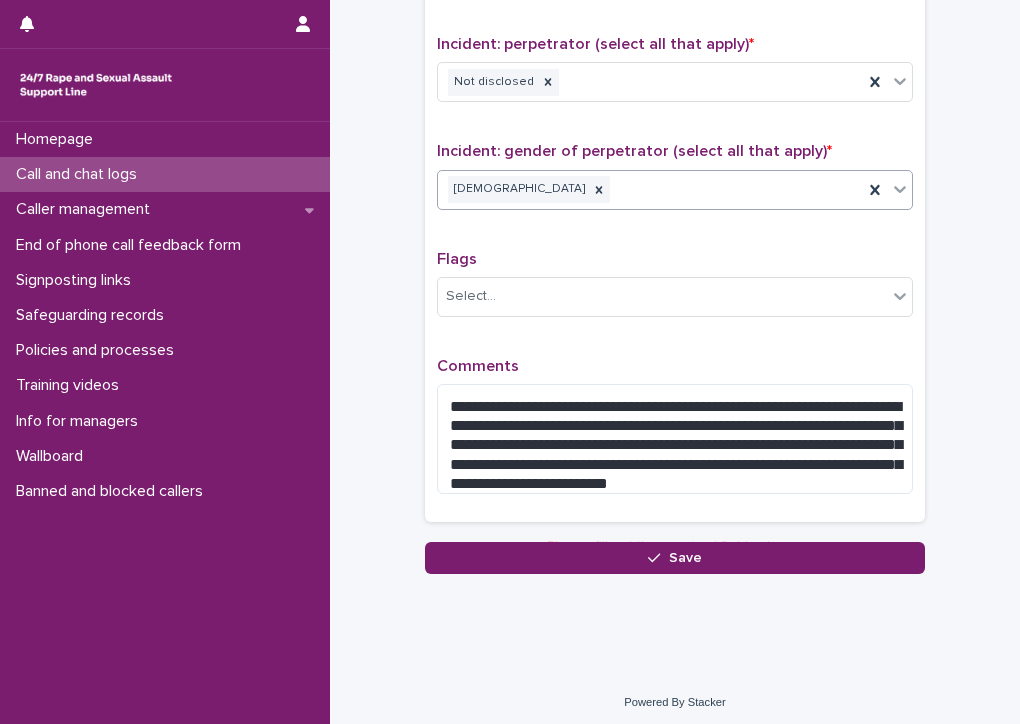 scroll, scrollTop: 1550, scrollLeft: 0, axis: vertical 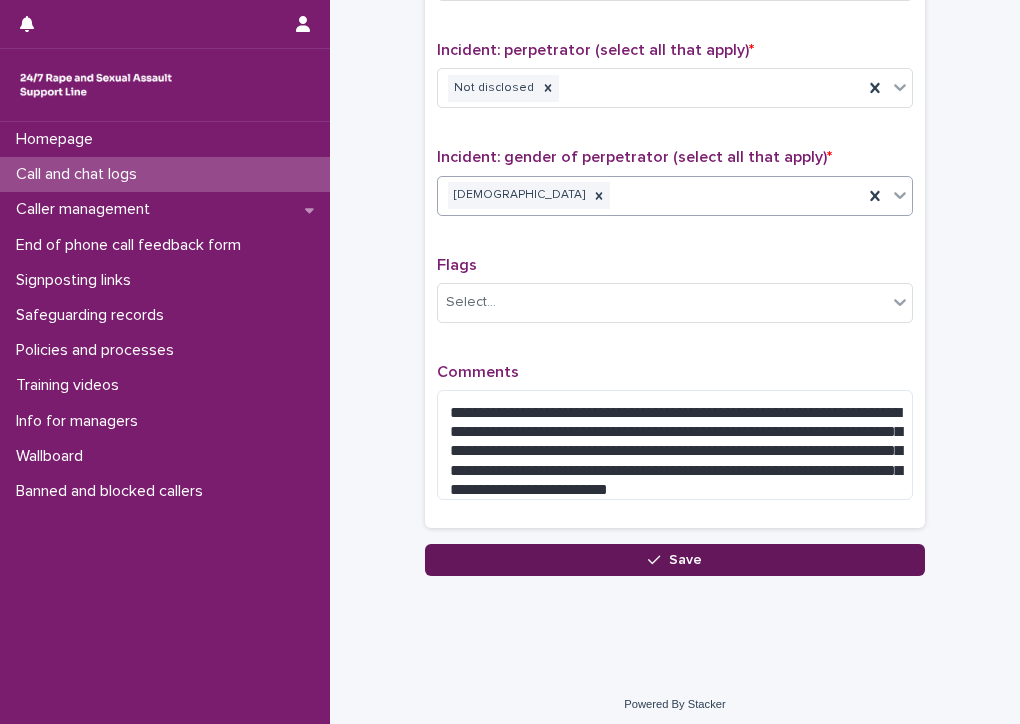 click on "Save" at bounding box center (685, 560) 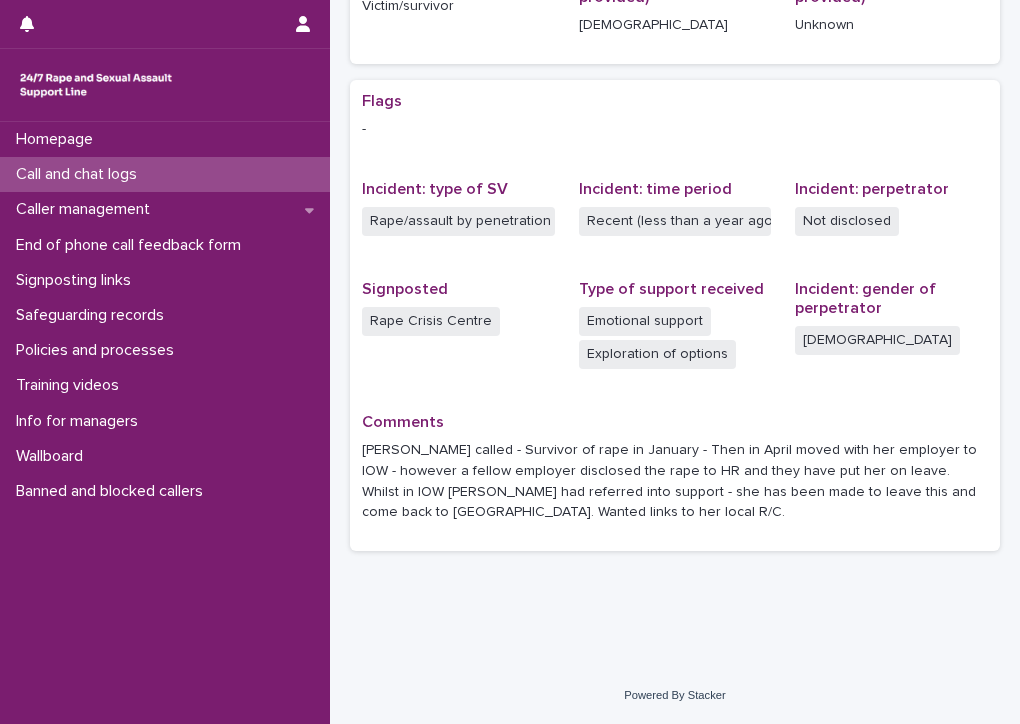 scroll, scrollTop: 0, scrollLeft: 0, axis: both 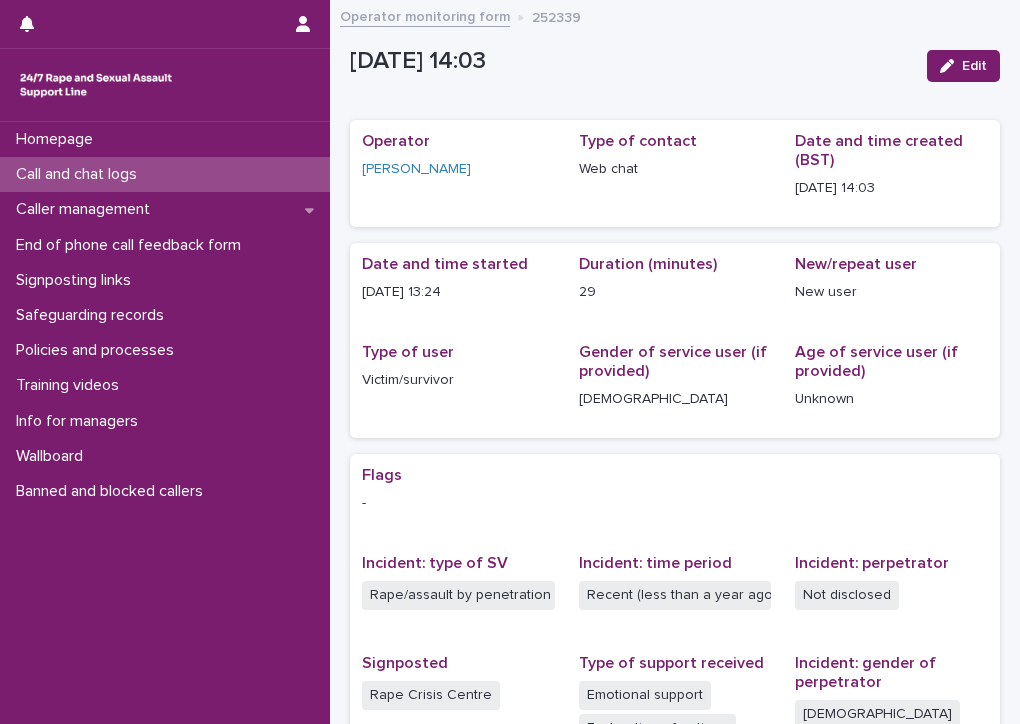 click on "Call and chat logs" at bounding box center [80, 174] 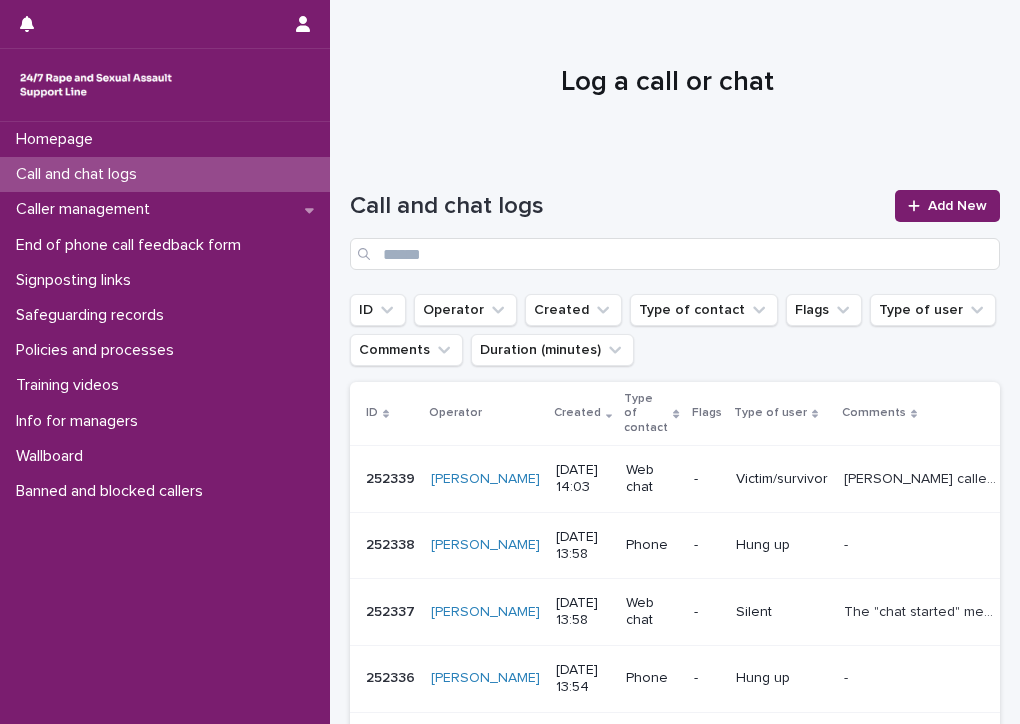 click on "Call and chat logs" at bounding box center (80, 174) 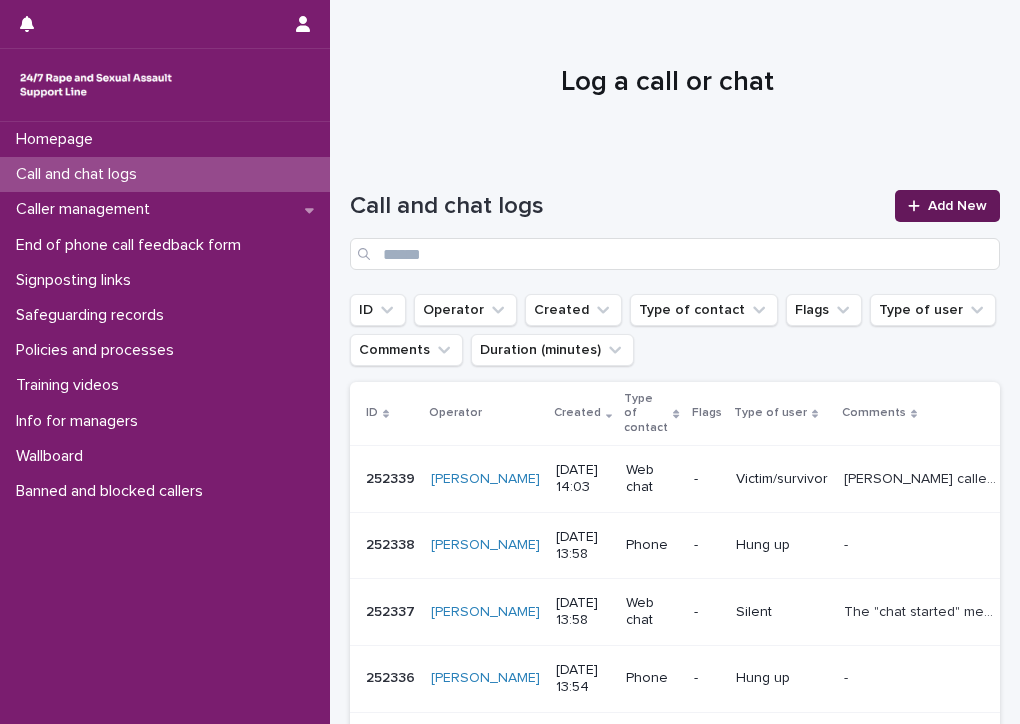 click on "Add New" at bounding box center [947, 206] 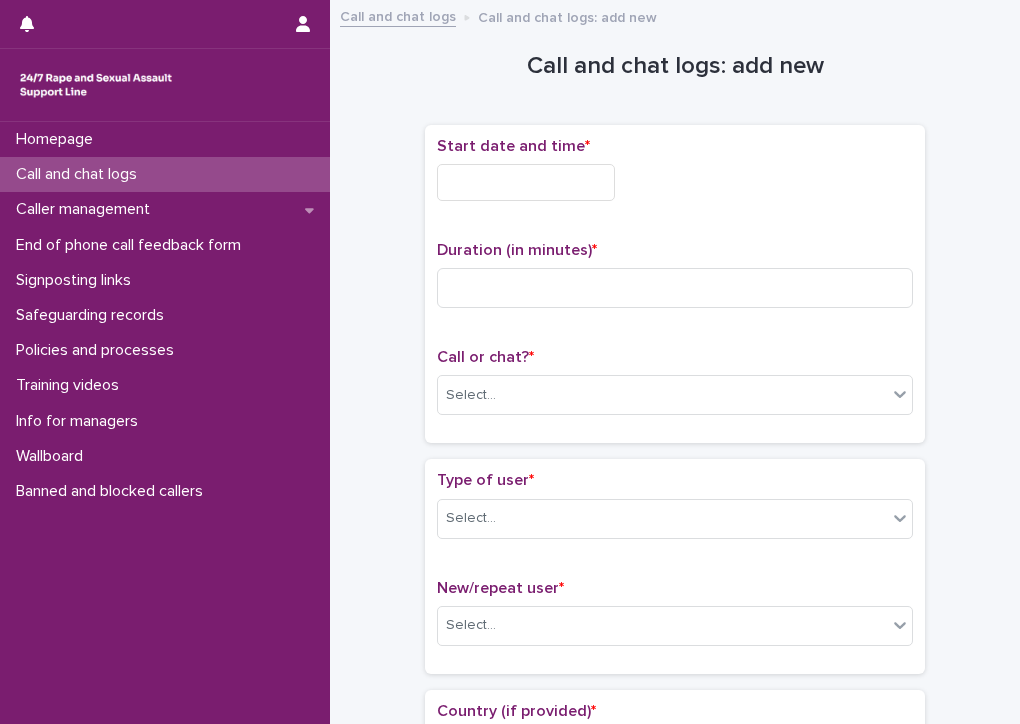 click at bounding box center (526, 182) 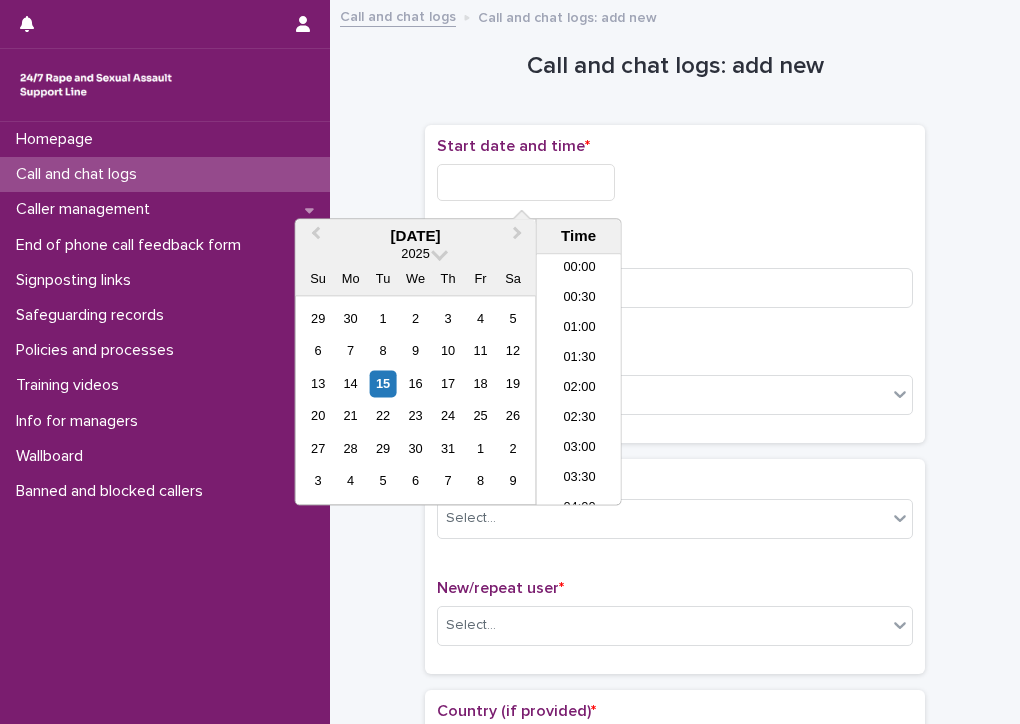 scroll, scrollTop: 730, scrollLeft: 0, axis: vertical 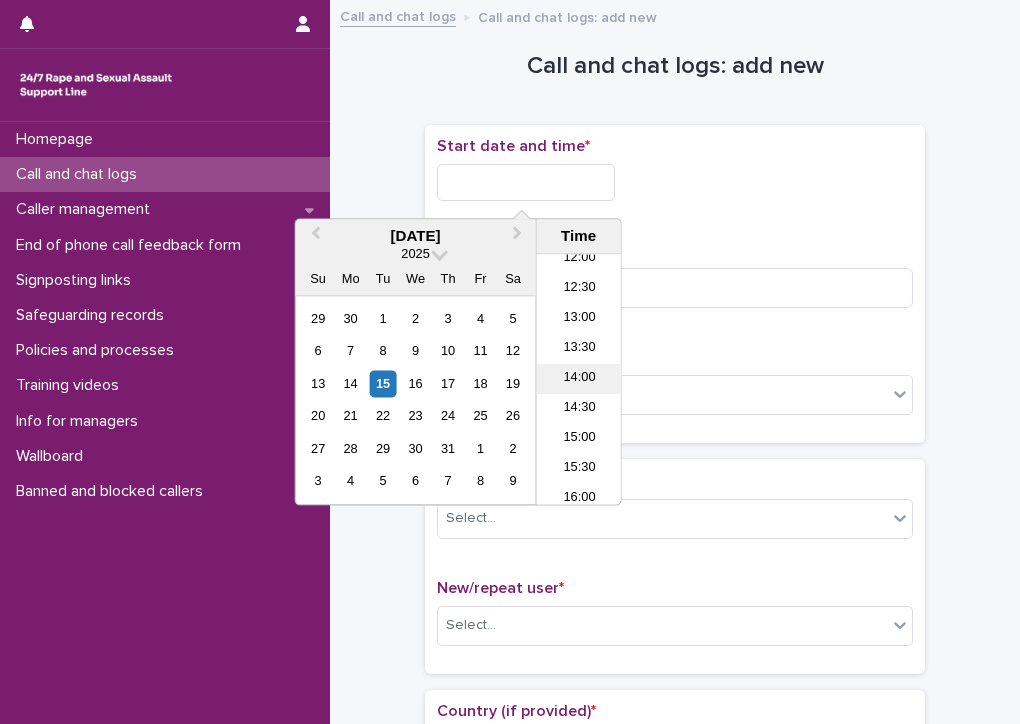 click on "14:00" at bounding box center (579, 380) 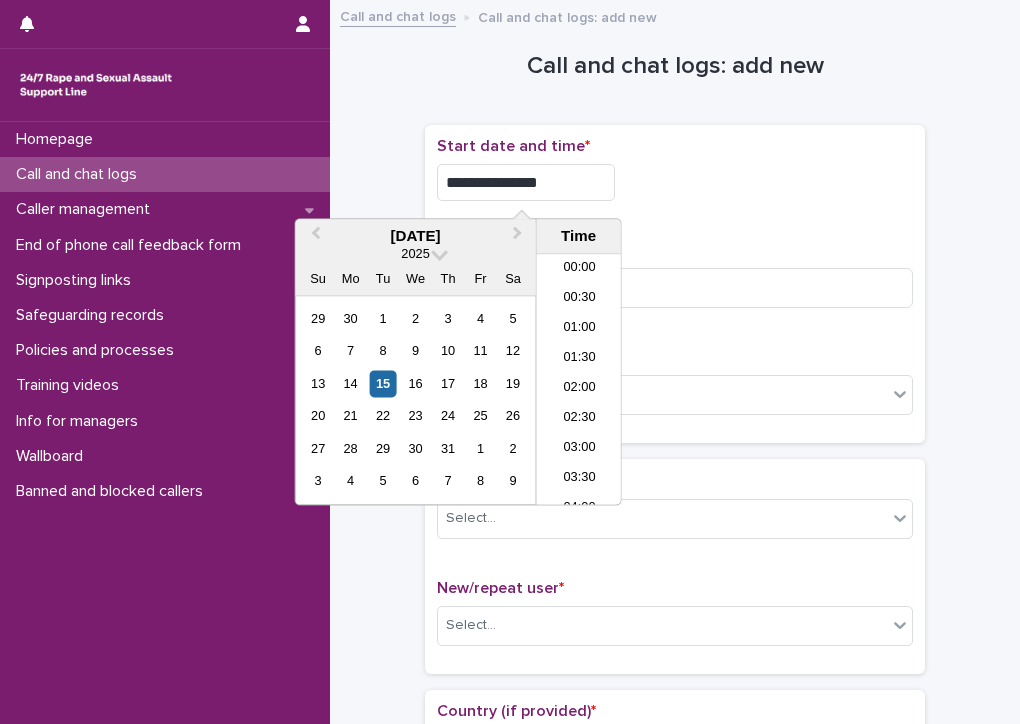 click on "**********" at bounding box center [526, 182] 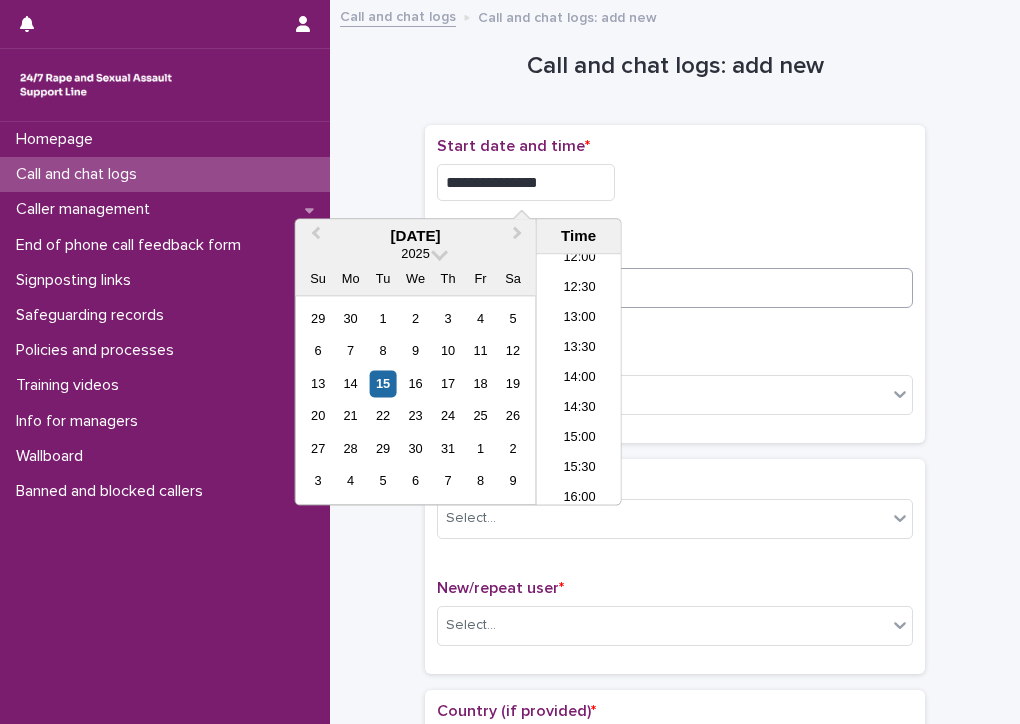 type on "**********" 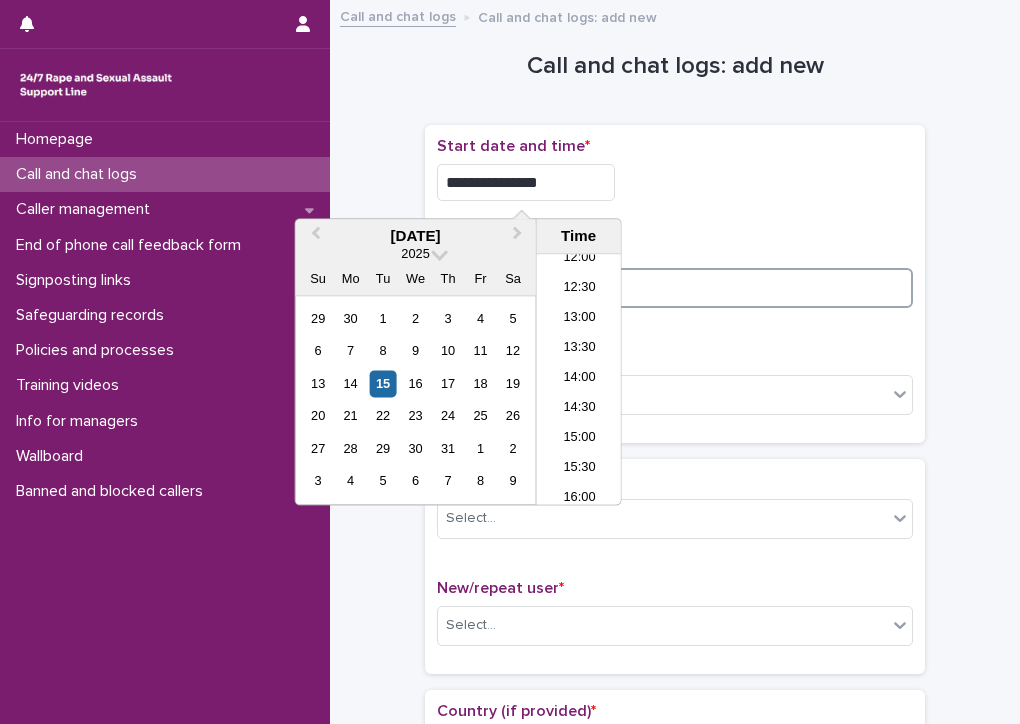 click at bounding box center [675, 288] 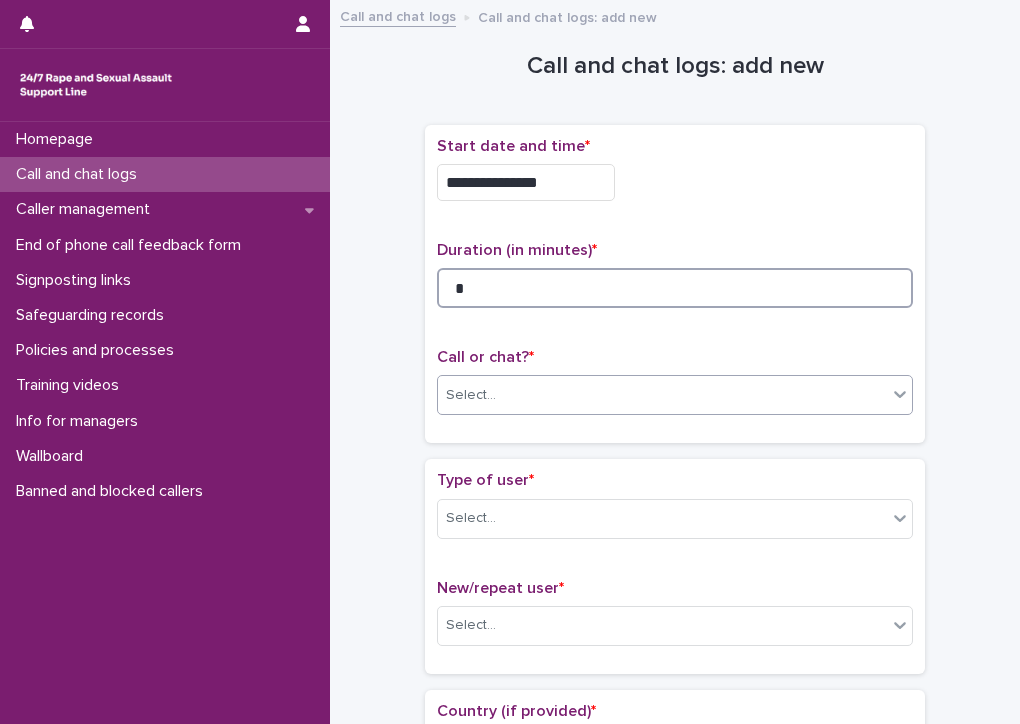 type on "*" 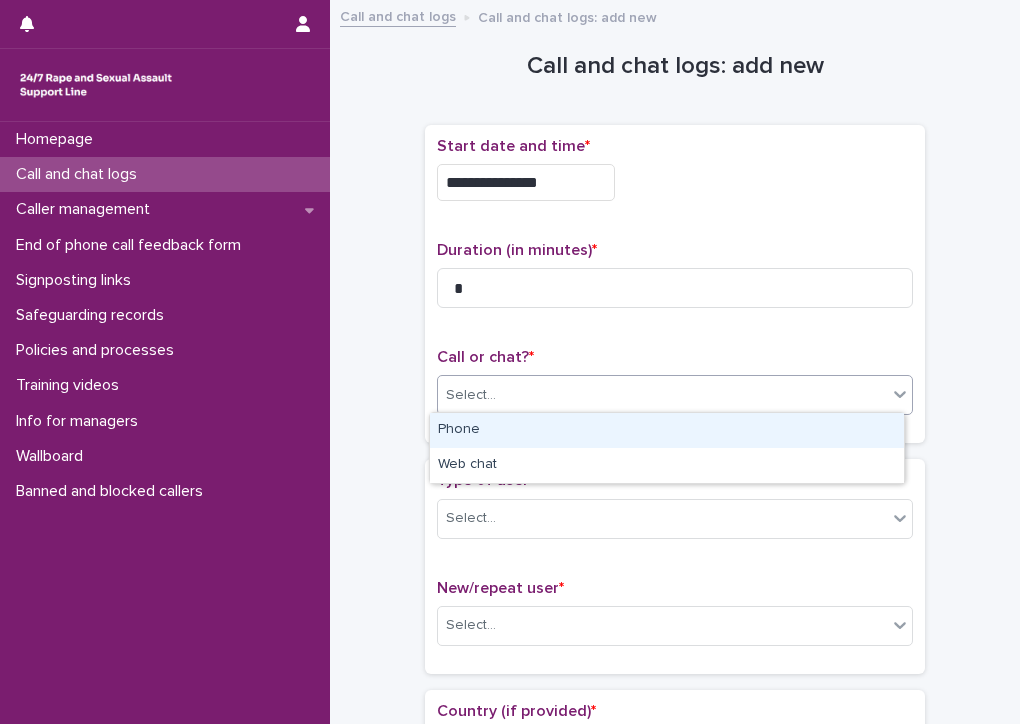 click on "Select..." at bounding box center (662, 395) 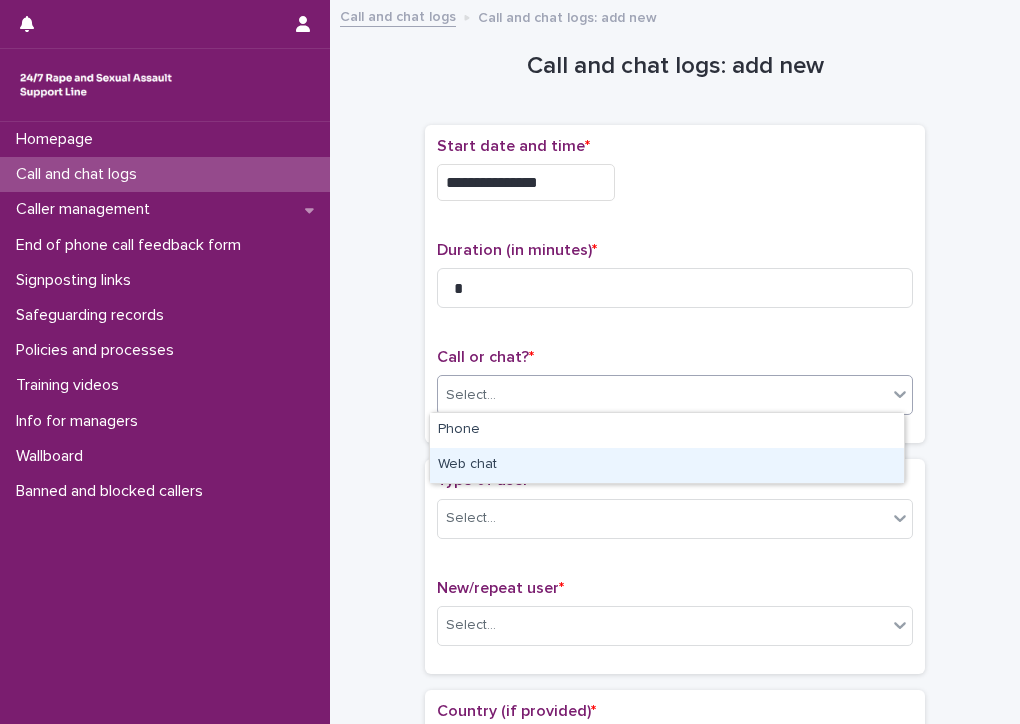 click on "Web chat" at bounding box center (667, 465) 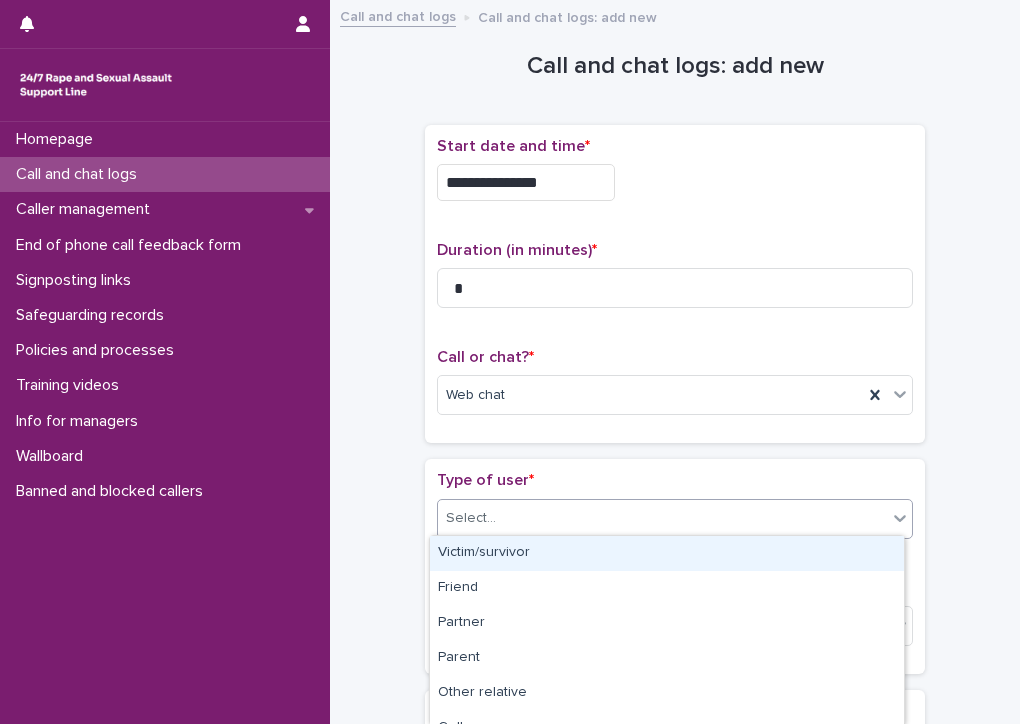 click on "Select..." at bounding box center (471, 518) 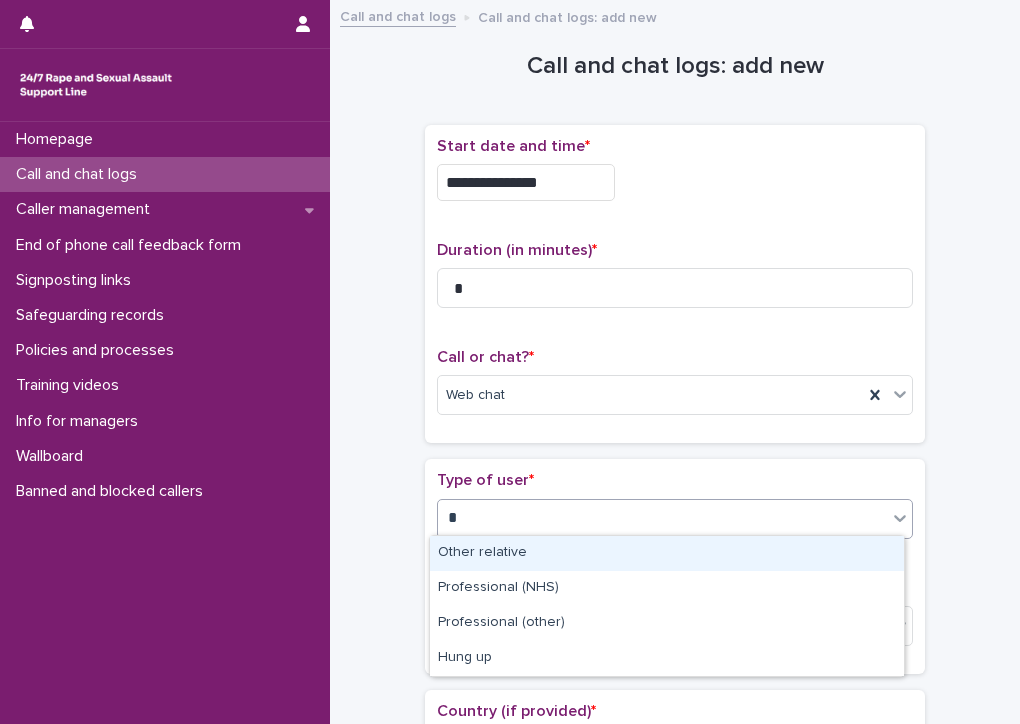 type on "**" 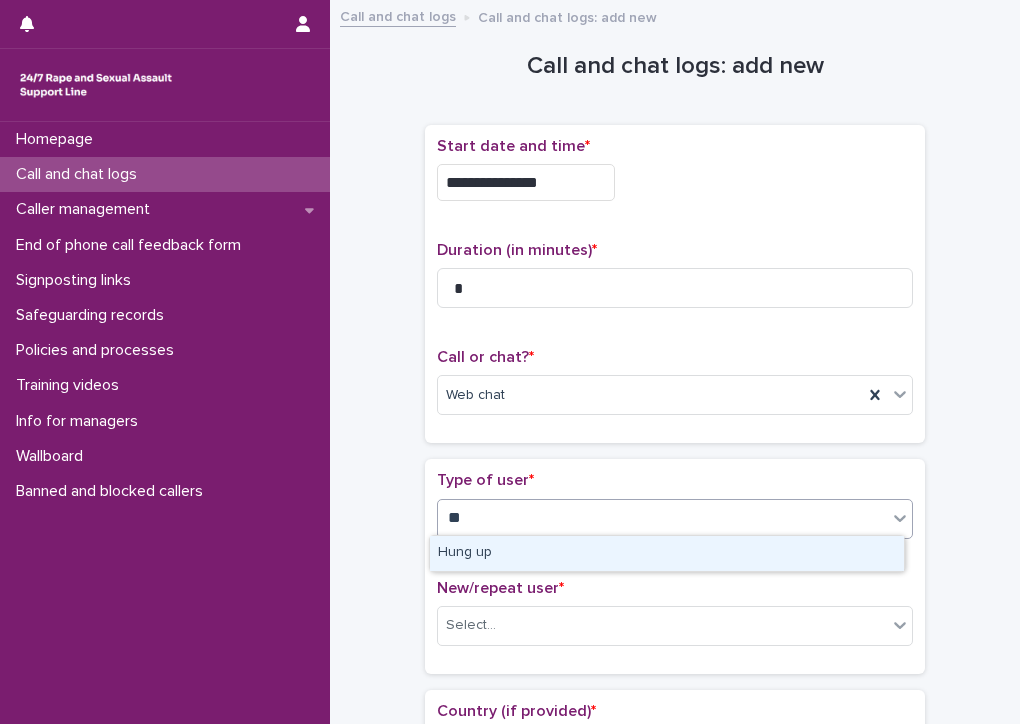 click on "Hung up" at bounding box center (667, 553) 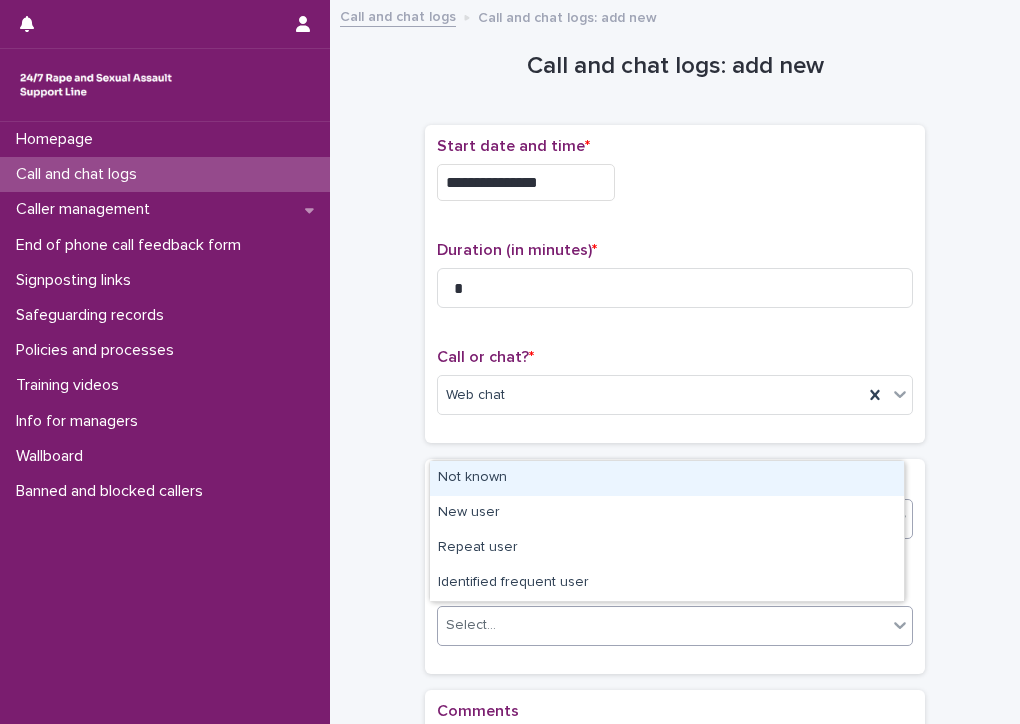 click on "Select..." at bounding box center [662, 625] 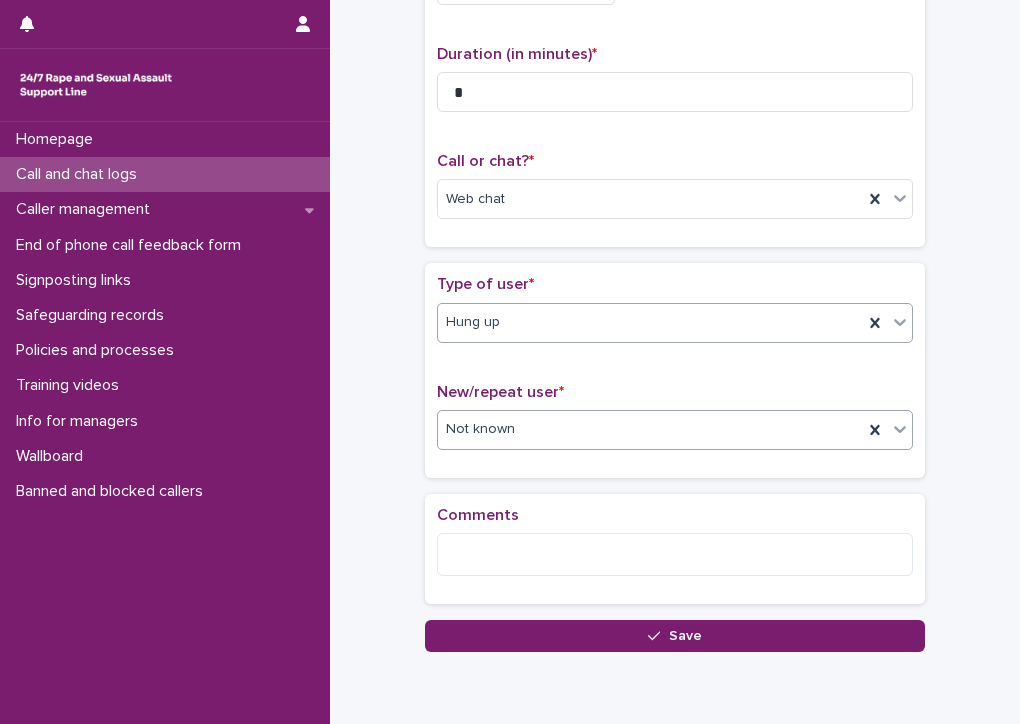 scroll, scrollTop: 276, scrollLeft: 0, axis: vertical 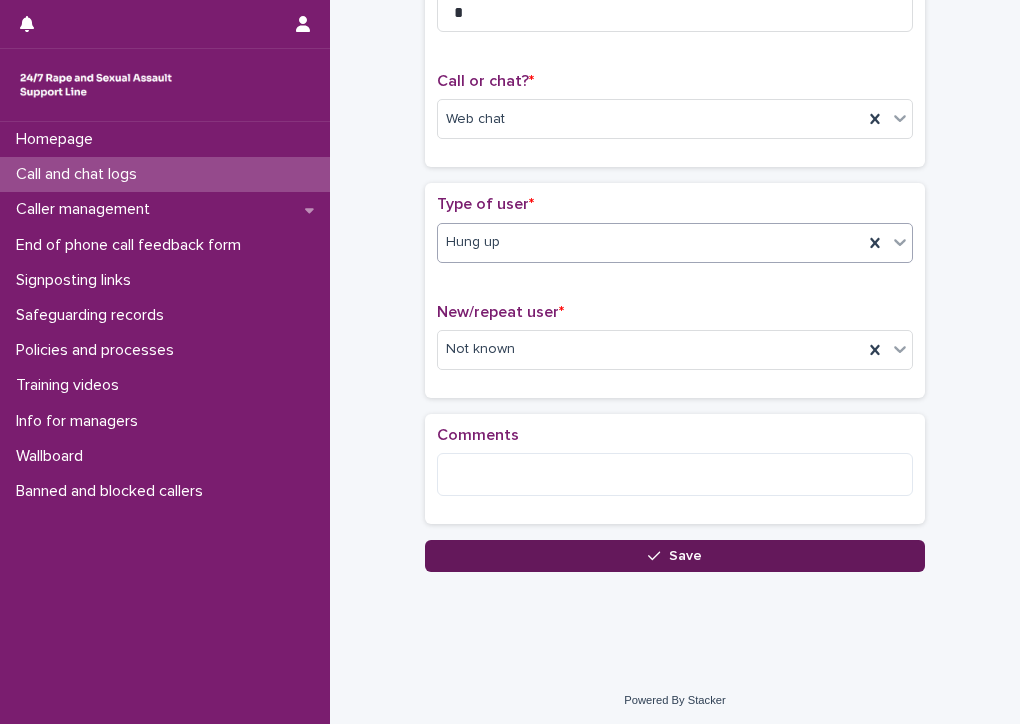 click on "Save" at bounding box center [675, 556] 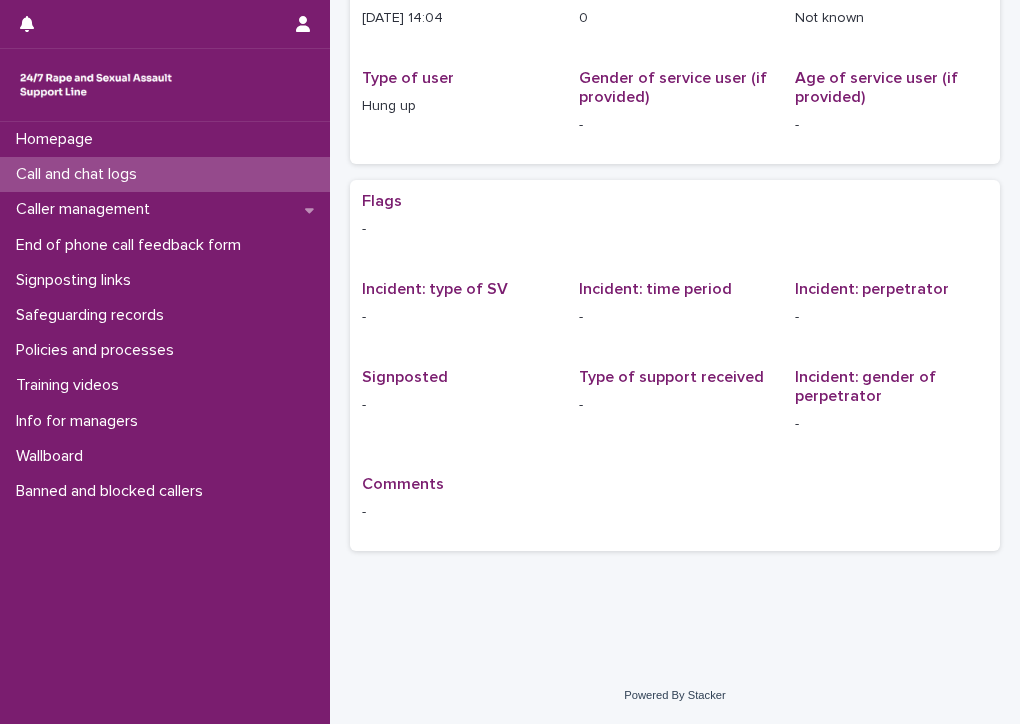 scroll, scrollTop: 0, scrollLeft: 0, axis: both 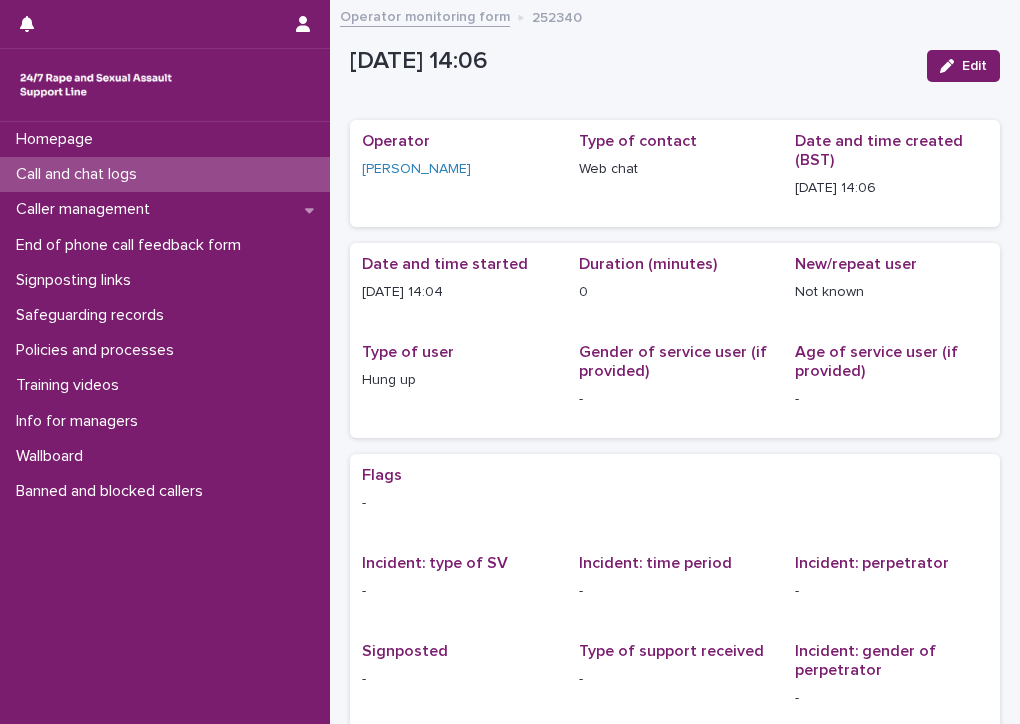 click on "Call and chat logs" at bounding box center (165, 174) 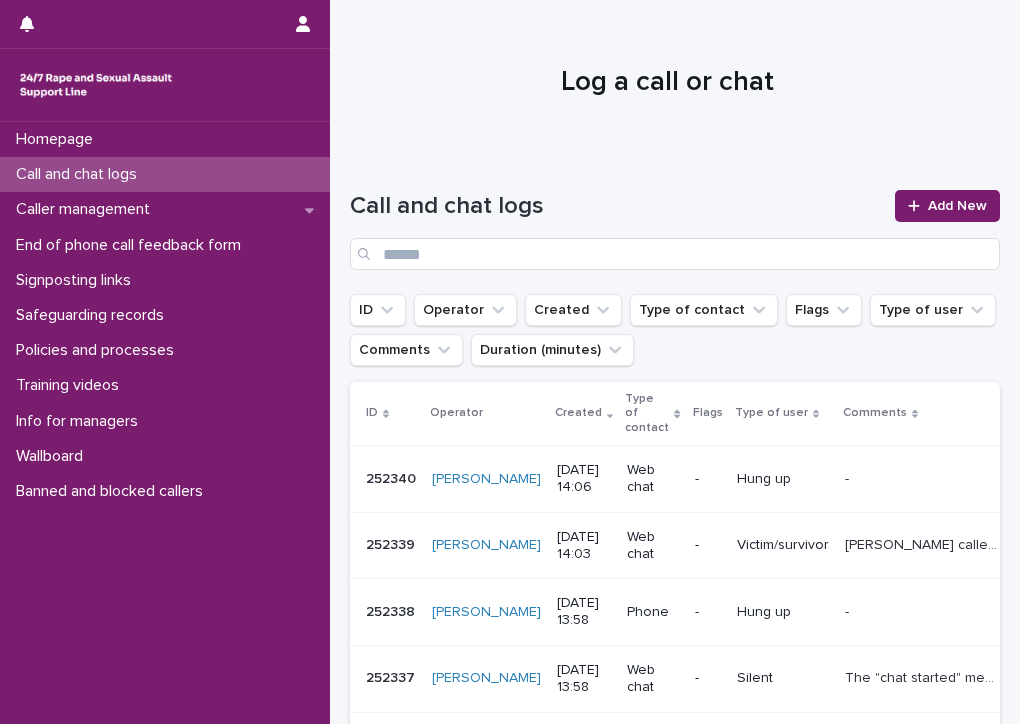 click on "Call and chat logs" at bounding box center [80, 174] 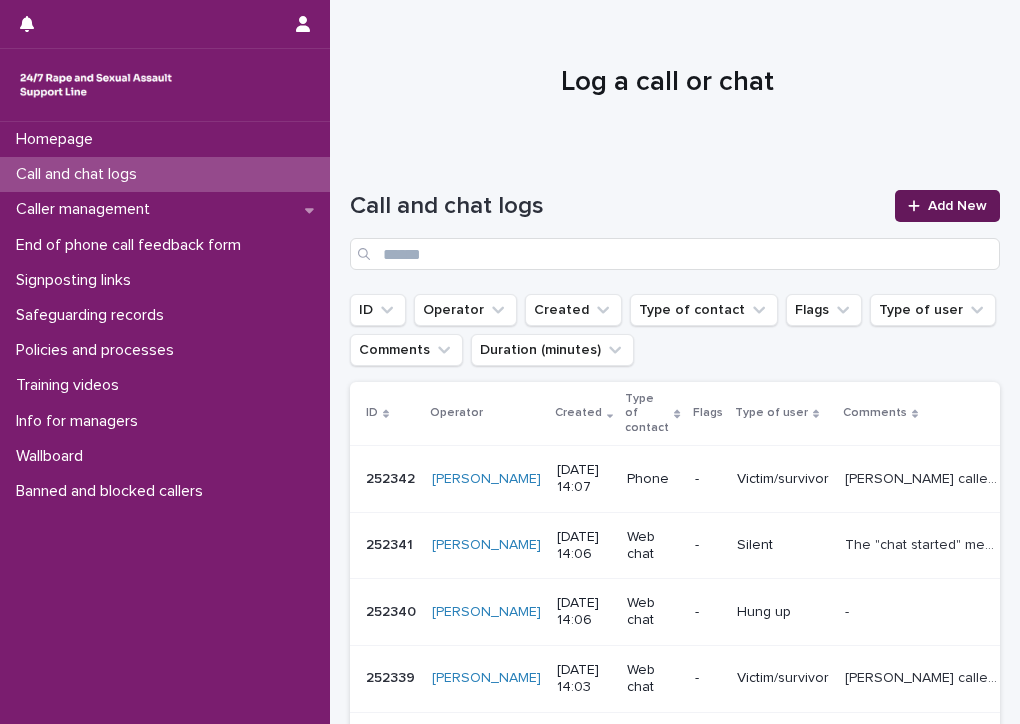 click on "Add New" at bounding box center [957, 206] 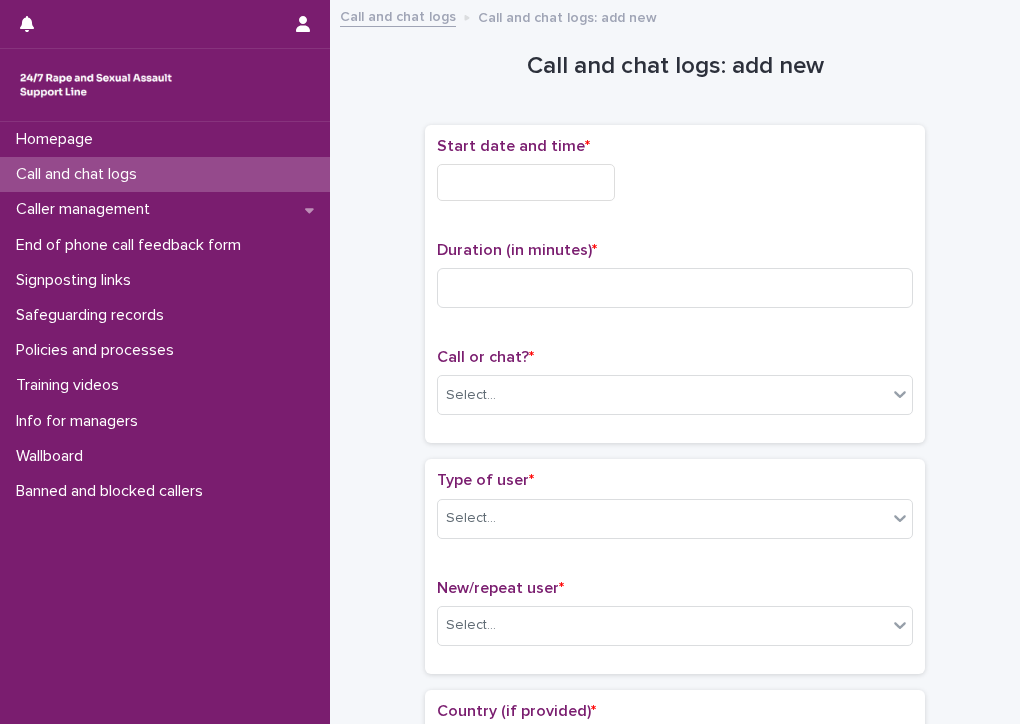 click at bounding box center (526, 182) 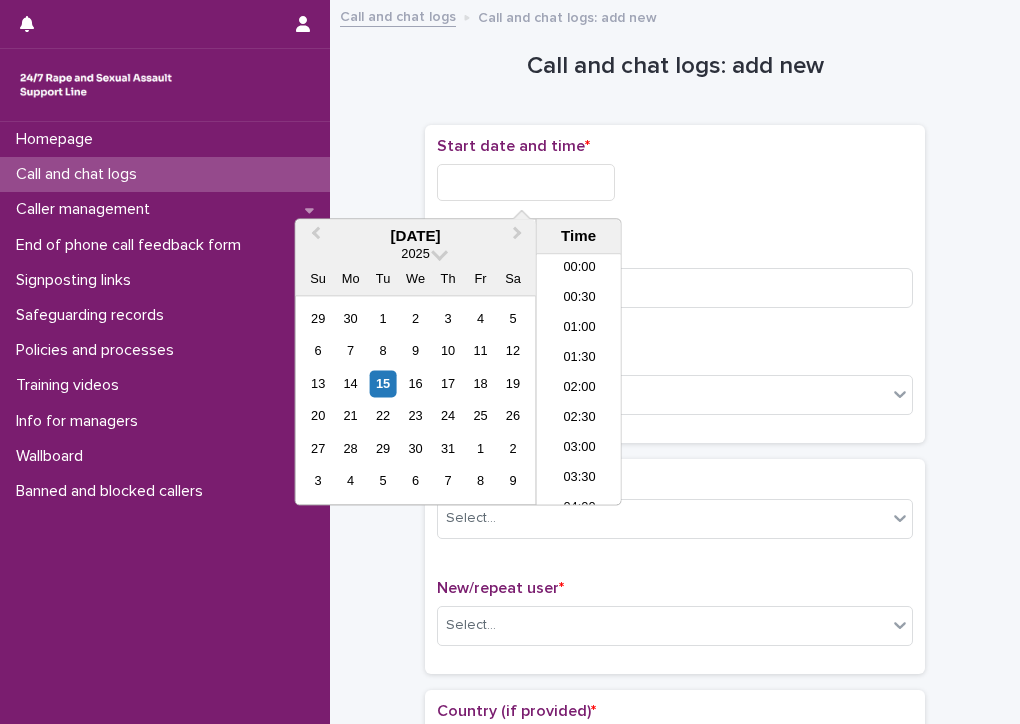 scroll, scrollTop: 730, scrollLeft: 0, axis: vertical 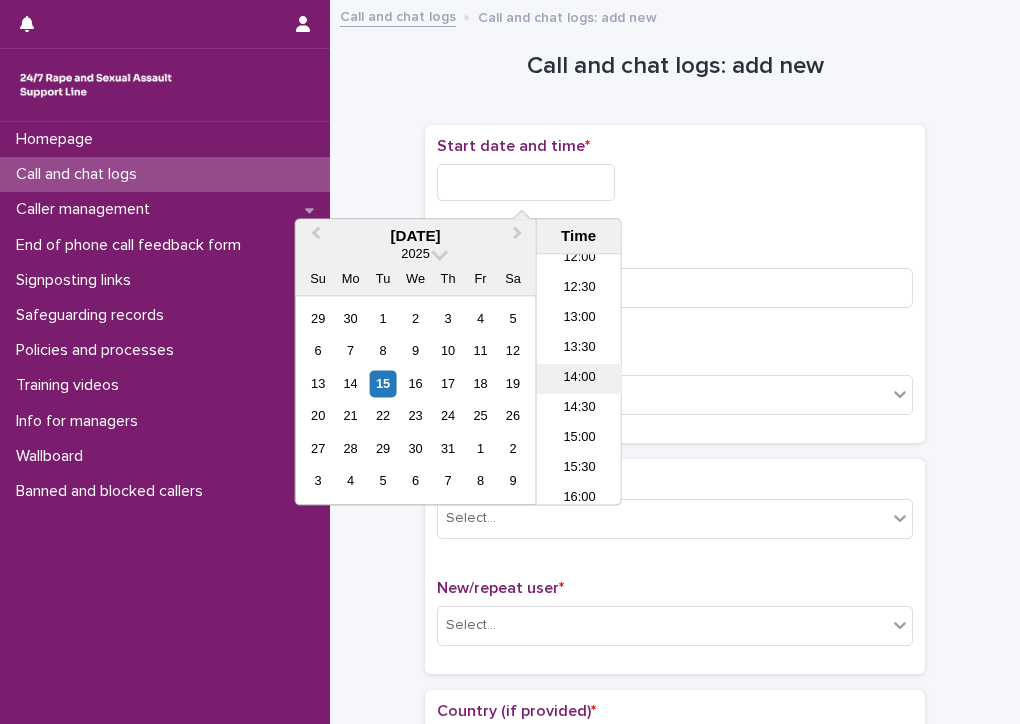 click on "14:00" at bounding box center (579, 380) 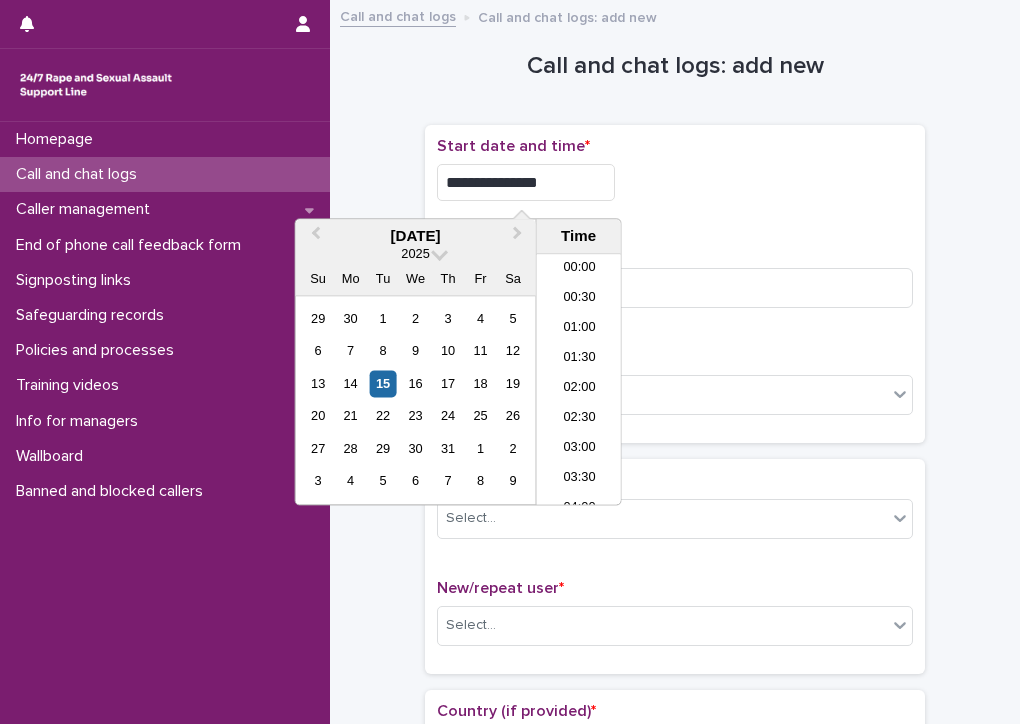 click on "**********" at bounding box center [526, 182] 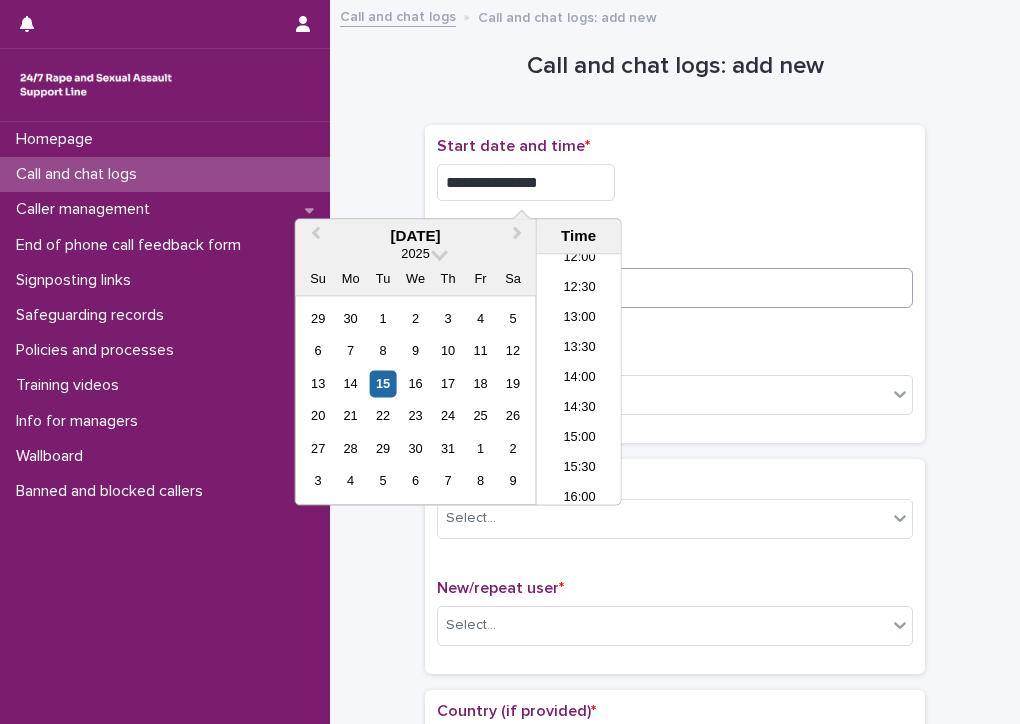 type on "**********" 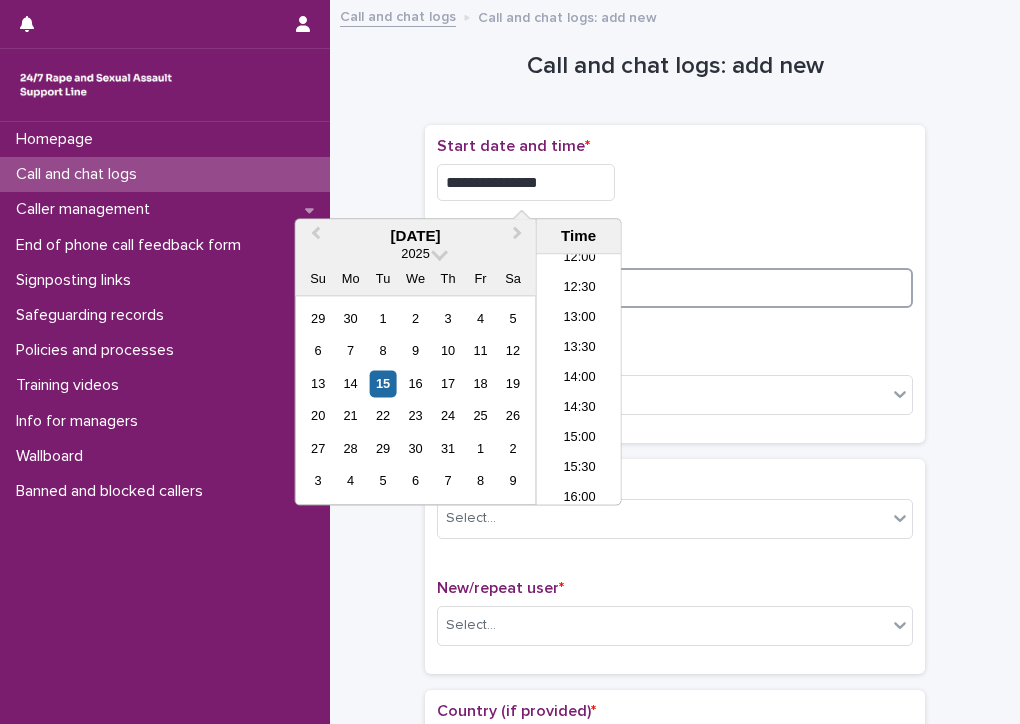 click at bounding box center (675, 288) 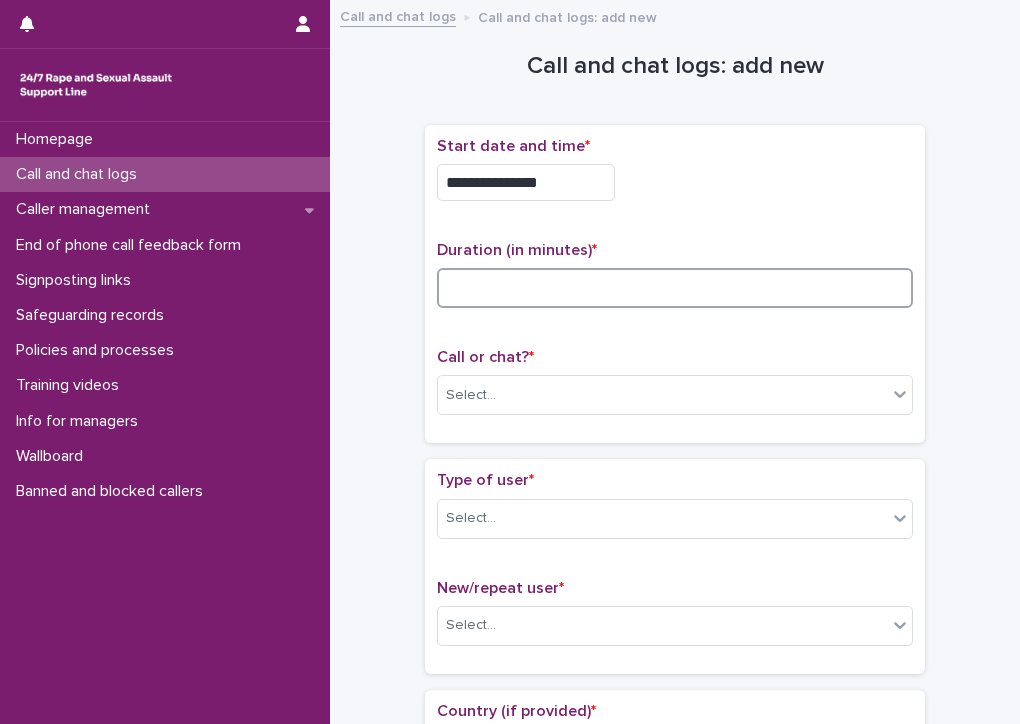 click at bounding box center (675, 288) 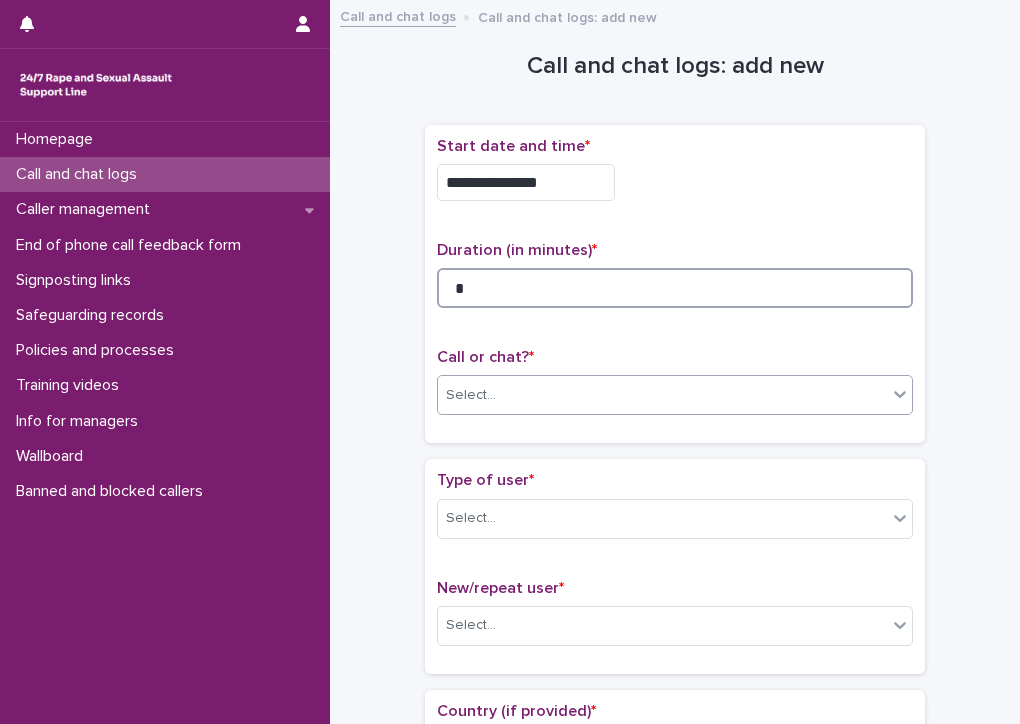 type on "*" 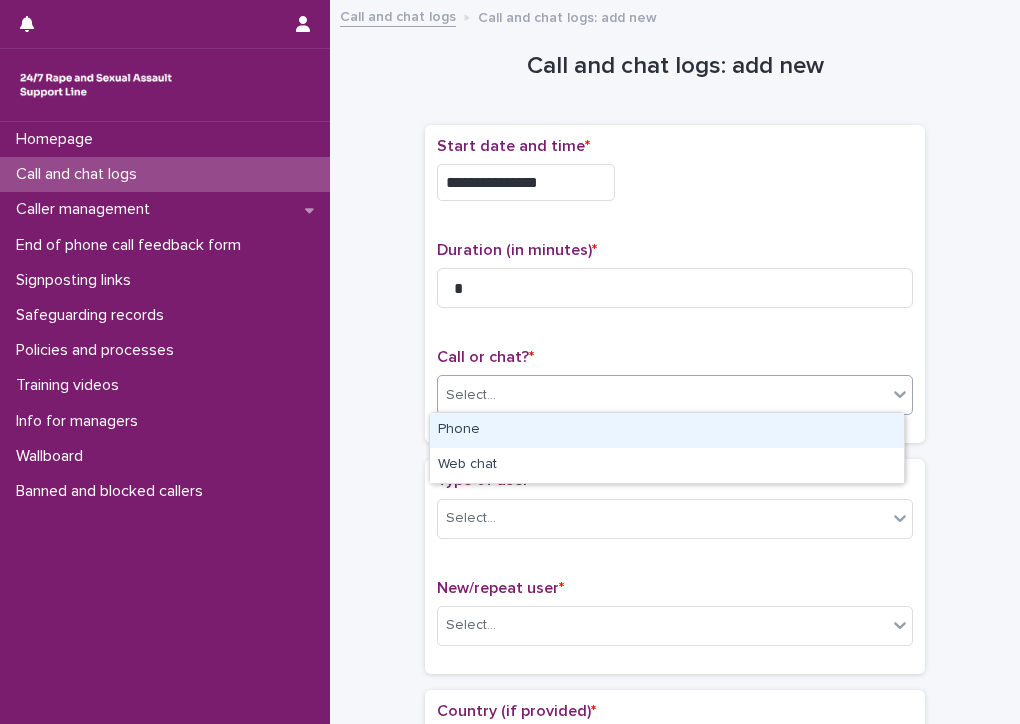click on "Select..." at bounding box center (662, 395) 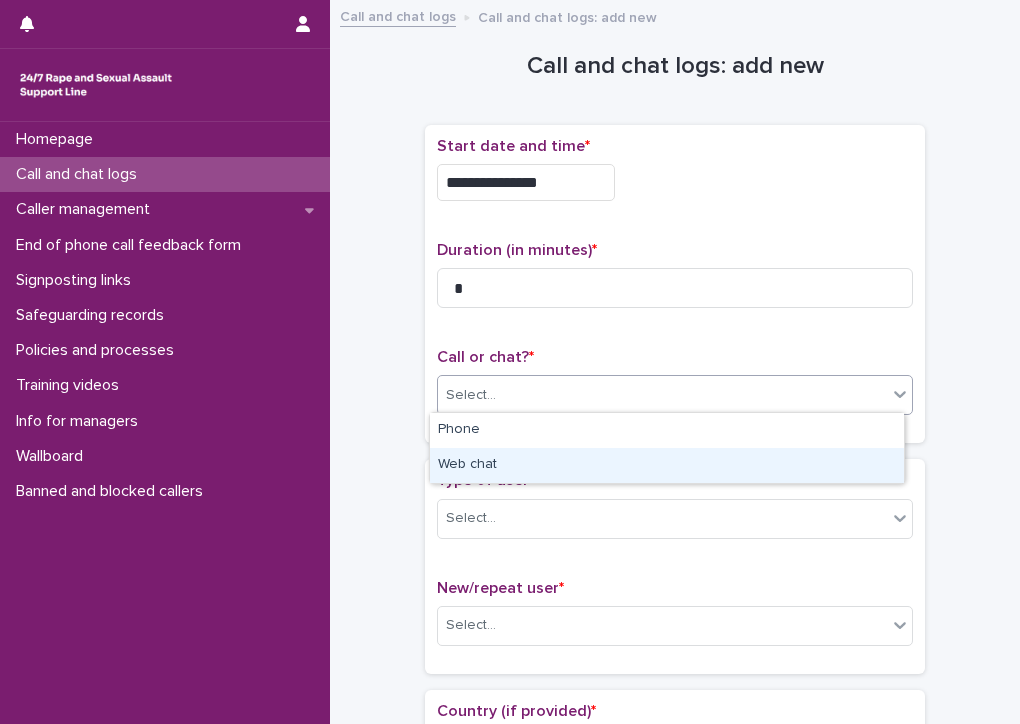click on "Web chat" at bounding box center (667, 465) 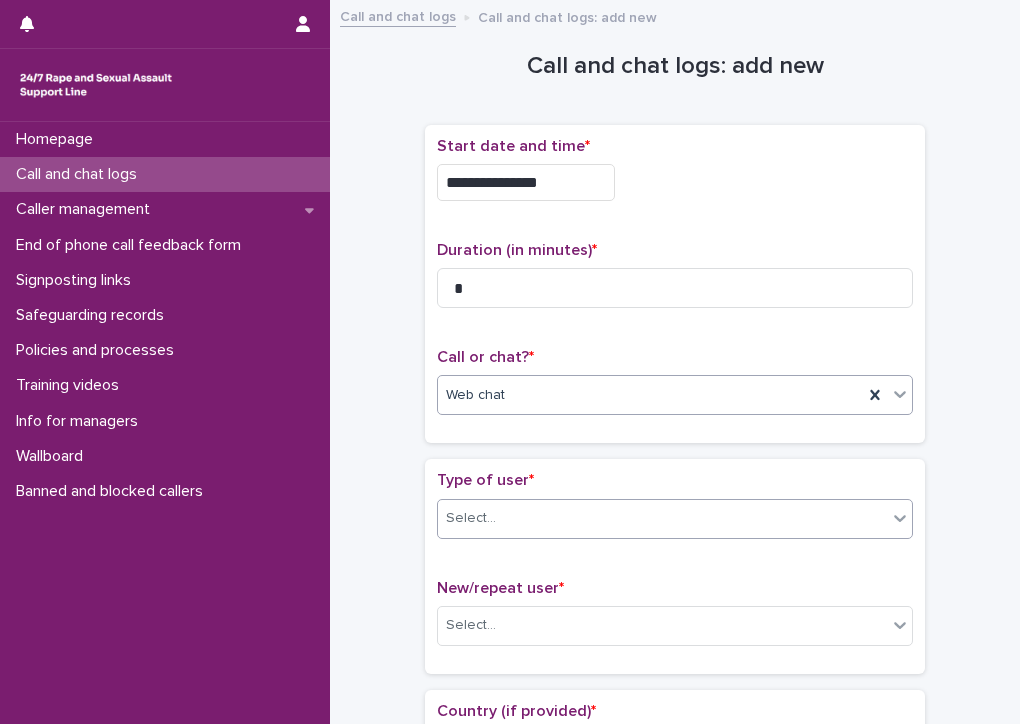 click on "Select..." at bounding box center [662, 518] 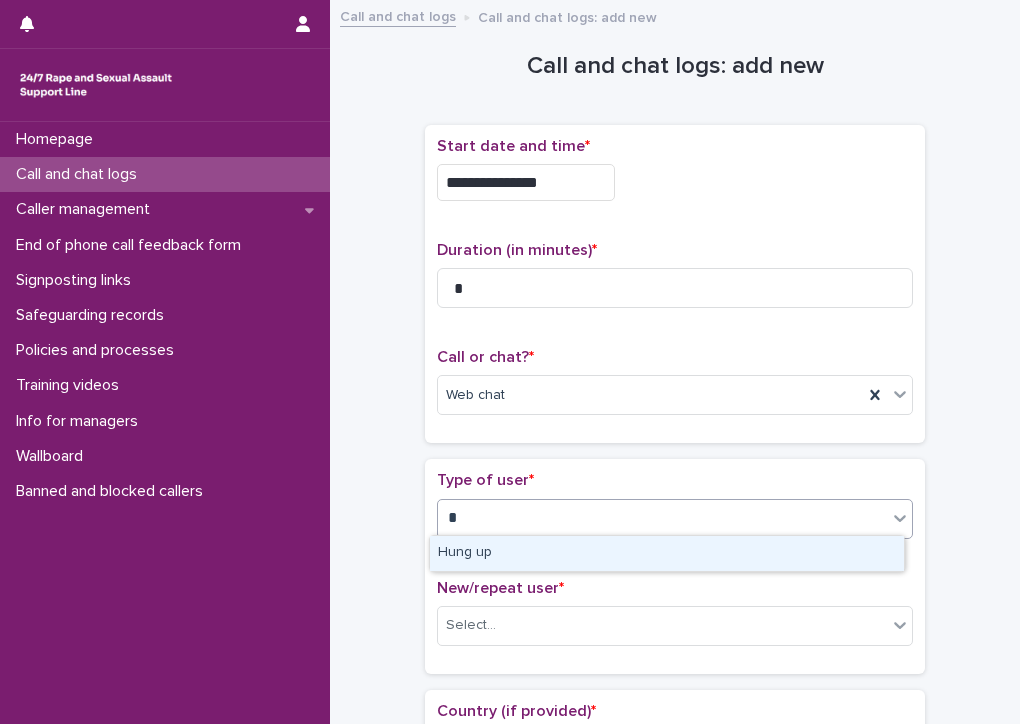 type on "**" 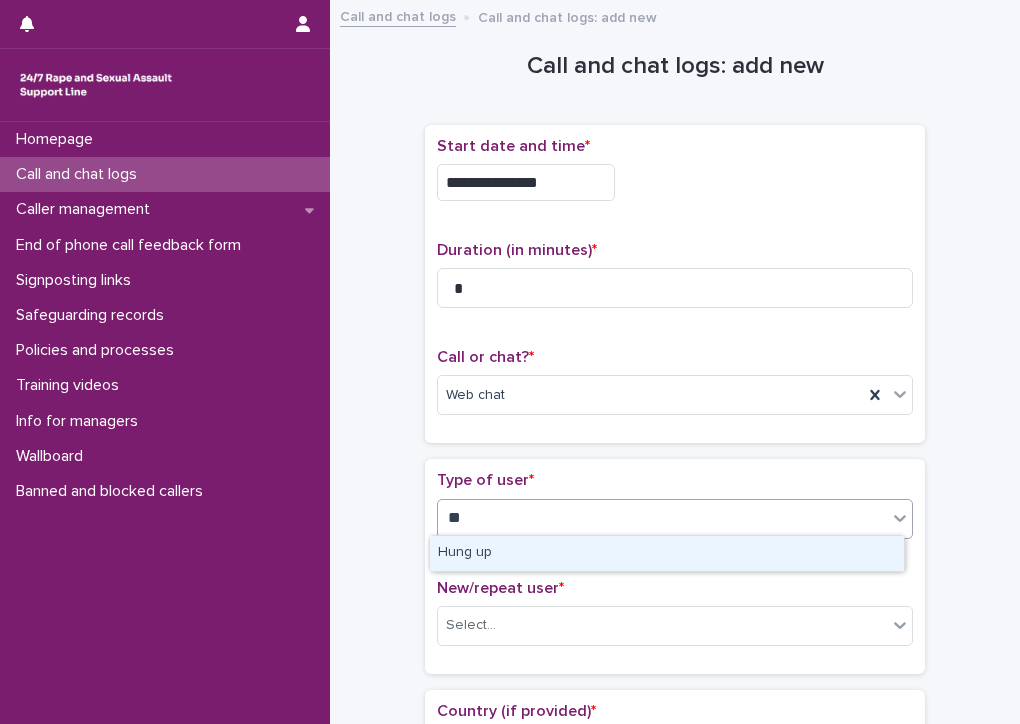 click on "Hung up" at bounding box center [667, 553] 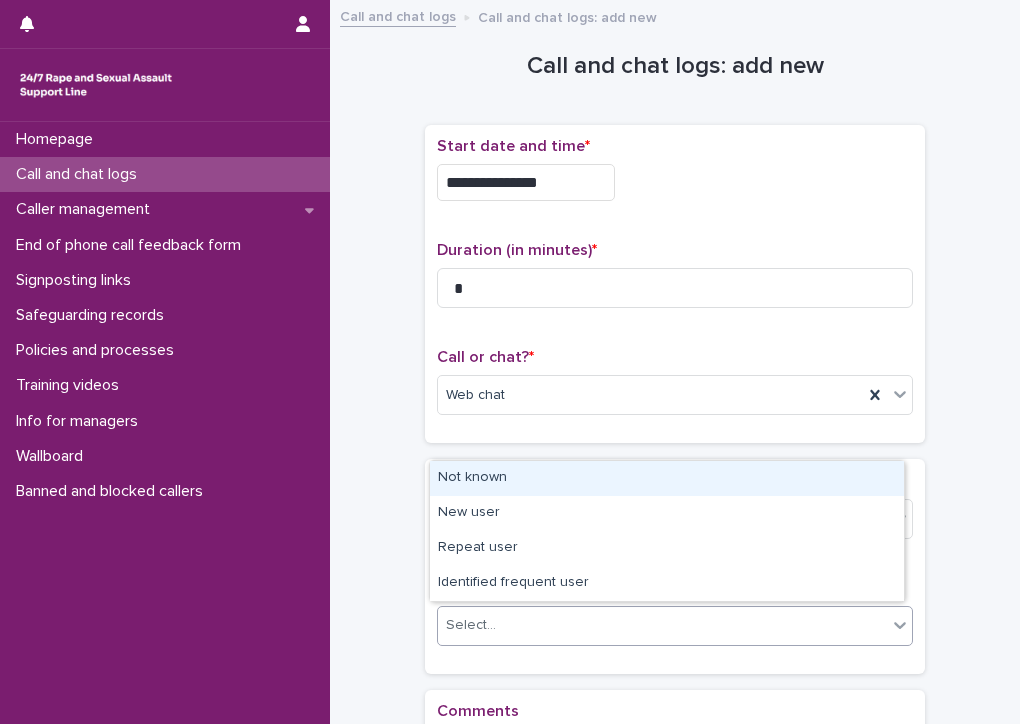 click on "Select..." at bounding box center (662, 625) 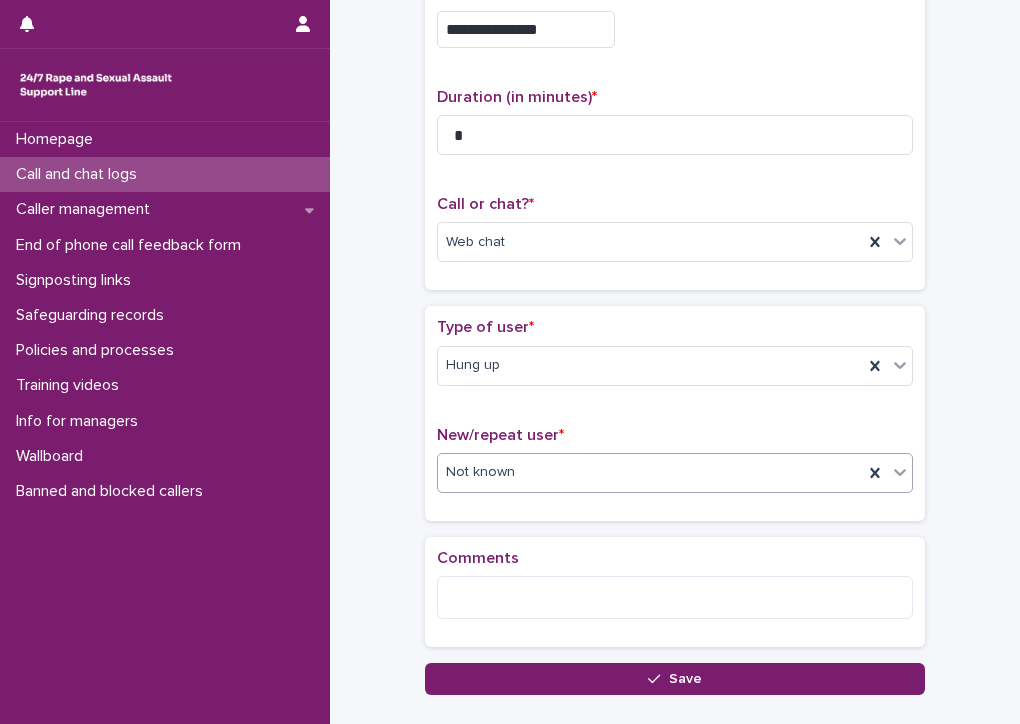 scroll, scrollTop: 200, scrollLeft: 0, axis: vertical 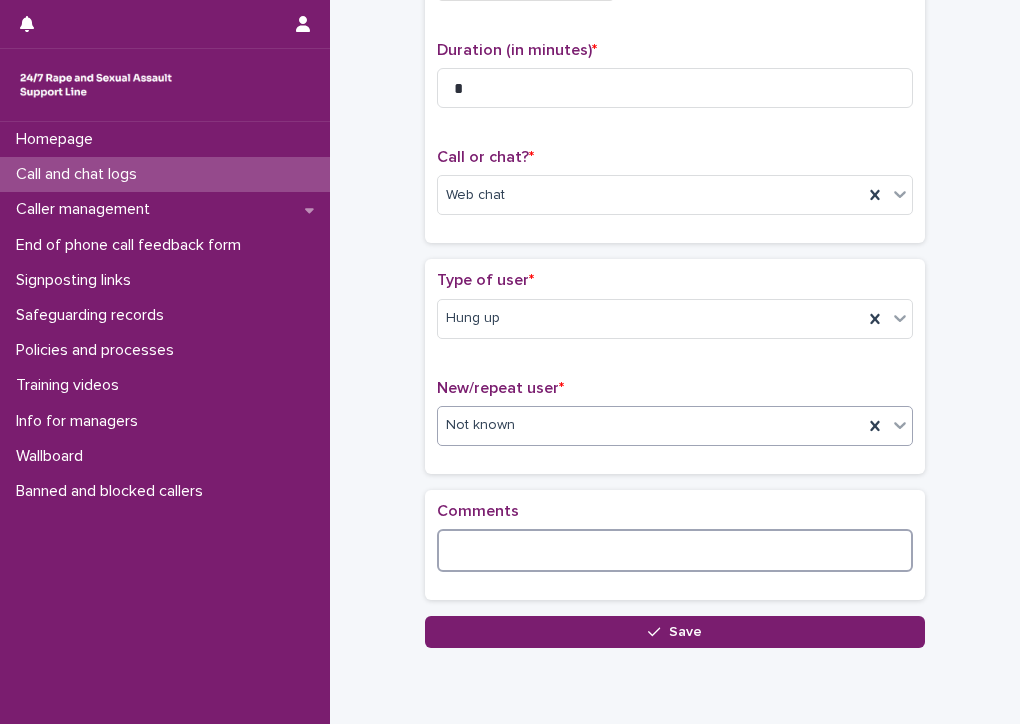 click at bounding box center (675, 550) 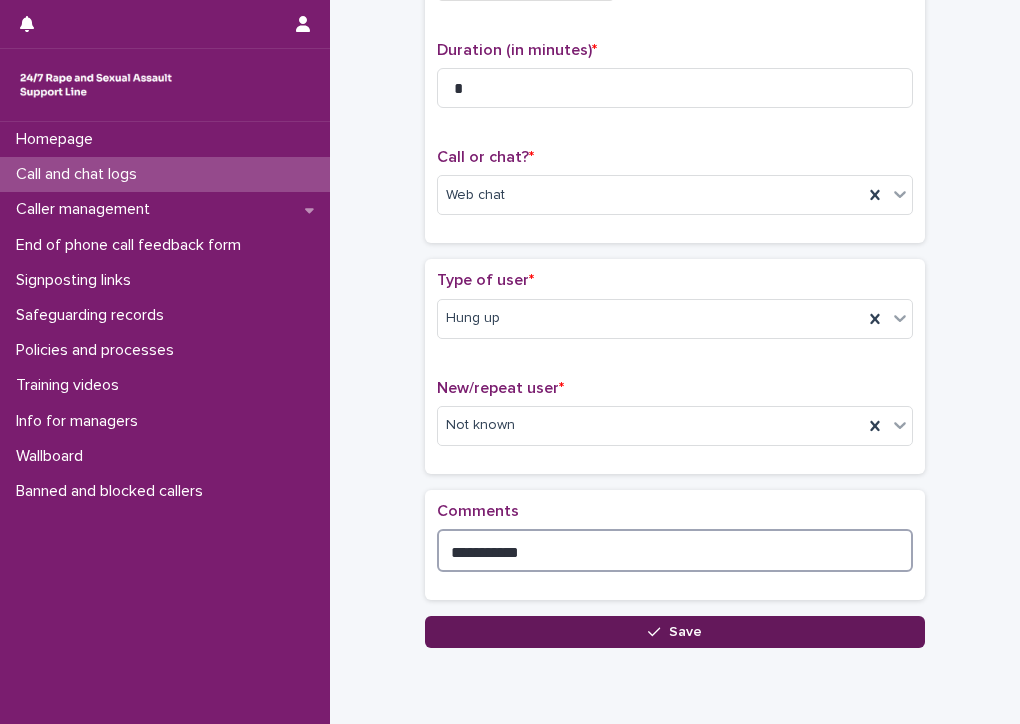 type on "**********" 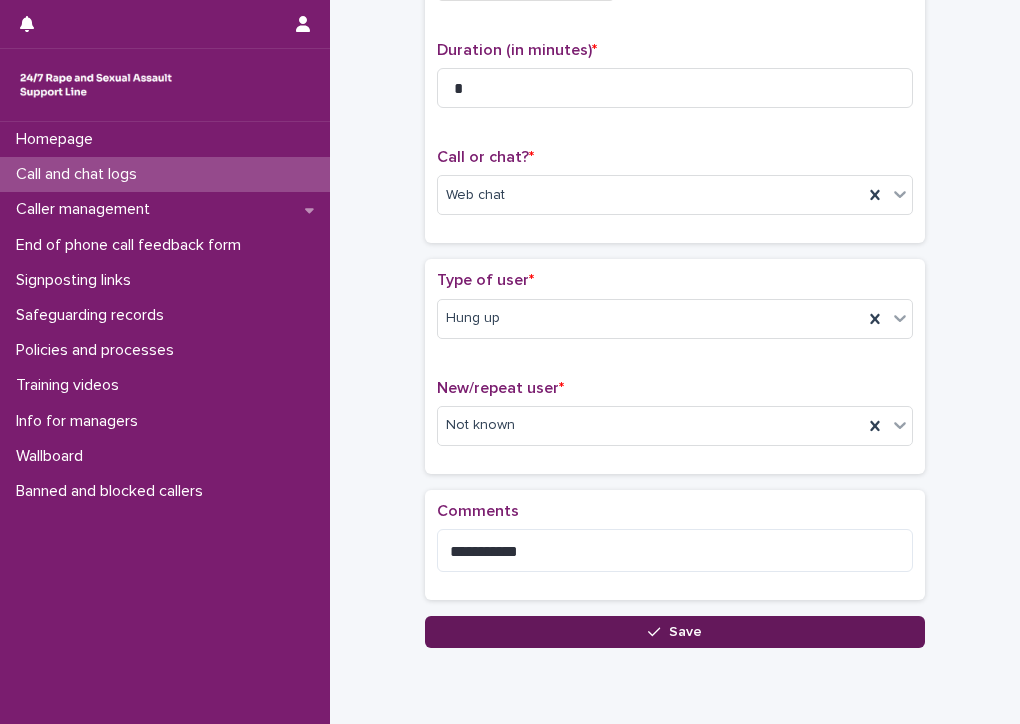 click on "Save" at bounding box center [685, 632] 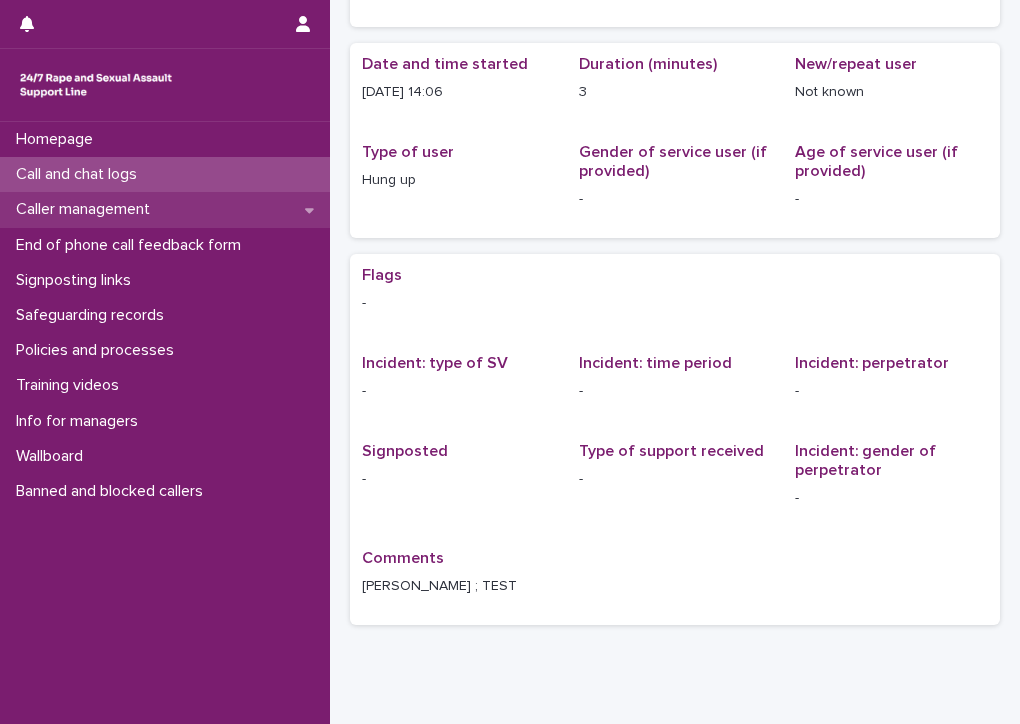 scroll, scrollTop: 0, scrollLeft: 0, axis: both 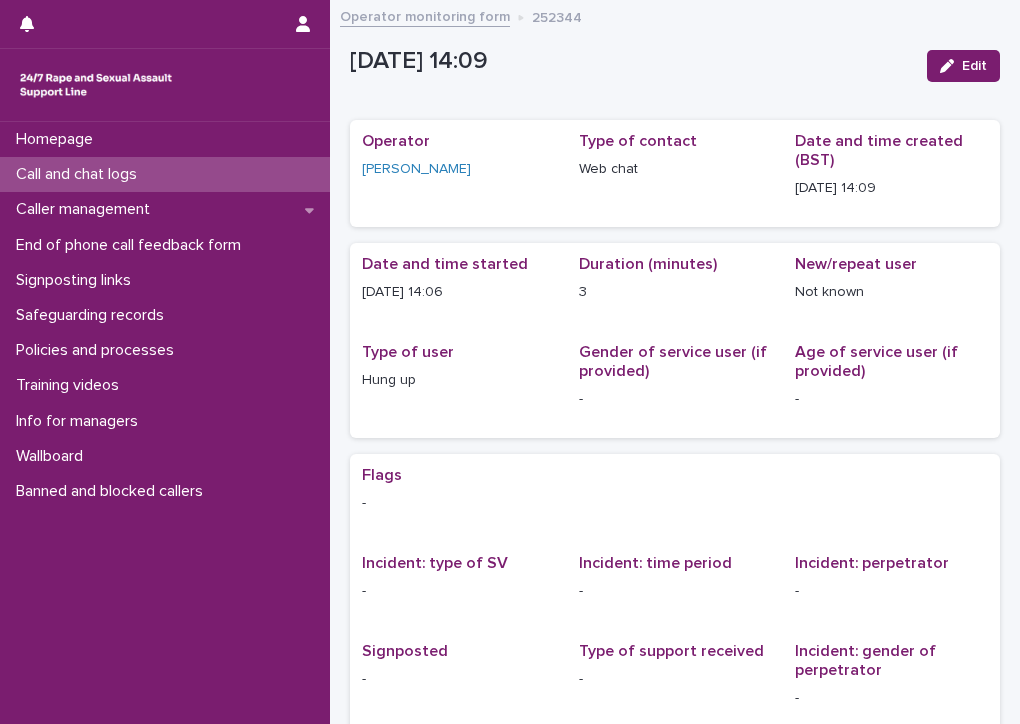 click on "Call and chat logs" at bounding box center (80, 174) 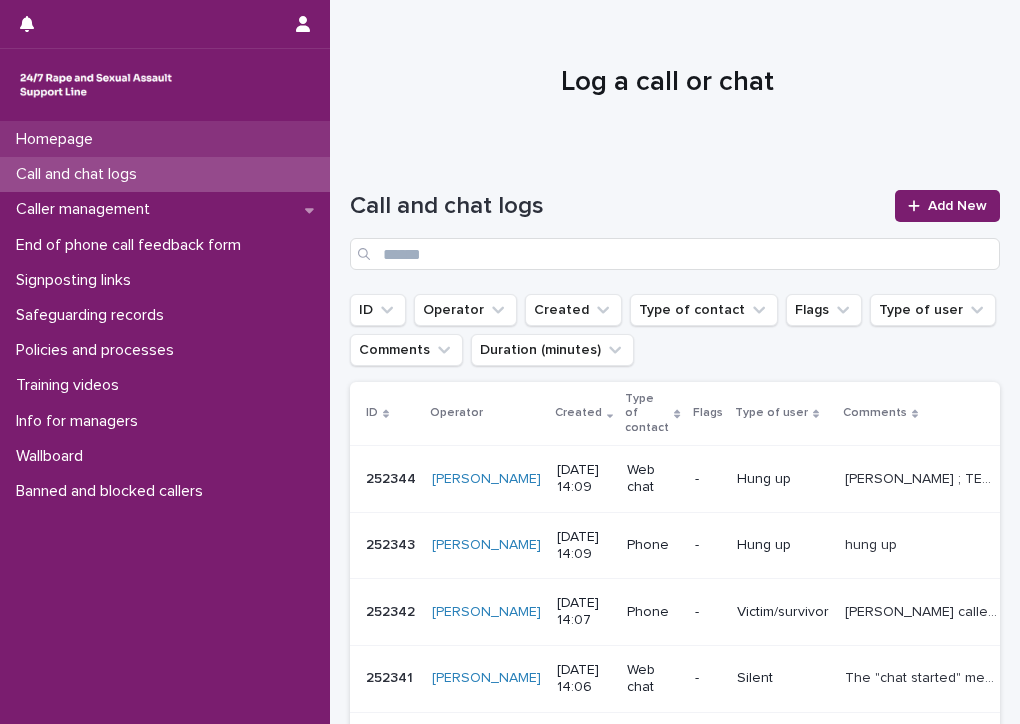 click on "Homepage" at bounding box center (58, 139) 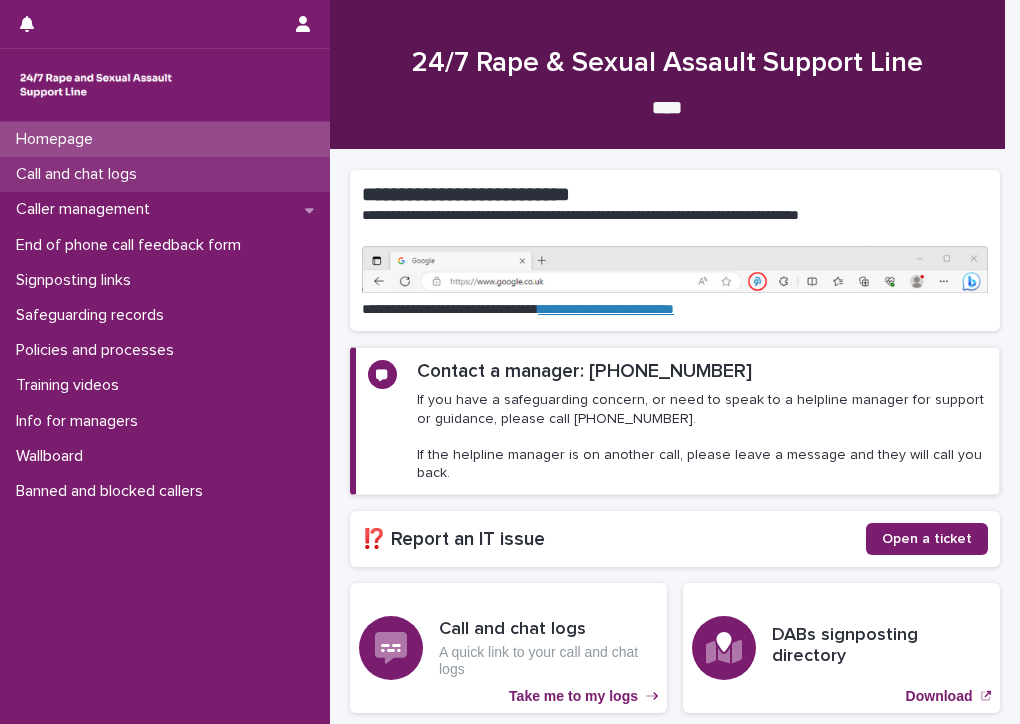 click on "Call and chat logs" at bounding box center (80, 174) 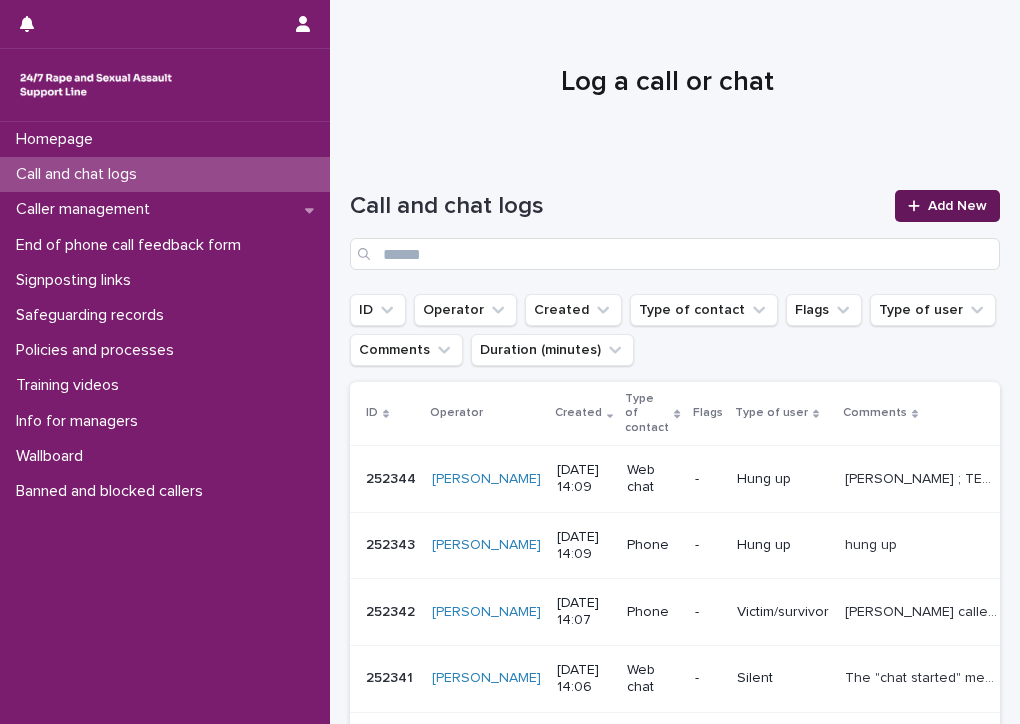 click on "Add New" at bounding box center (947, 206) 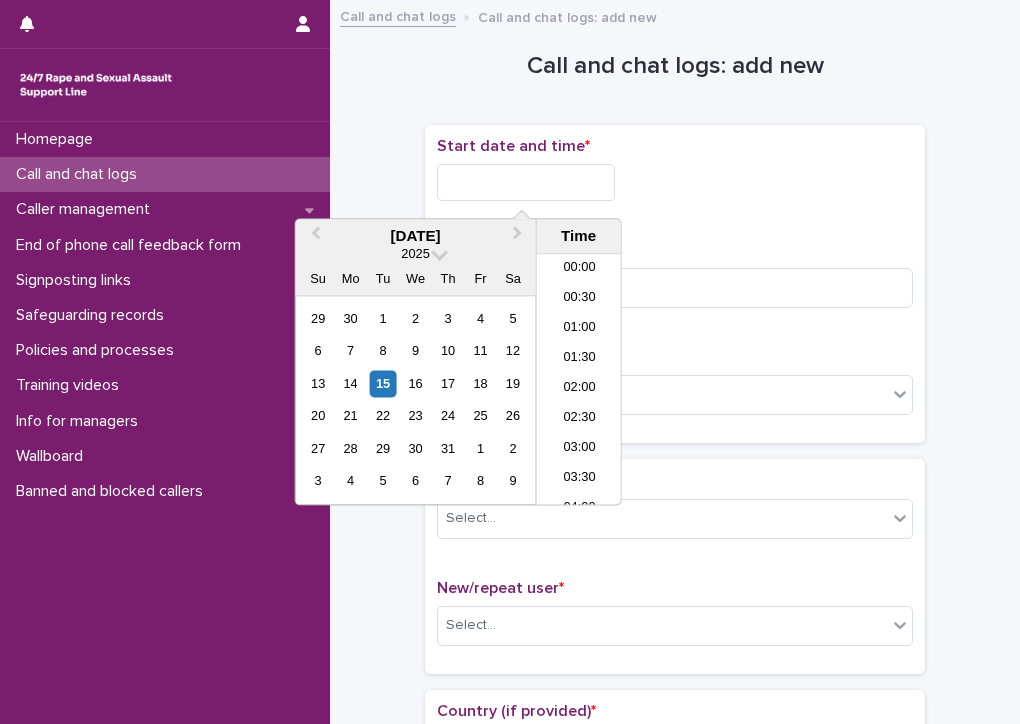 click at bounding box center (526, 182) 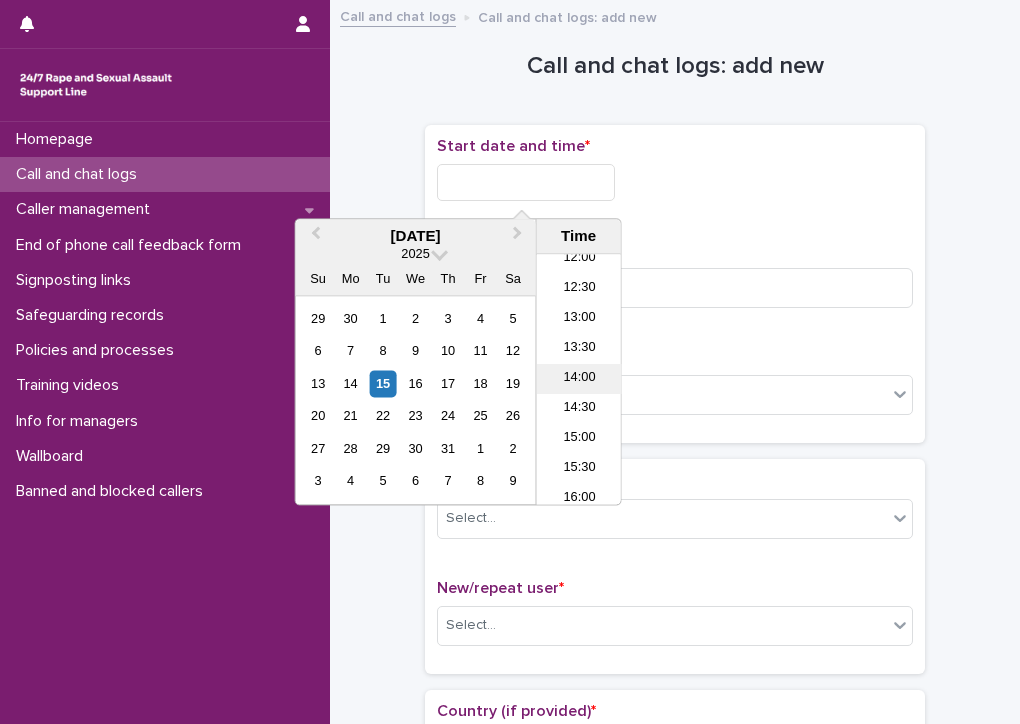 click on "14:00" at bounding box center (579, 380) 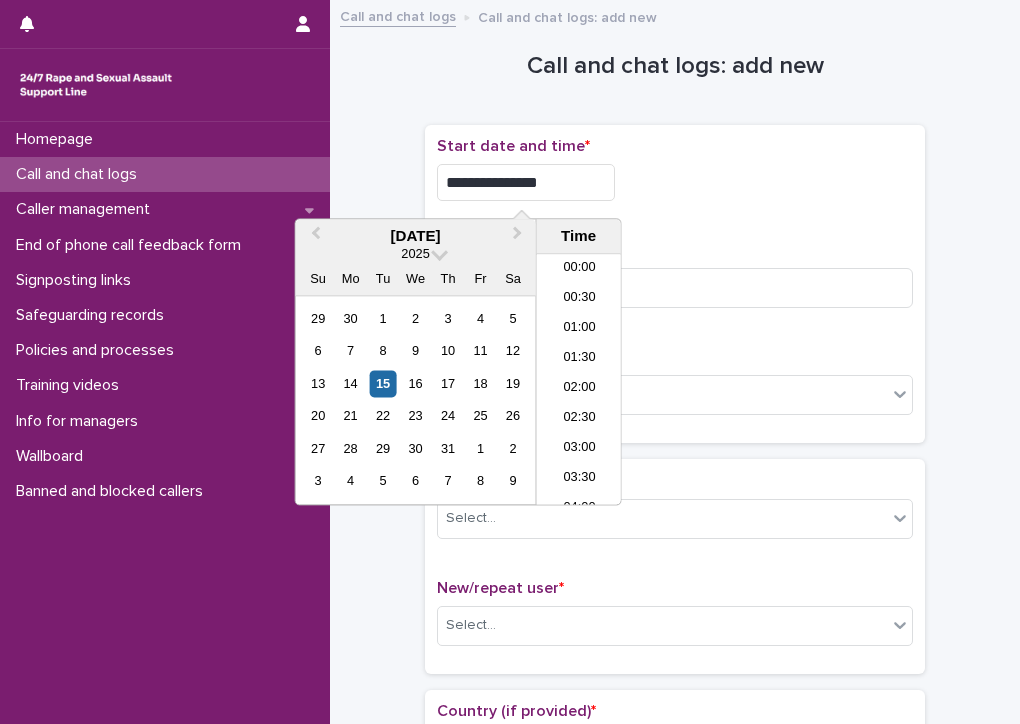 click on "**********" at bounding box center [526, 182] 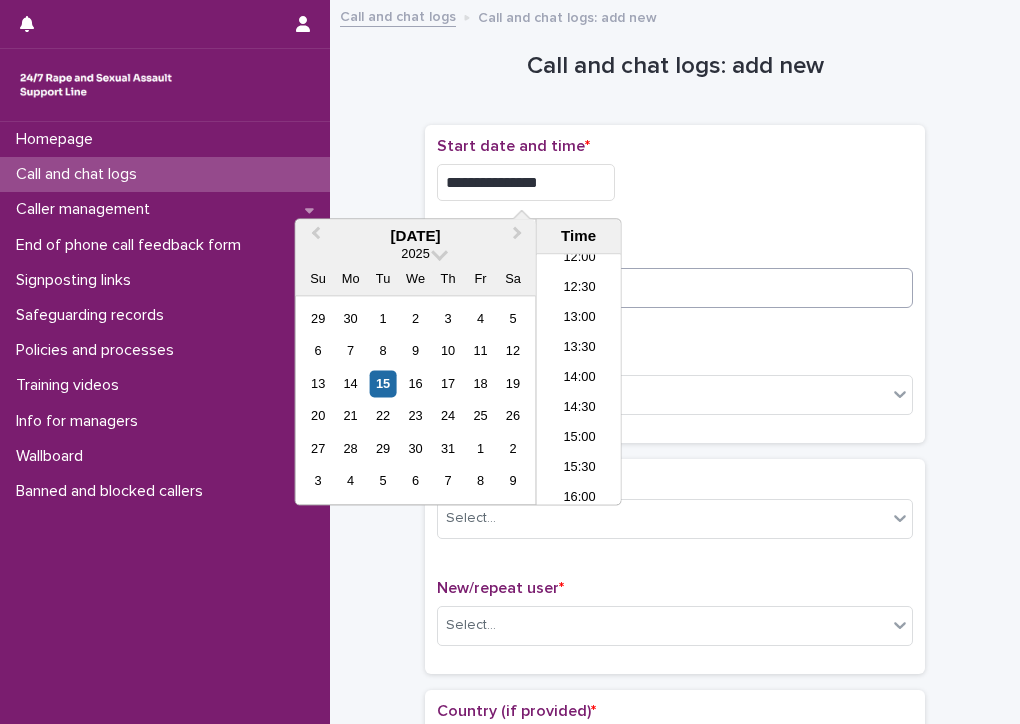 type on "**********" 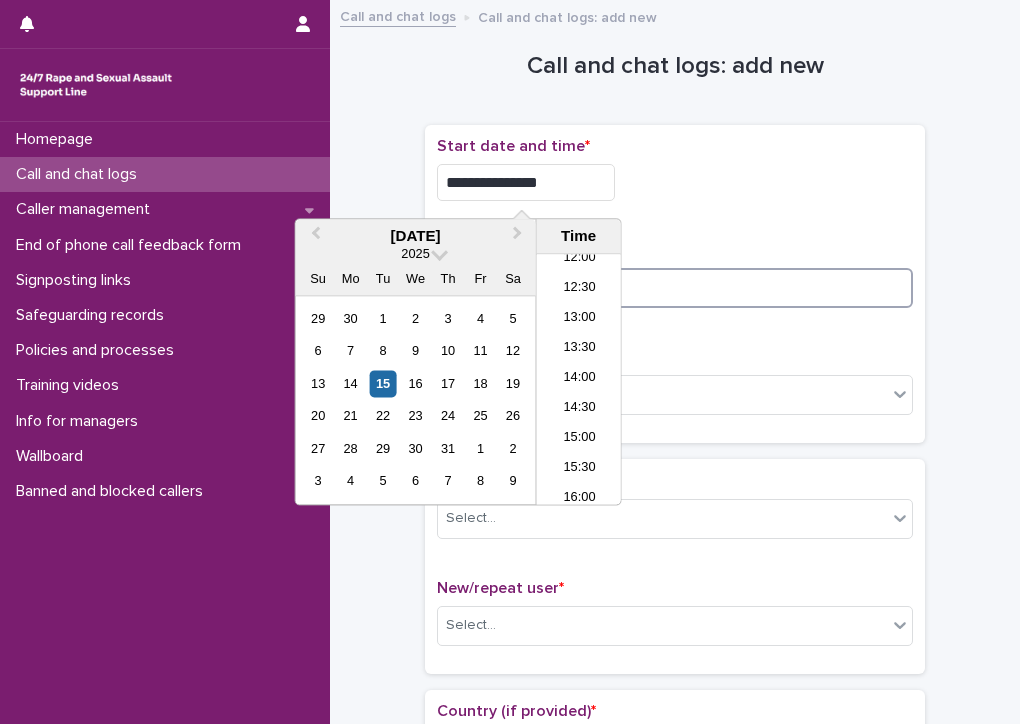 click at bounding box center [675, 288] 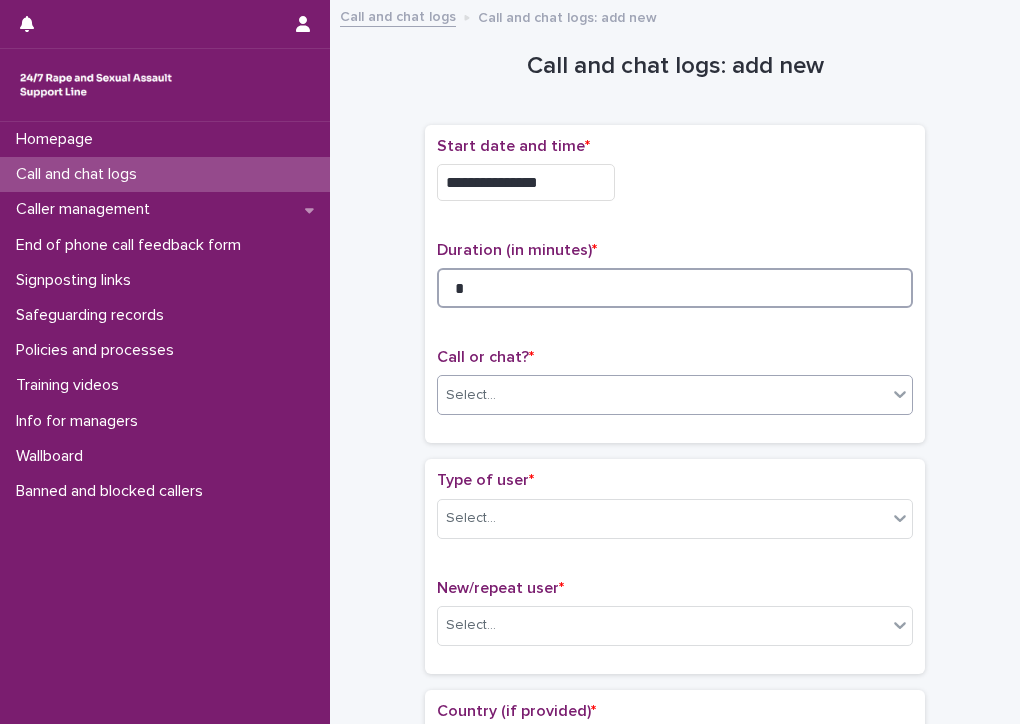 type on "*" 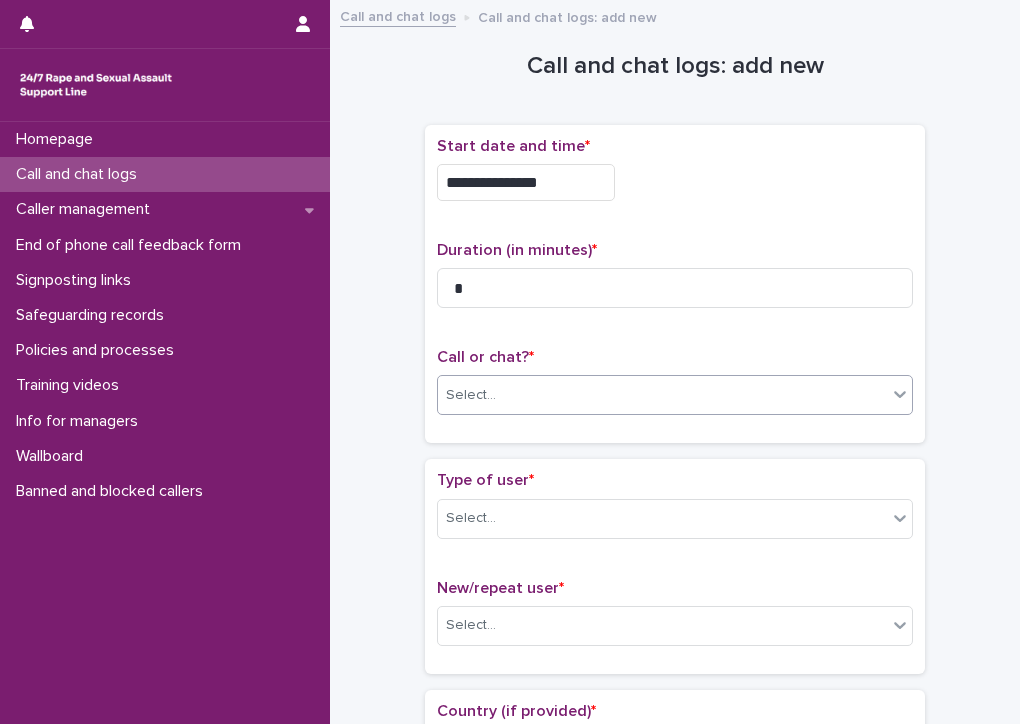click on "Select..." at bounding box center [662, 395] 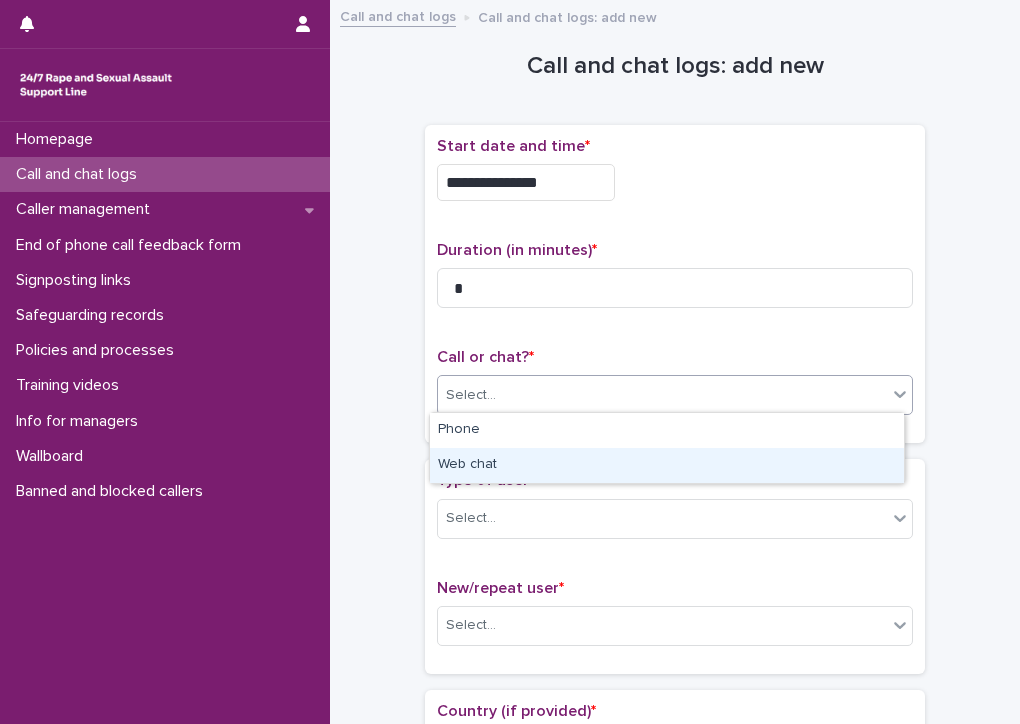 click on "Web chat" at bounding box center (667, 465) 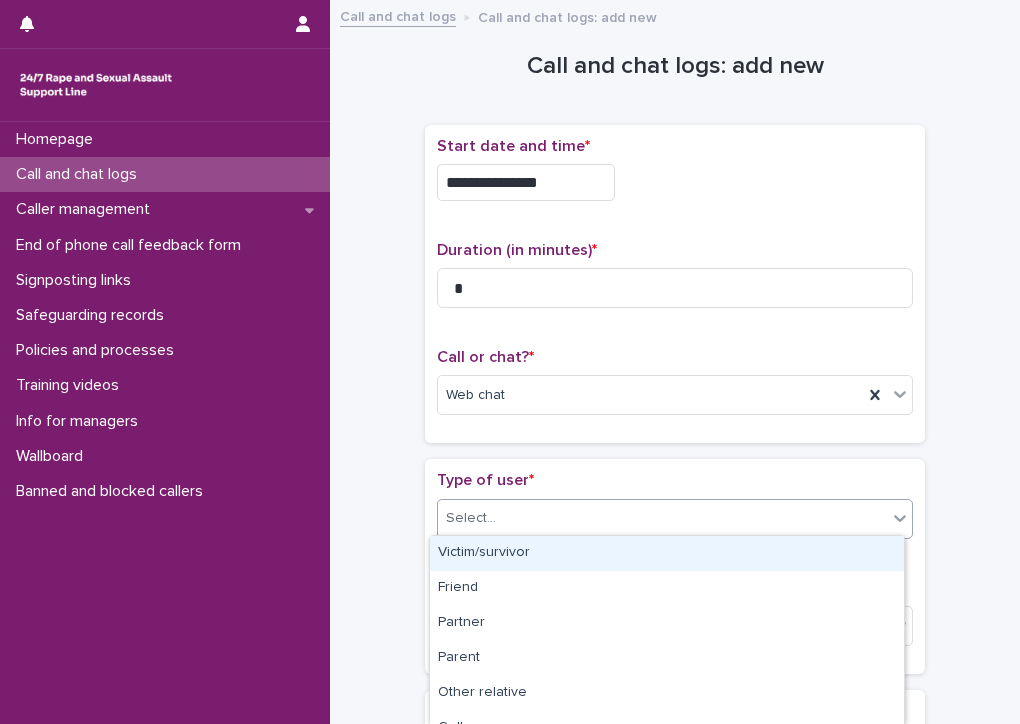 click on "Select..." at bounding box center (662, 518) 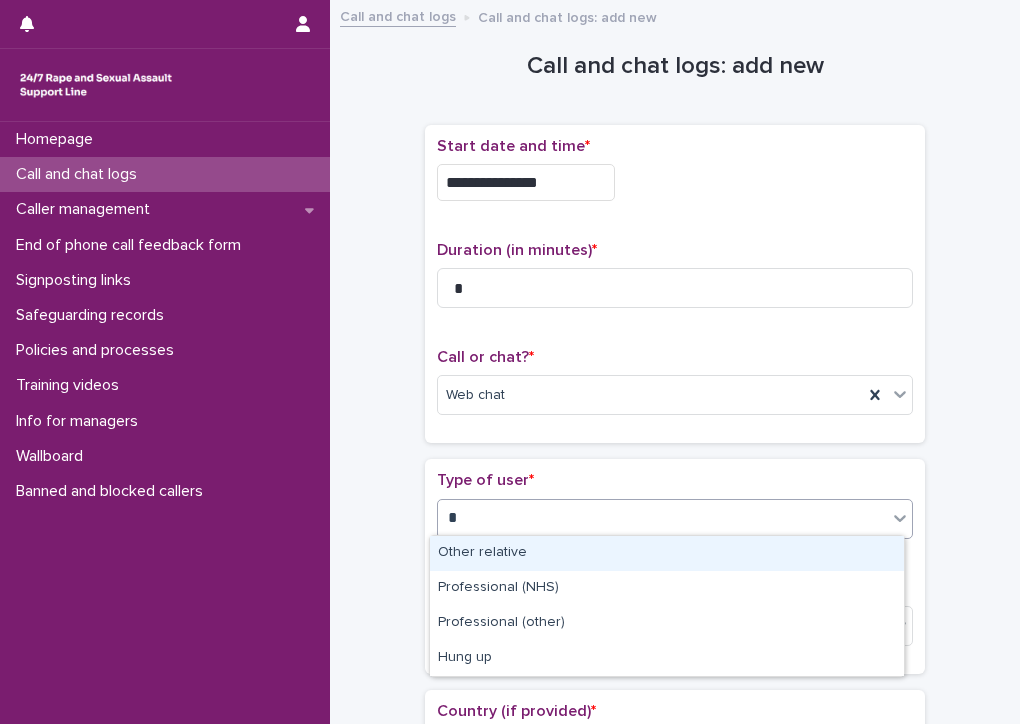 type on "**" 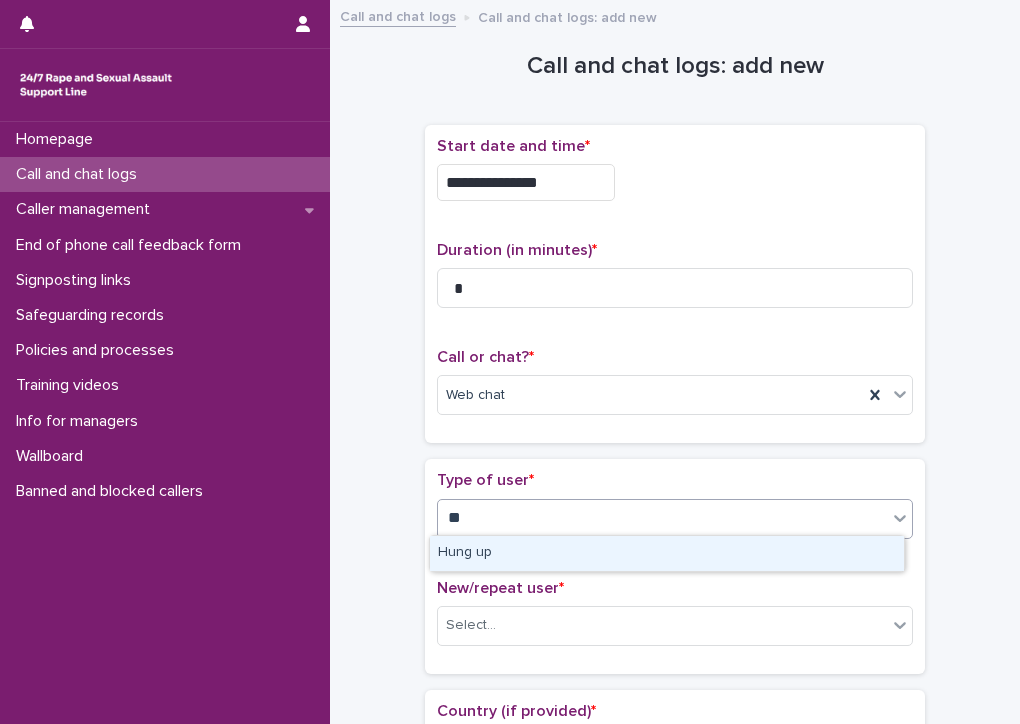 click on "Hung up" at bounding box center (667, 553) 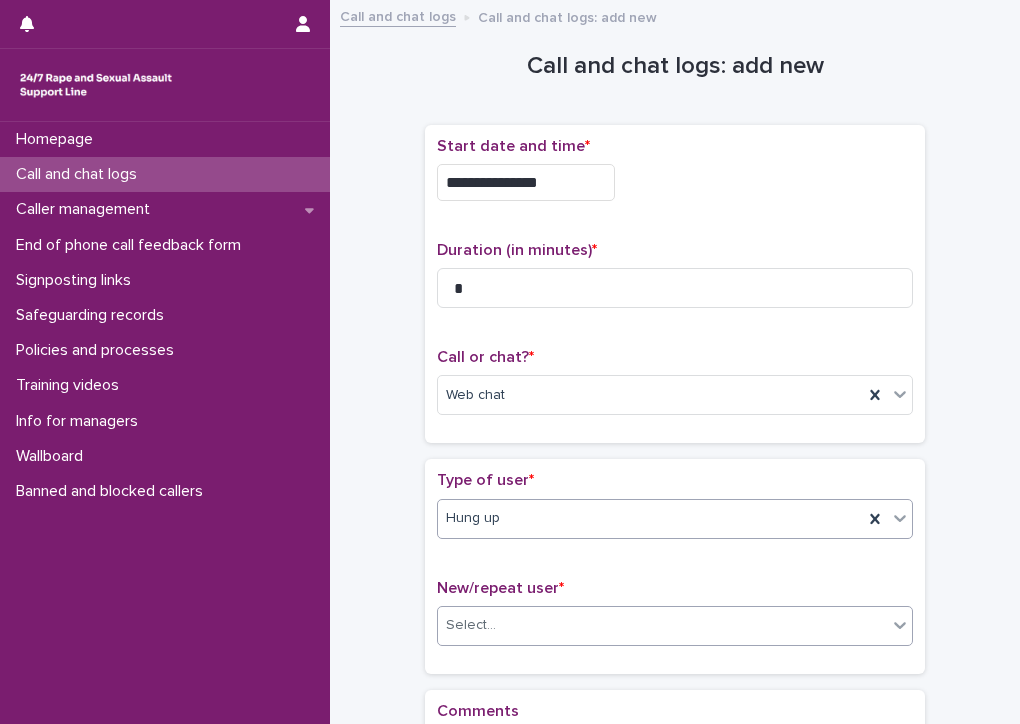 click on "Select..." at bounding box center (662, 625) 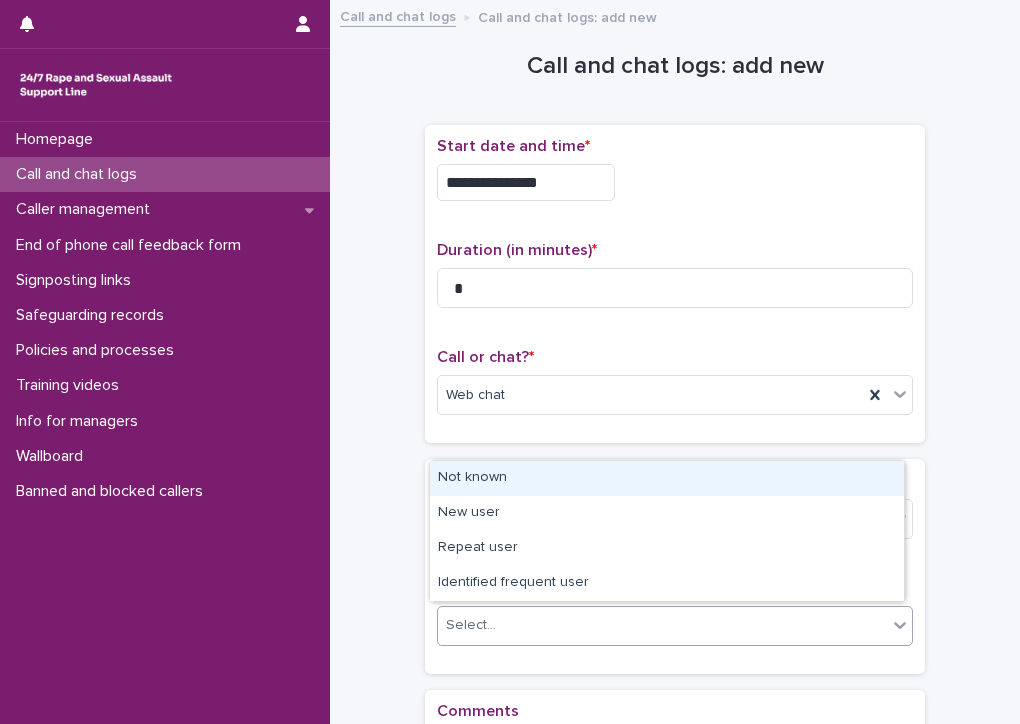 click on "Not known" at bounding box center [667, 478] 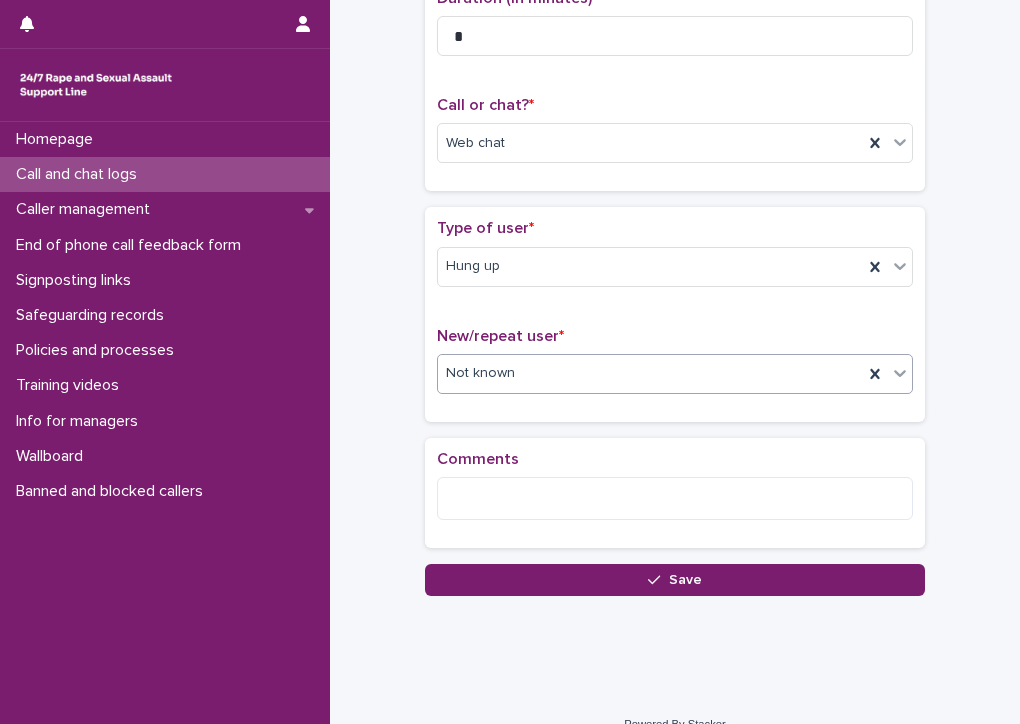 scroll, scrollTop: 276, scrollLeft: 0, axis: vertical 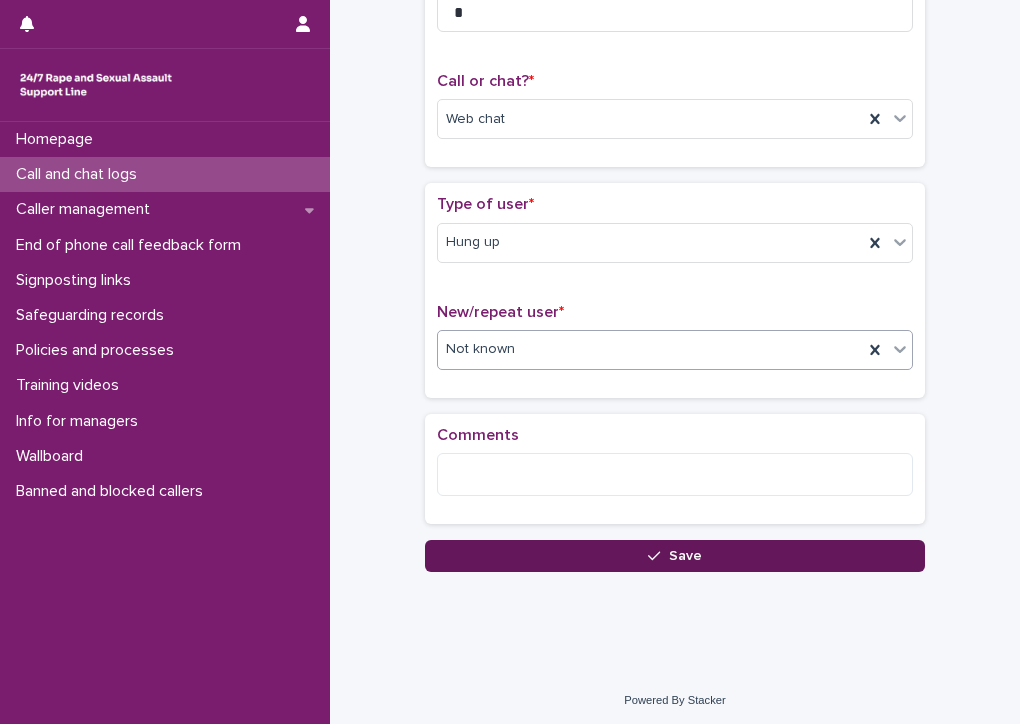 click on "Save" at bounding box center (675, 556) 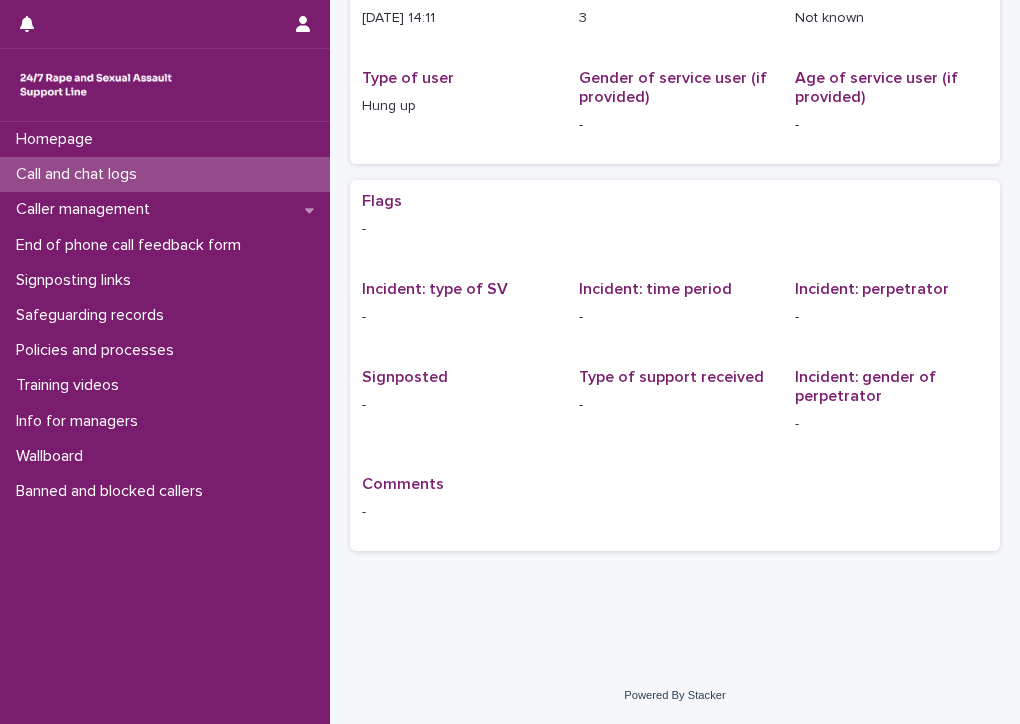 scroll, scrollTop: 0, scrollLeft: 0, axis: both 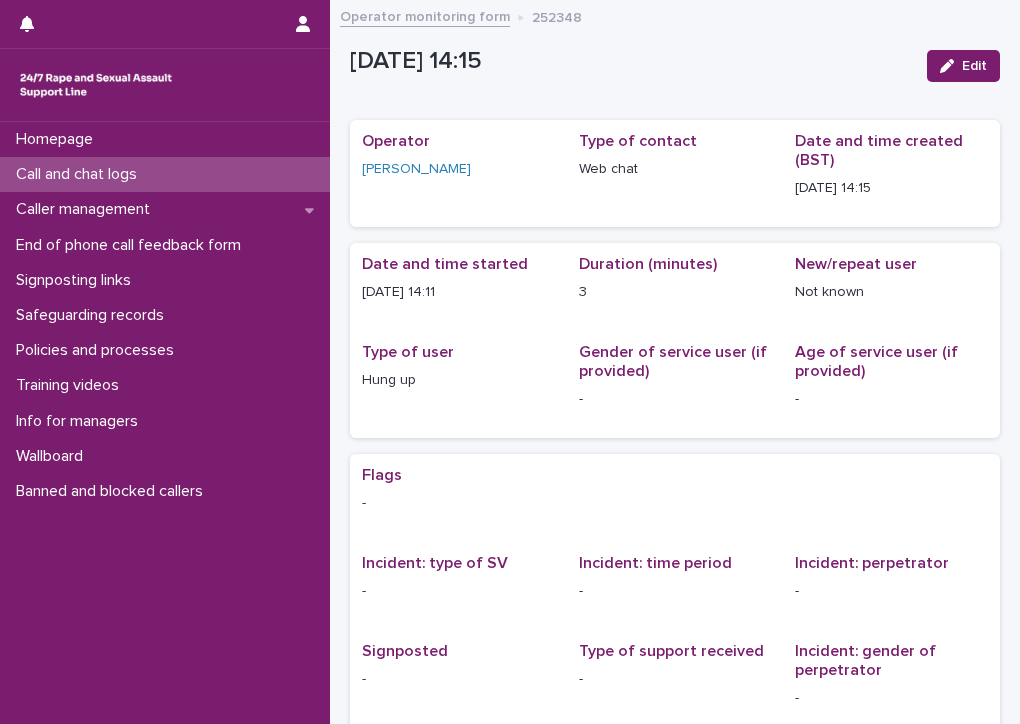 click on "Call and chat logs" at bounding box center [80, 174] 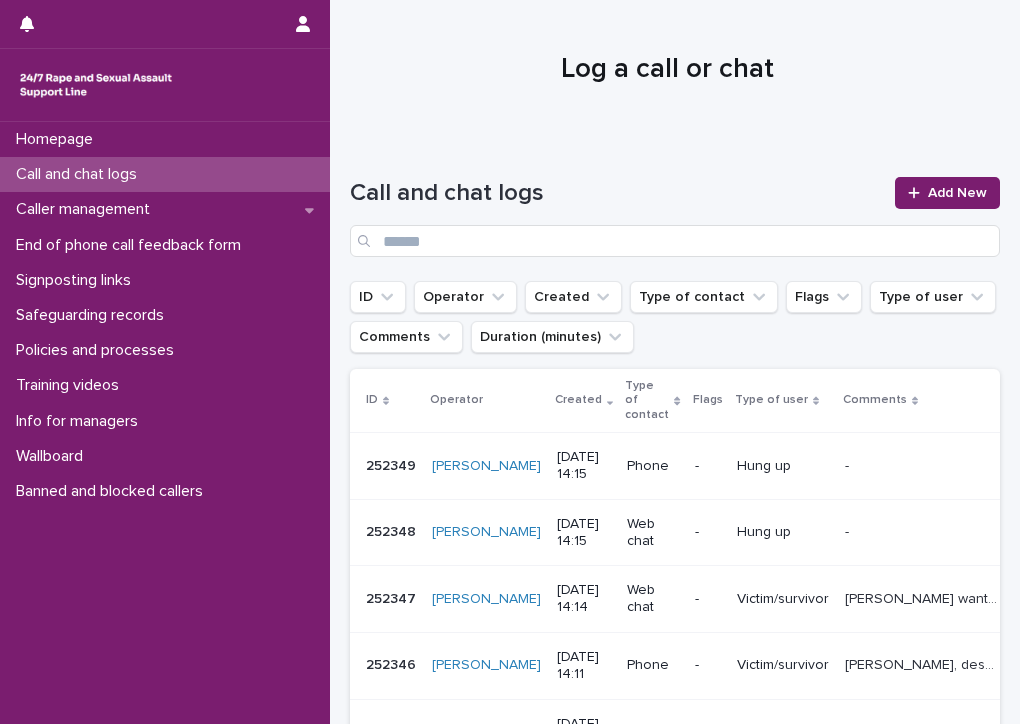 scroll, scrollTop: 0, scrollLeft: 0, axis: both 